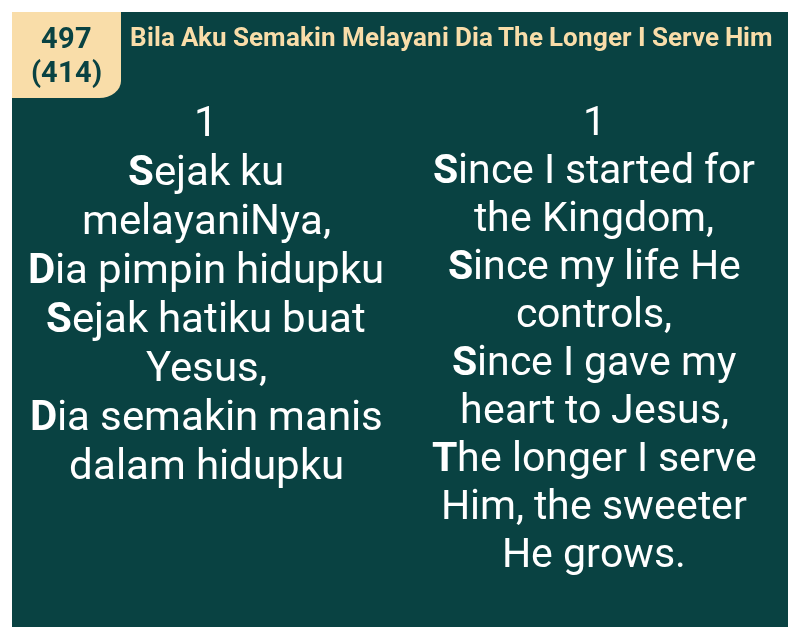 scroll, scrollTop: 0, scrollLeft: 0, axis: both 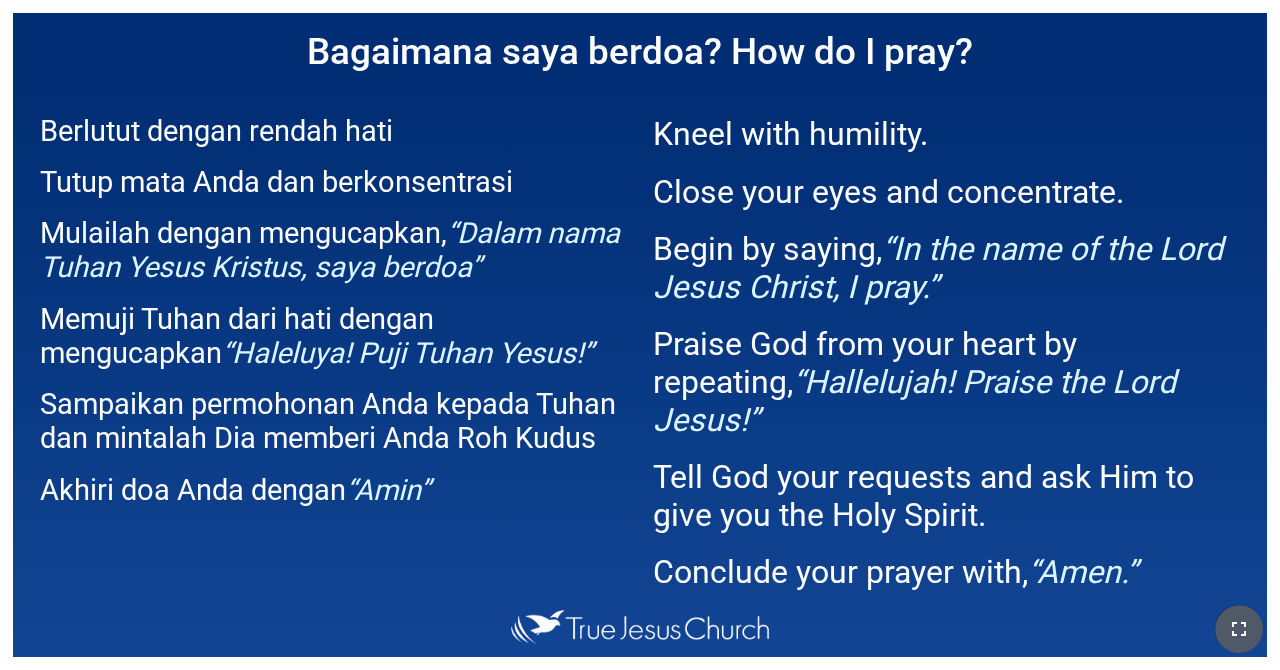click at bounding box center (1239, 629) 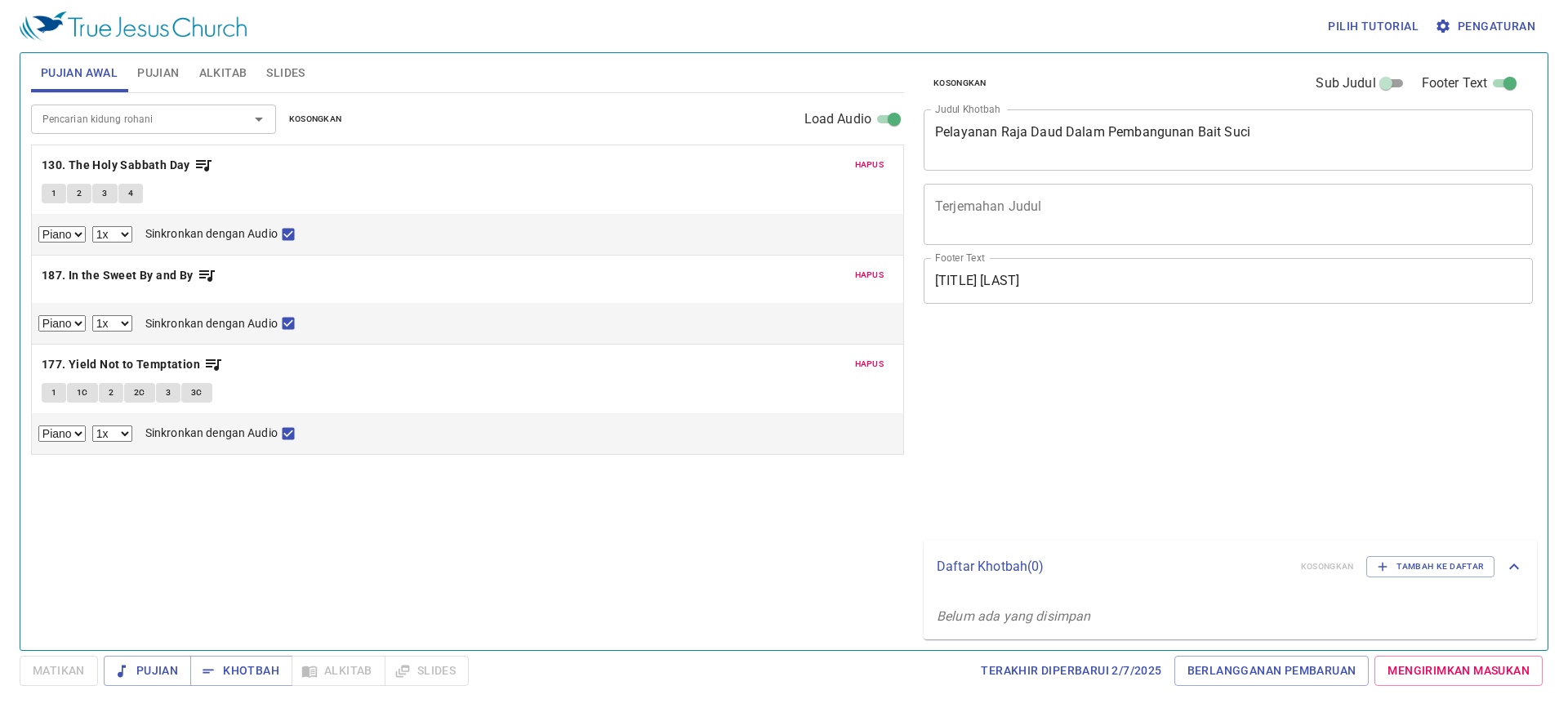 select on "1" 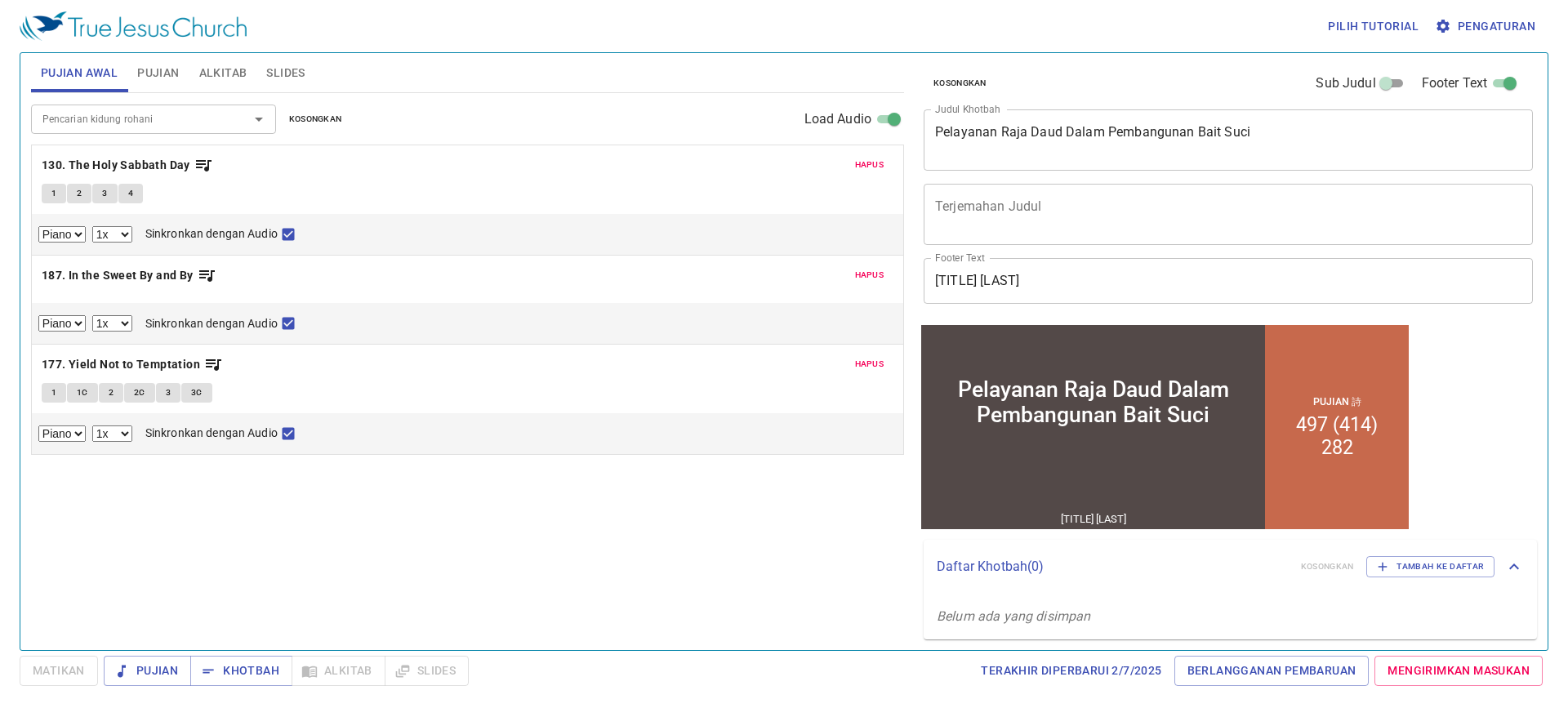 scroll, scrollTop: 0, scrollLeft: 0, axis: both 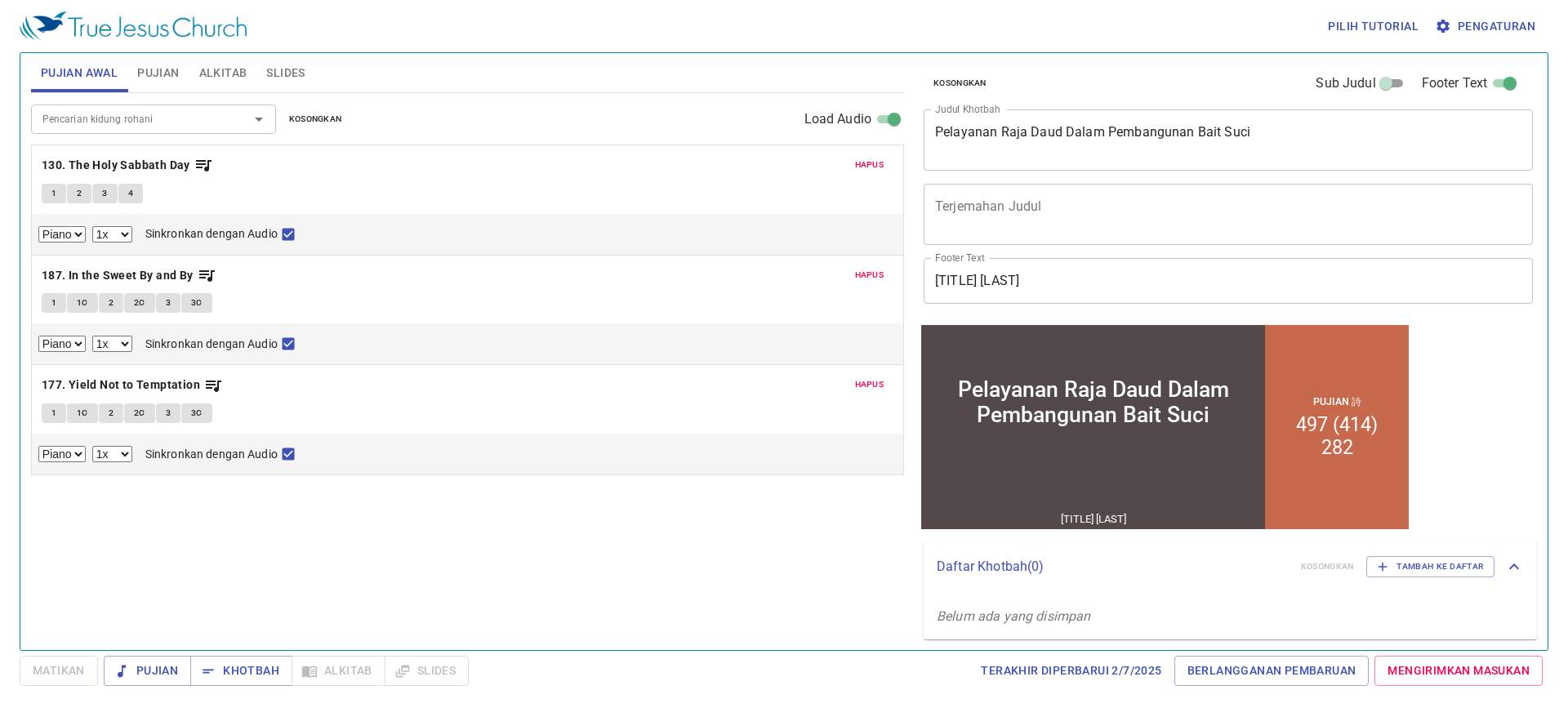 click on "Pengaturan" at bounding box center [1486, 26] 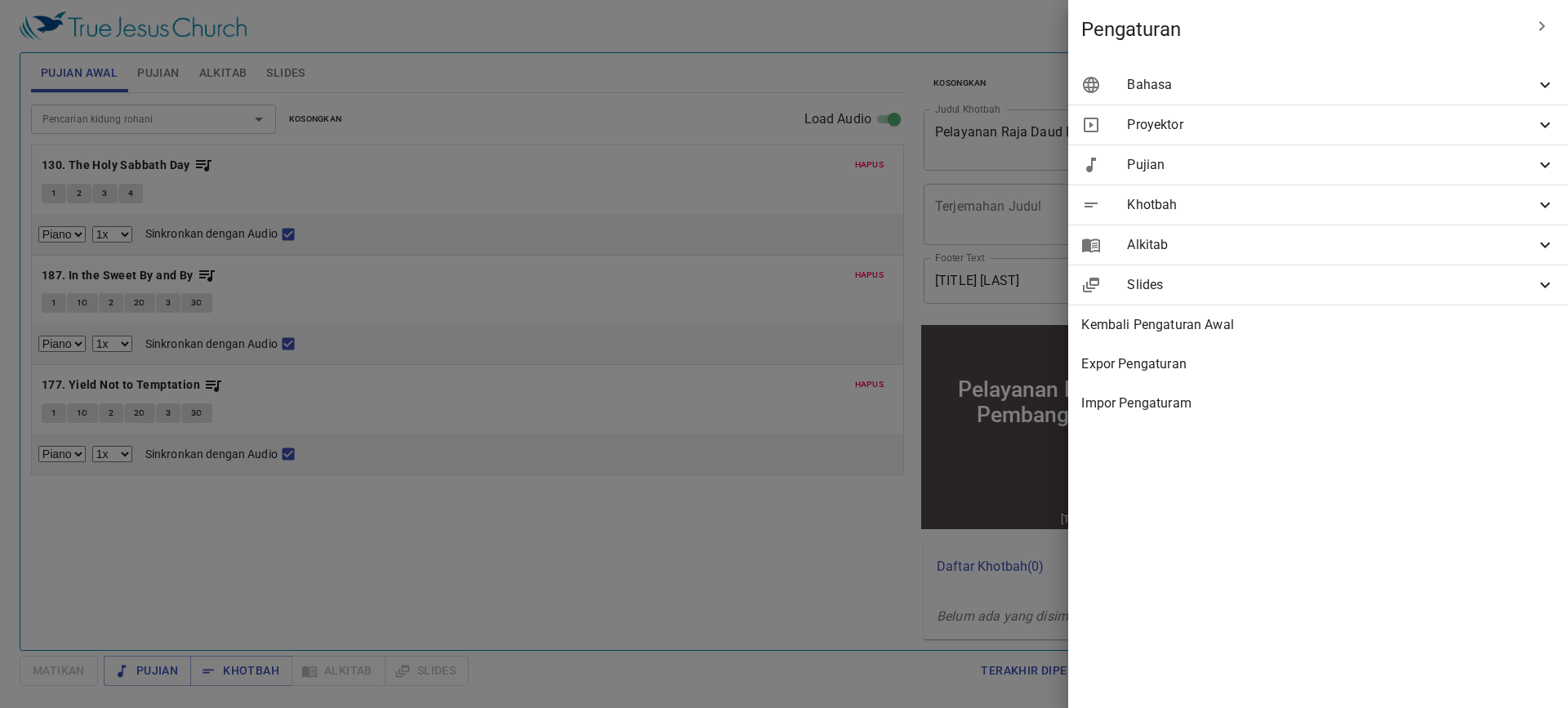 click on "Bahasa" at bounding box center (1331, 85) 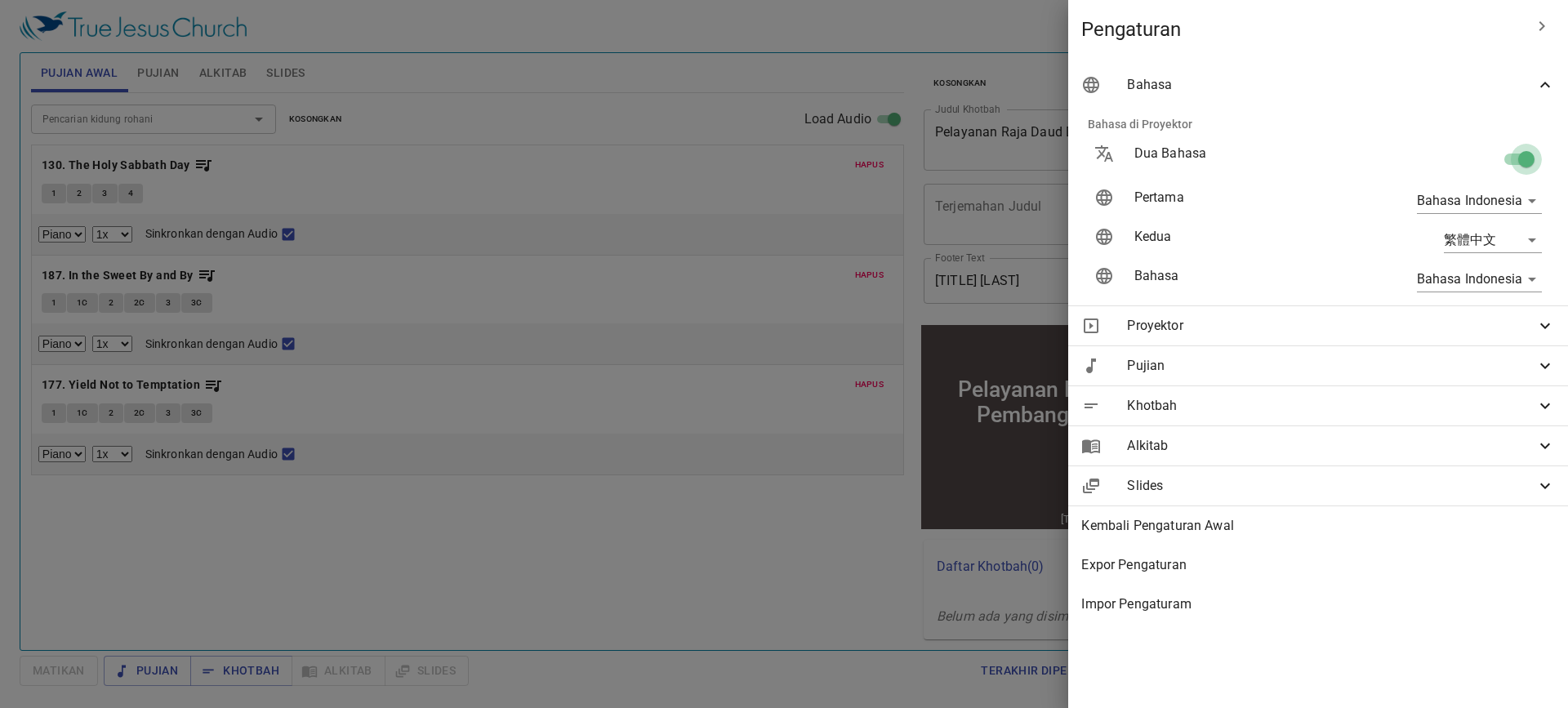 click at bounding box center (1526, 163) 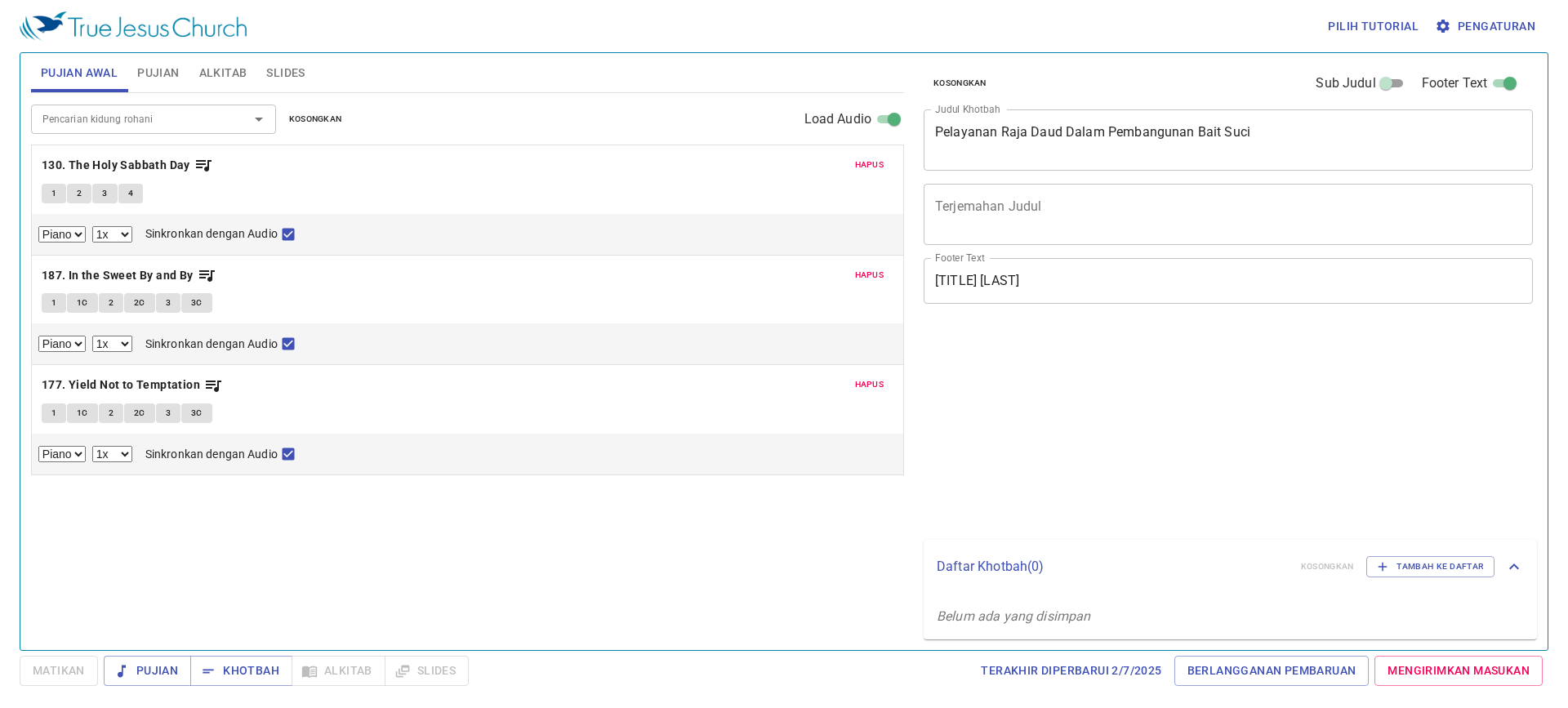 select on "1" 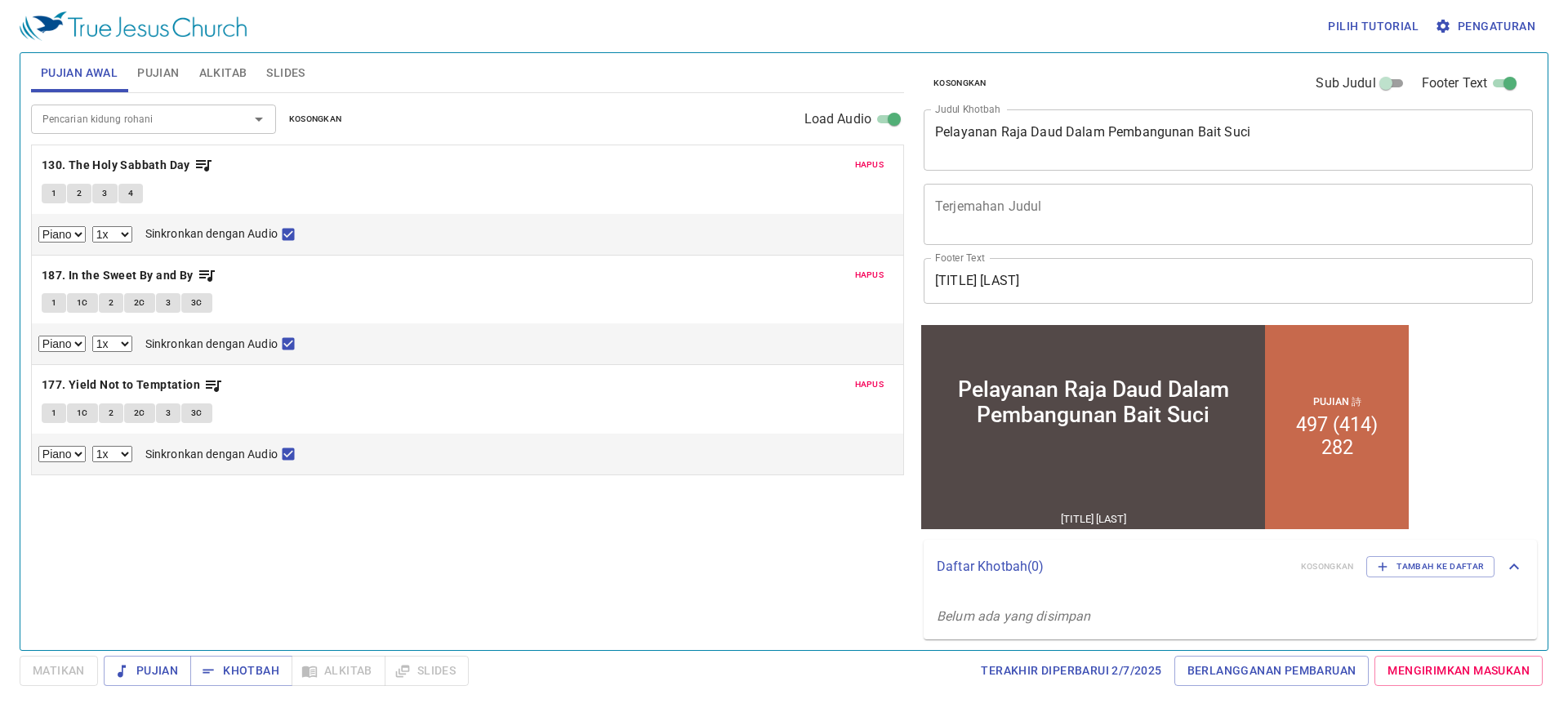 scroll, scrollTop: 0, scrollLeft: 0, axis: both 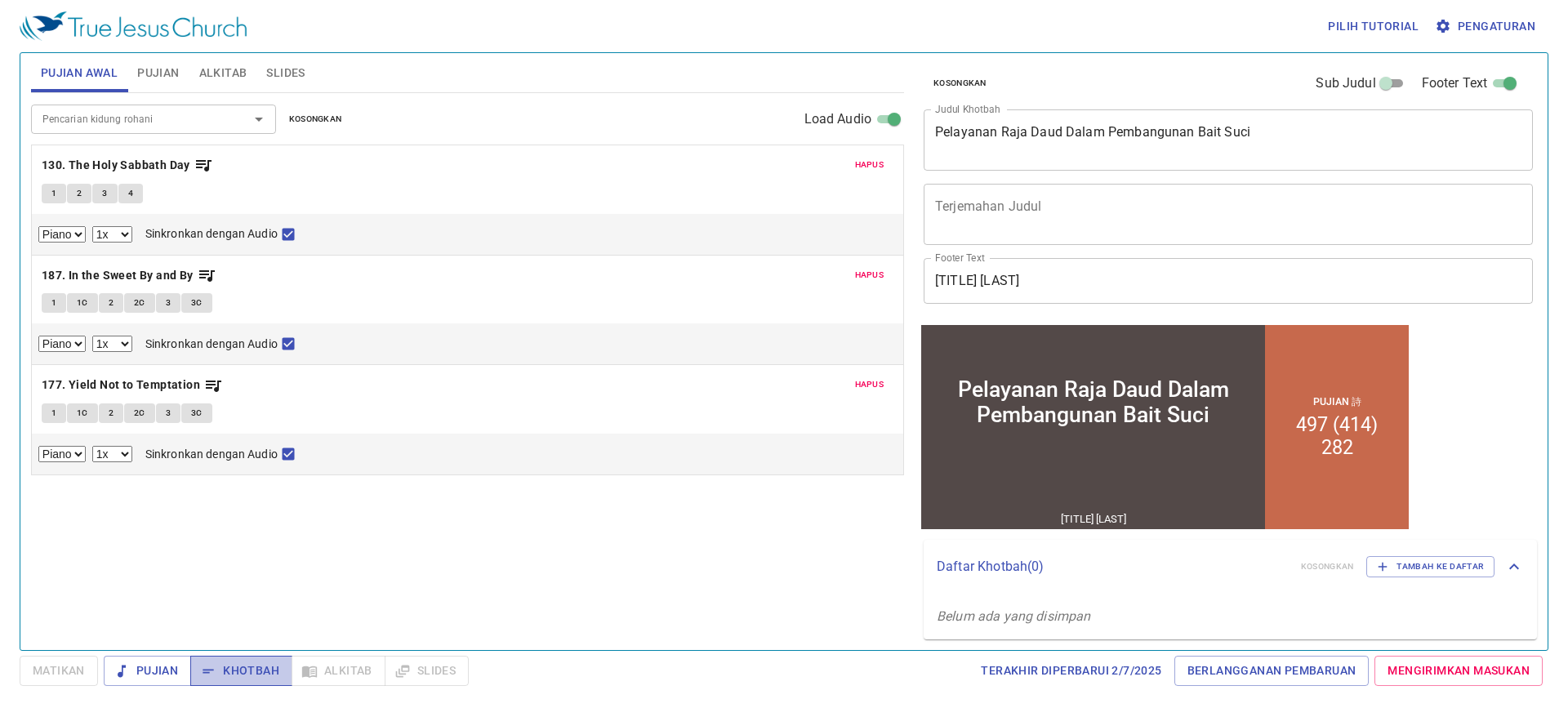 drag, startPoint x: 216, startPoint y: 666, endPoint x: 224, endPoint y: 662, distance: 8.944272 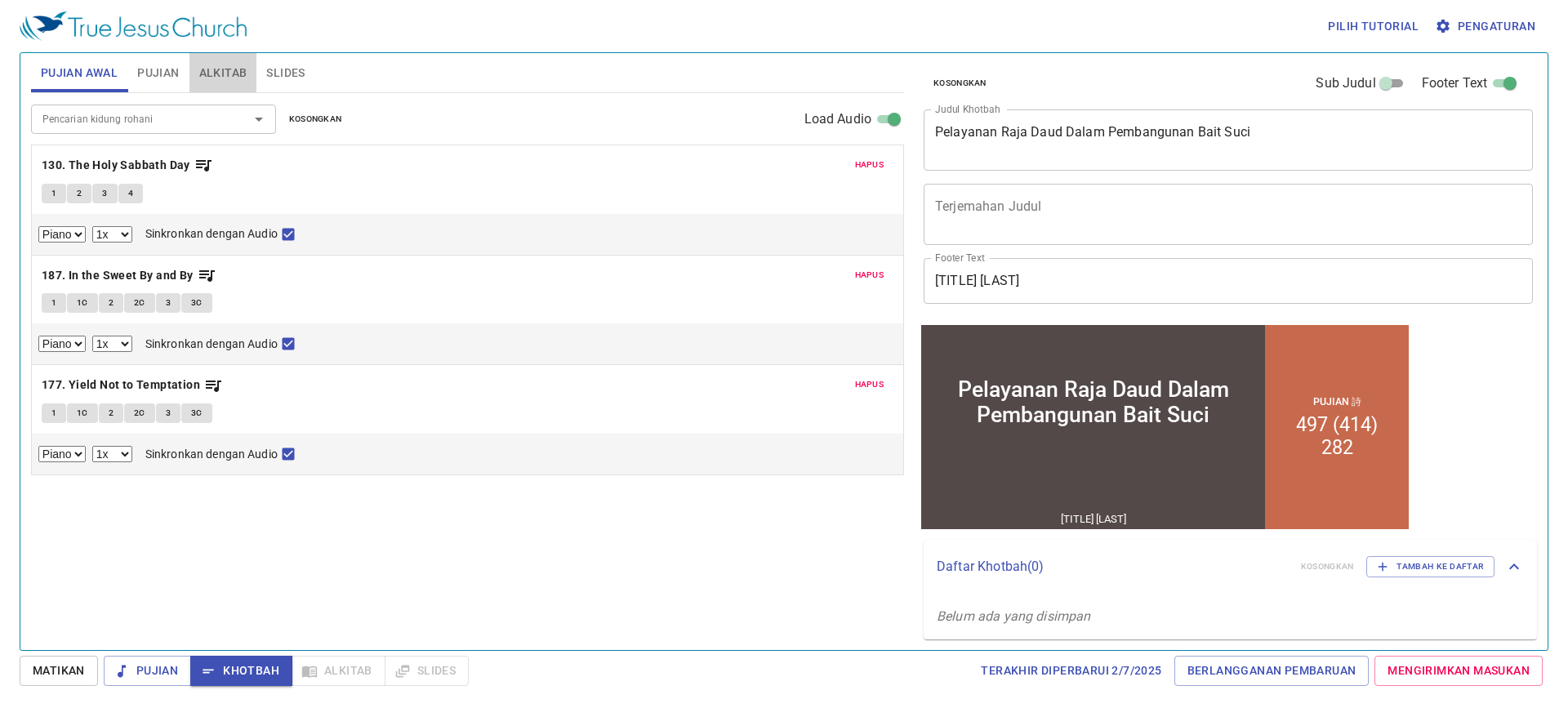 click on "Alkitab" at bounding box center (223, 73) 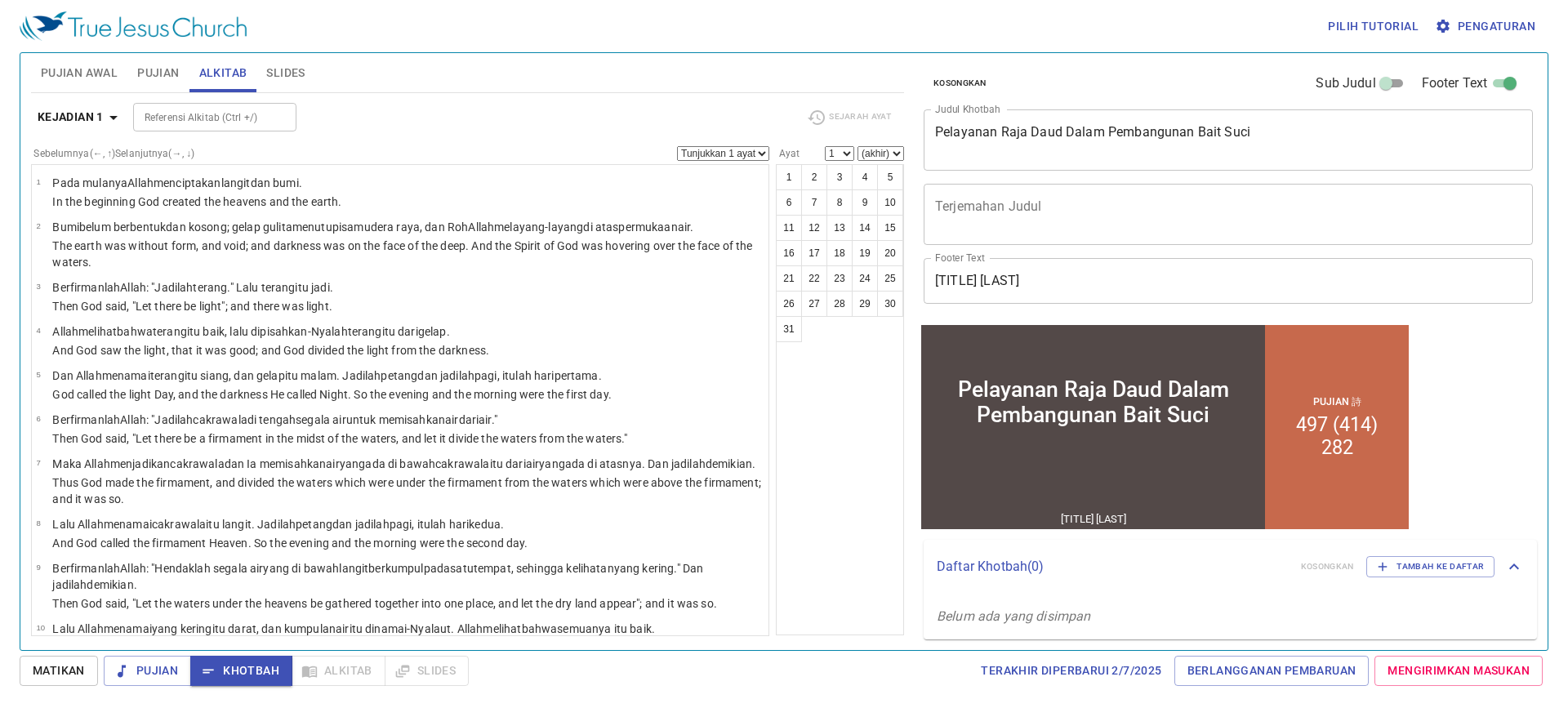 click on "Pengaturan" at bounding box center [1486, 26] 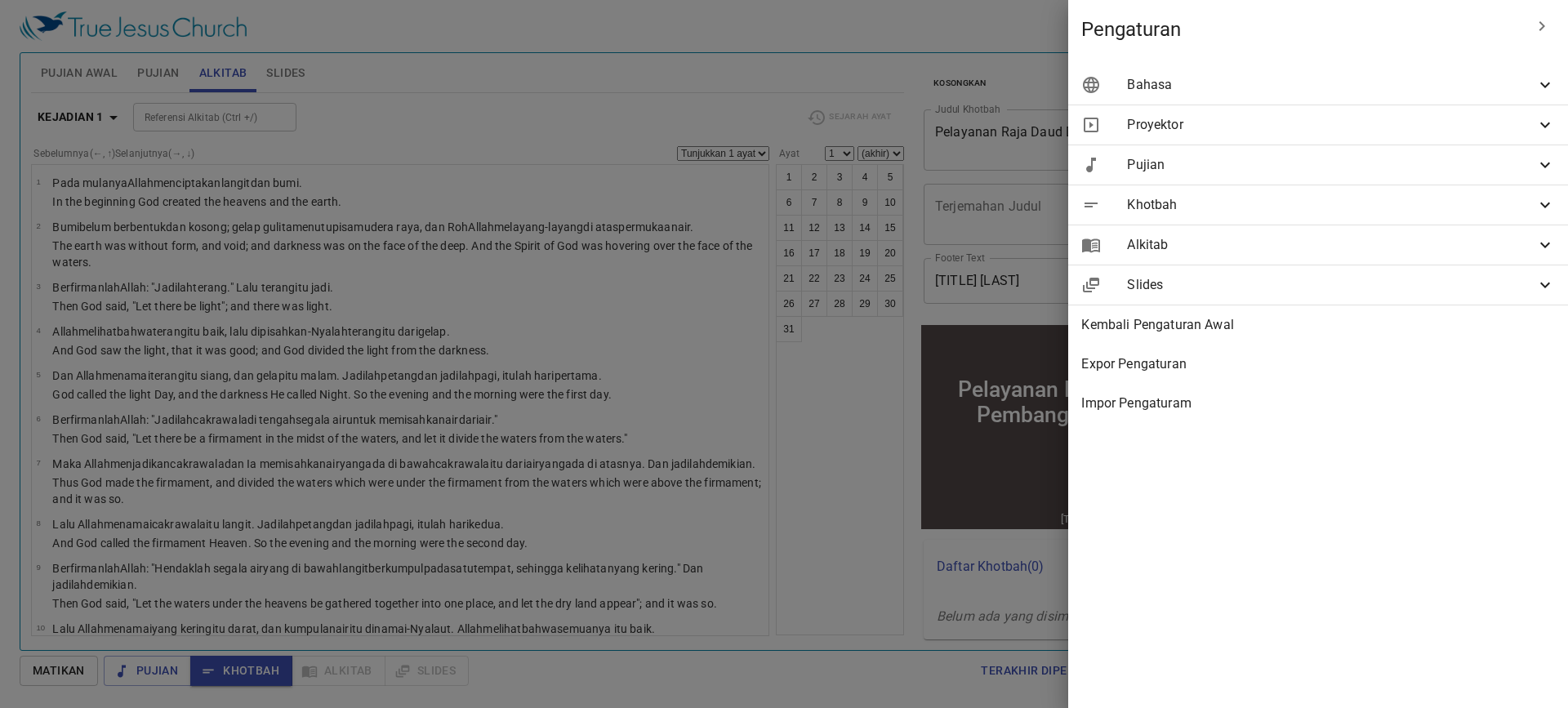 click on "Bahasa" at bounding box center (1331, 85) 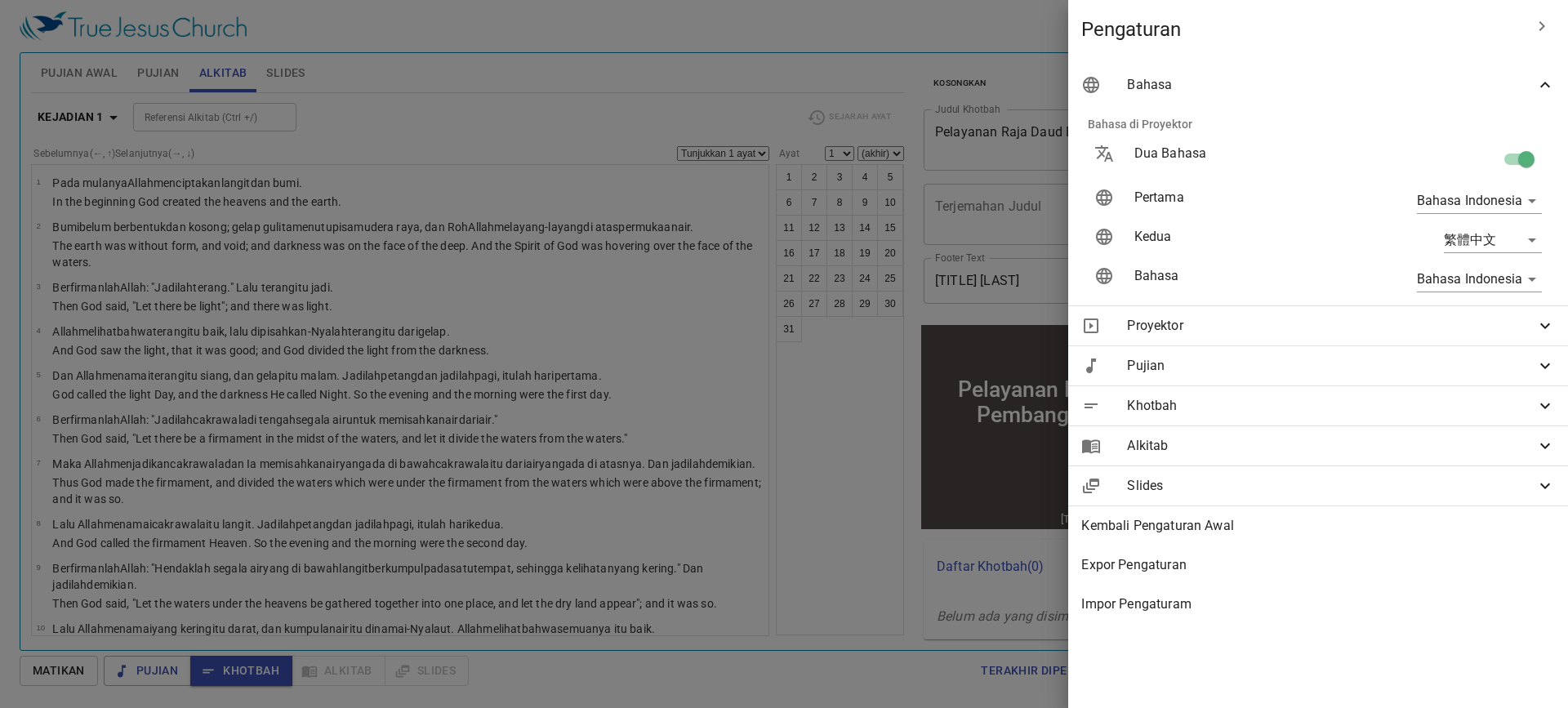 click on "Pilih tutorial Pengaturan Pujian Awal Pujian Alkitab Slides Pencarian kidung rohani Pencarian kidung rohani   Kosongkan Load Audio Hapus 130. The Holy Sabbath Day   1 2 3 4 Piano 0.6x 0.7x 0.8x 0.9x 1x 1.1x 1.2x 1.3x 1.4x 1.5x 1.7x 2x Sinkronkan dengan Audio Hapus 187. In the Sweet By and By   1 1C 2 2C 3 3C Piano 0.6x 0.7x 0.8x 0.9x 1x 1.1x 1.2x 1.3x 1.4x 1.5x 1.7x 2x Sinkronkan dengan Audio Hapus 177. Yield Not to Temptation   1 1C 2 2C 3 3C Piano 0.6x 0.7x 0.8x 0.9x 1x 1.1x 1.2x 1.3x 1.4x 1.5x 1.7x 2x Sinkronkan dengan Audio Pencarian kidung rohani Pencarian kidung rohani   Kosongkan Load Audio Hapus 497. The Longer I Serve Him (414)   Peringatan: Pujian ini berhak cipta dan tidak dilisensikan untuk proyeksi dan penyiaran lirik secara online. 1 1C 2 2C Piano 0.6x 0.7x 0.8x 0.9x 1x 1.1x 1.2x 1.3x 1.4x 1.5x 1.7x 2x Hapus 282. To the Work   1 1C 2 2C 3 3C Piano Piano (3 verses) 0.6x 0.7x 0.8x 0.9x 1x 1.1x 1.2x 1.3x 1.4x 1.5x 1.7x 2x Kejadian 1 Referensi Alkitab (Ctrl +/)   Sejarah Ayat   1 ." at bounding box center (784, 354) 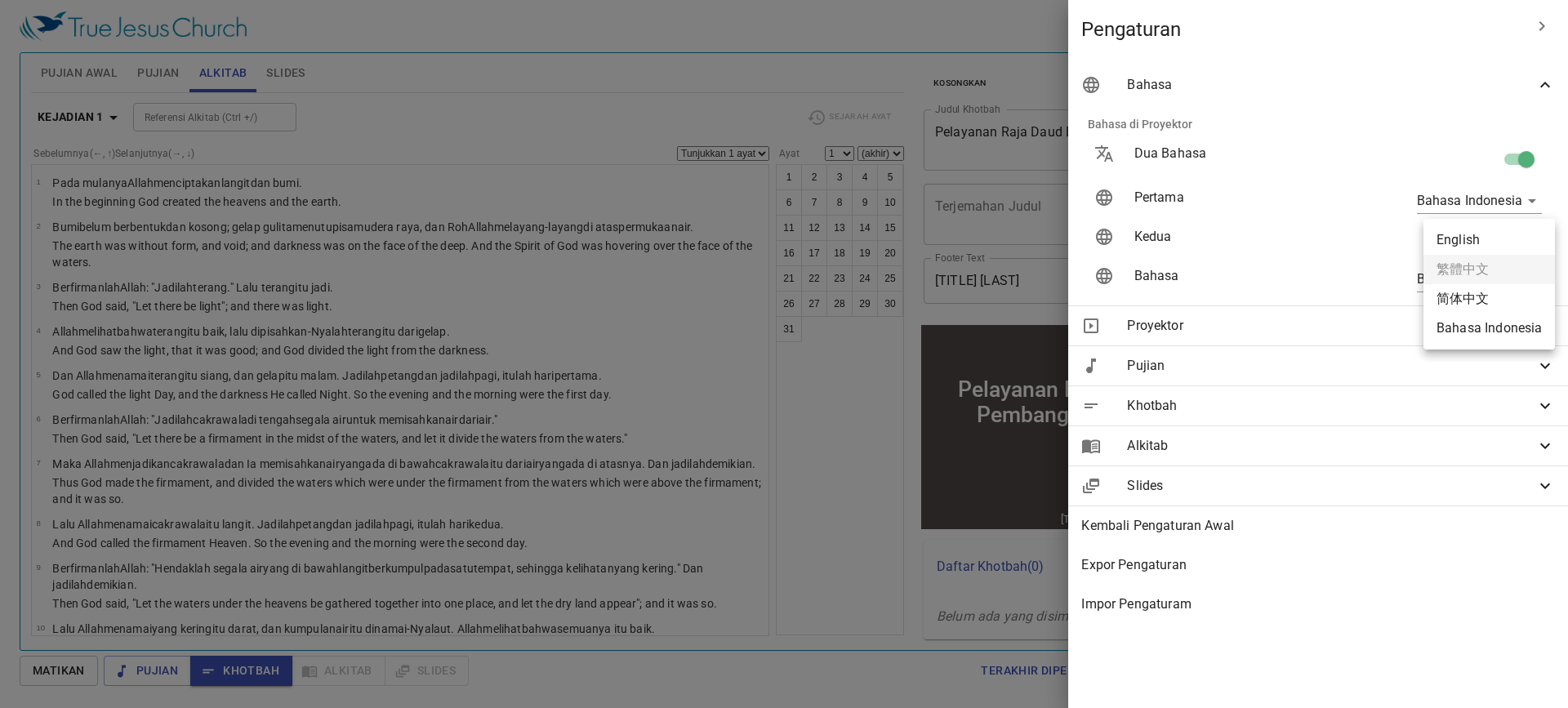 click on "English" at bounding box center (1489, 240) 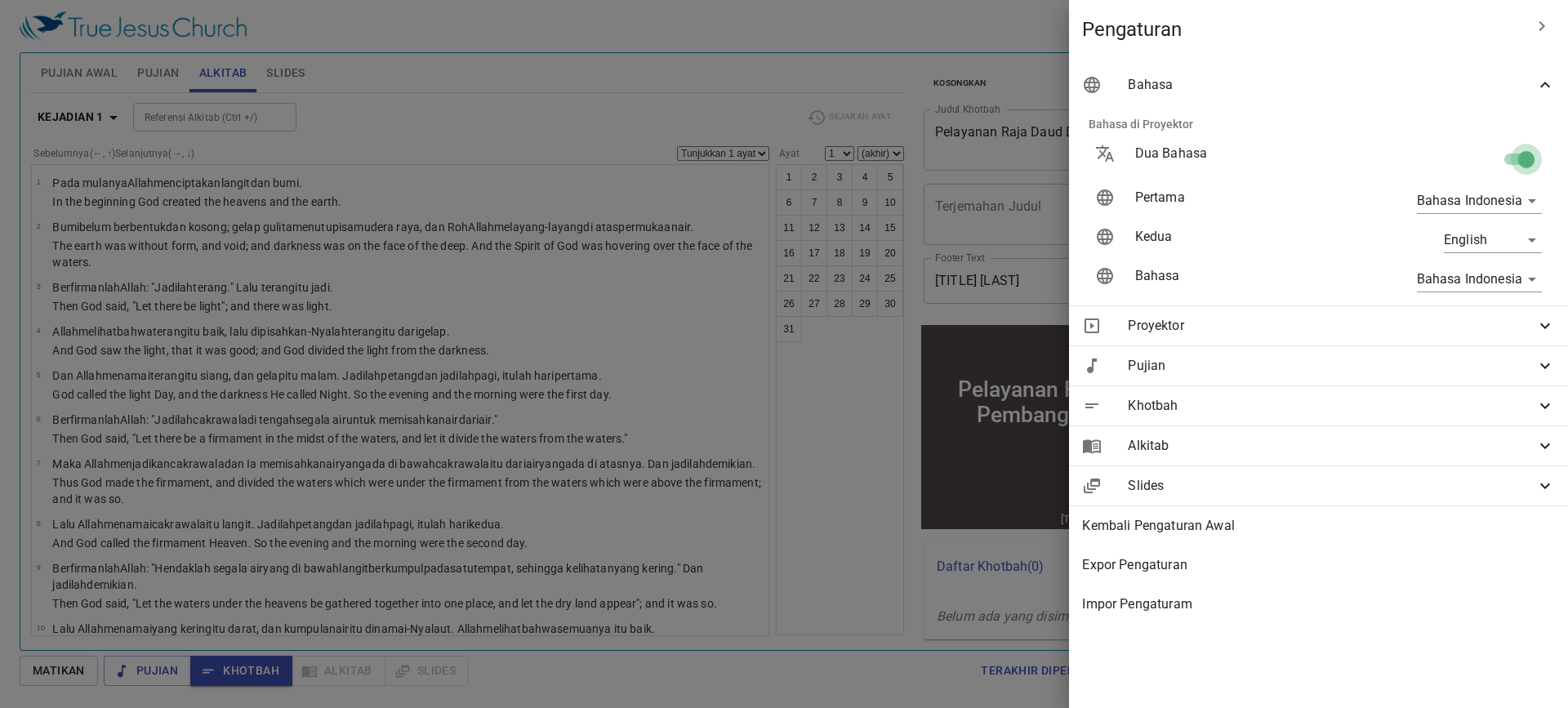 click at bounding box center (1526, 163) 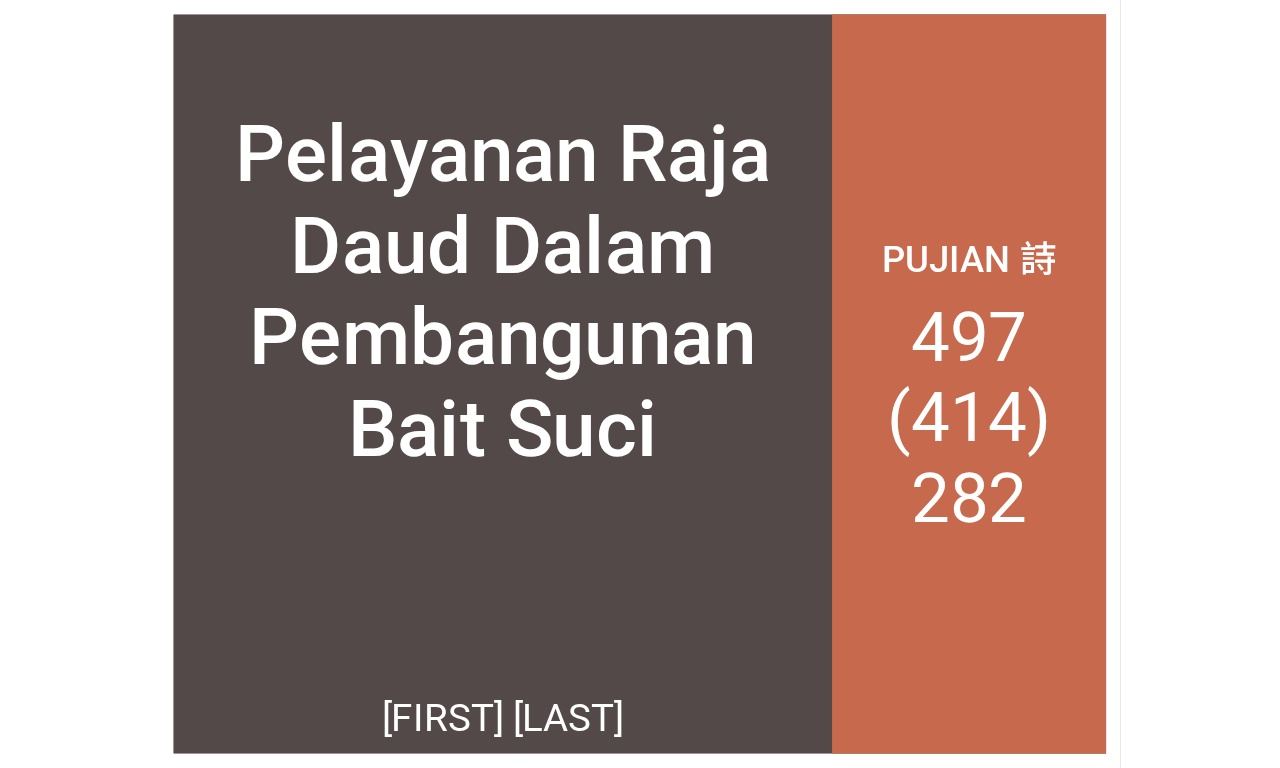 scroll, scrollTop: 0, scrollLeft: 0, axis: both 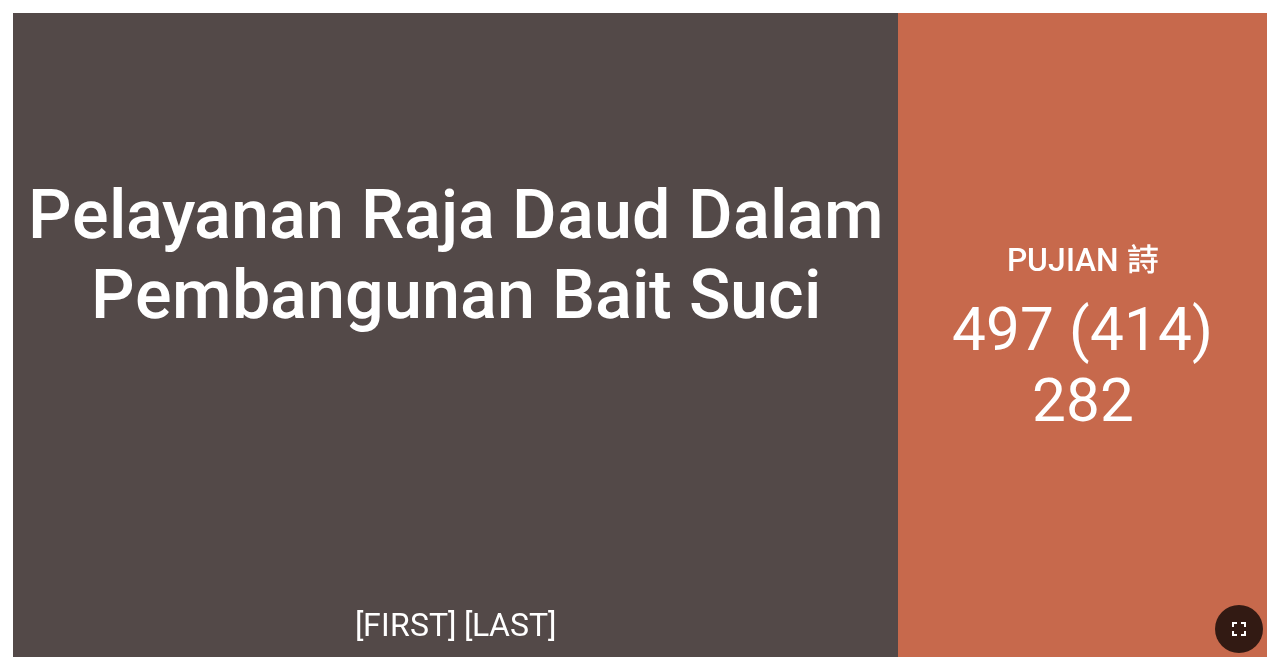 drag, startPoint x: 1240, startPoint y: 623, endPoint x: 1231, endPoint y: 575, distance: 48.83646 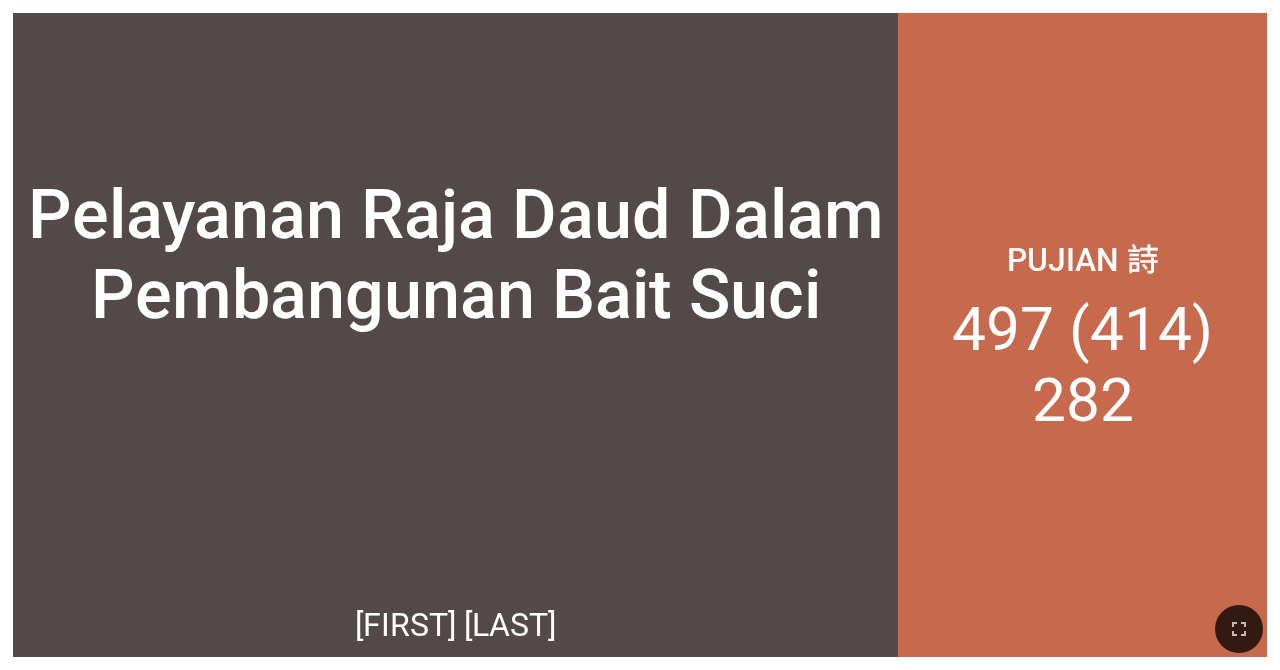 click 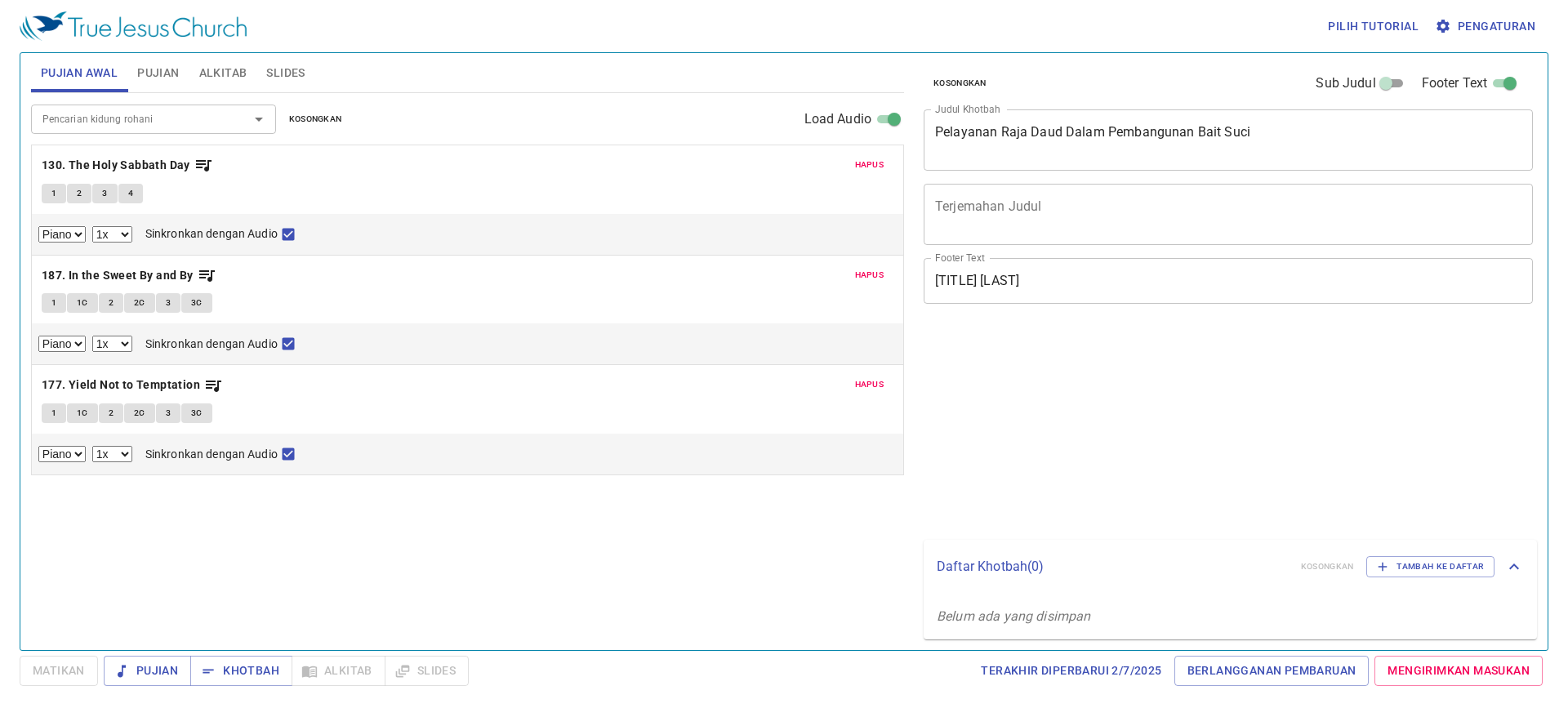 select on "1" 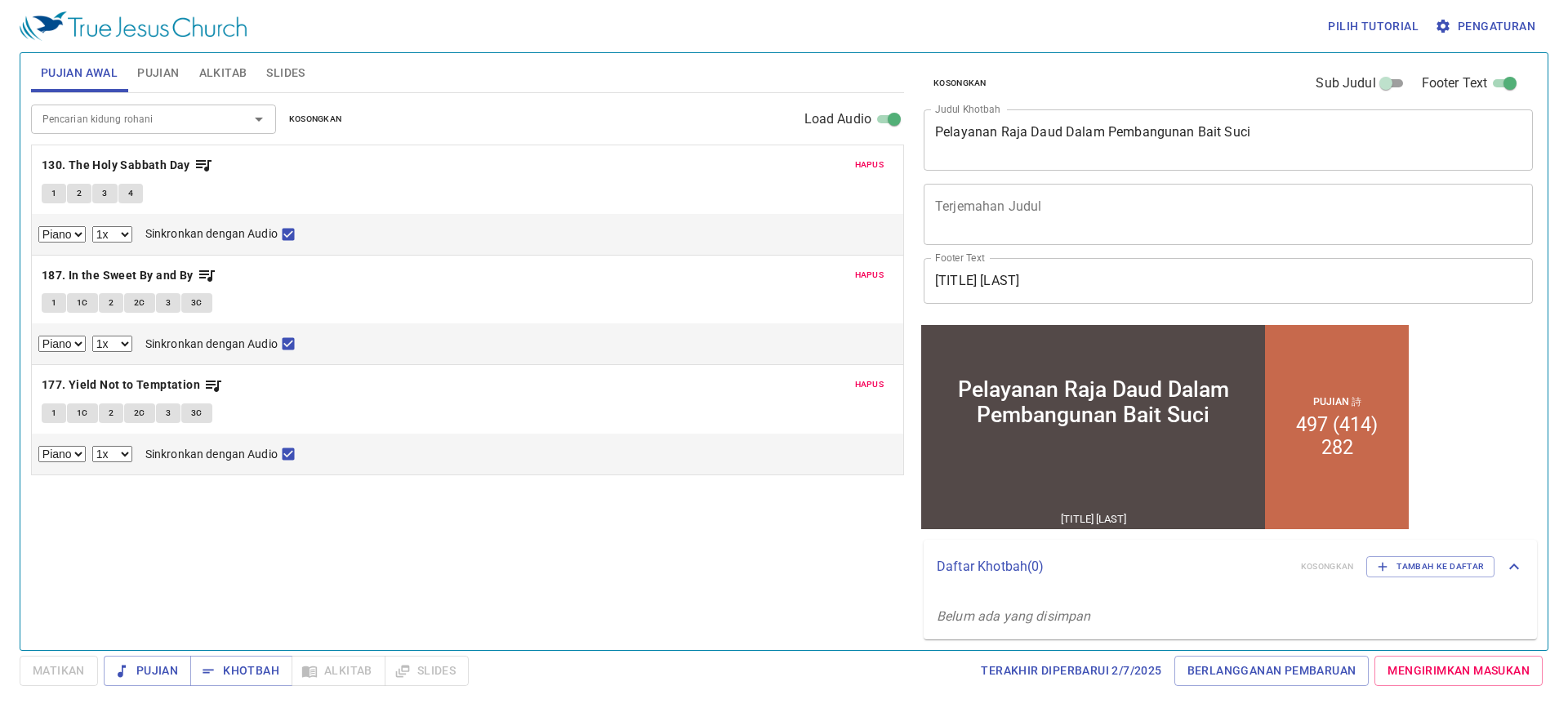 scroll, scrollTop: 0, scrollLeft: 0, axis: both 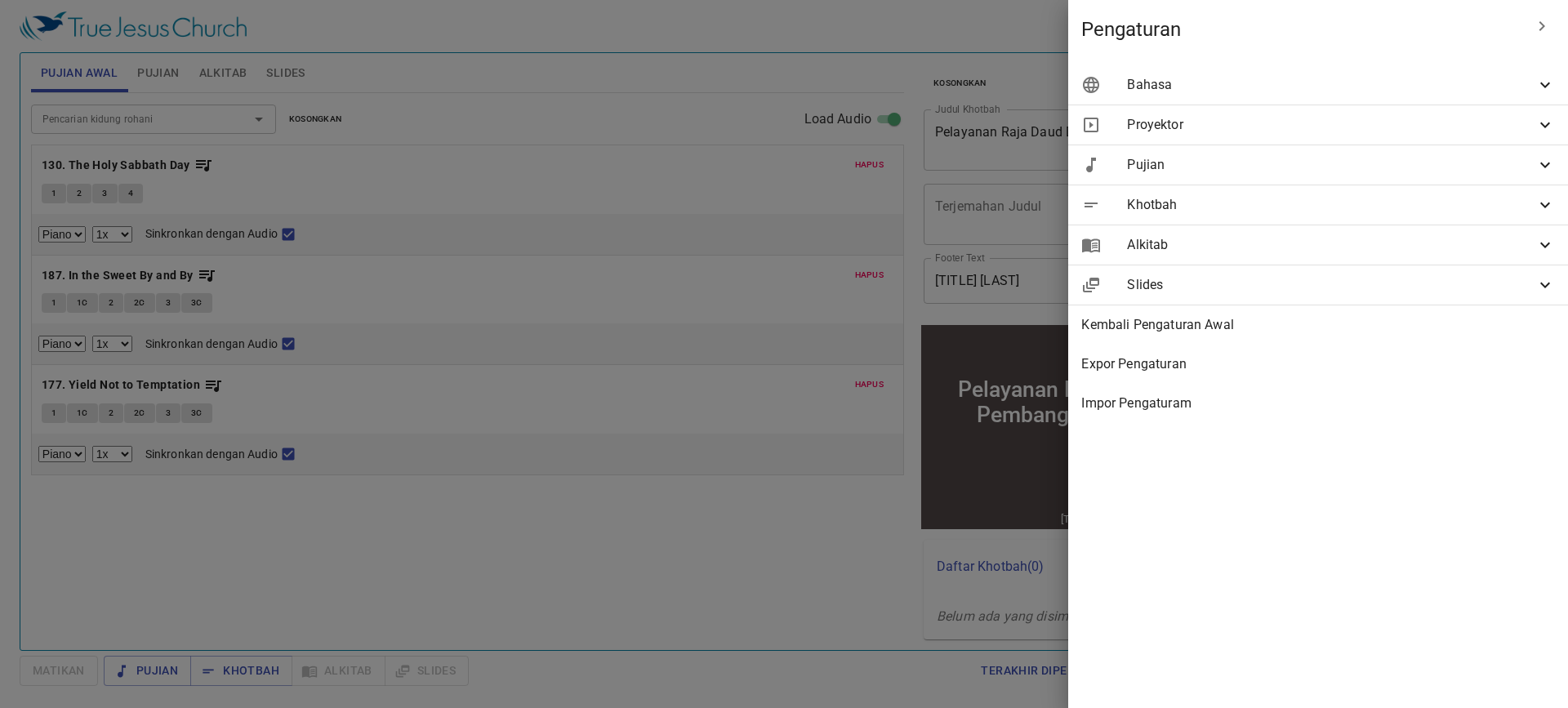 click on "Bahasa" at bounding box center (1331, 85) 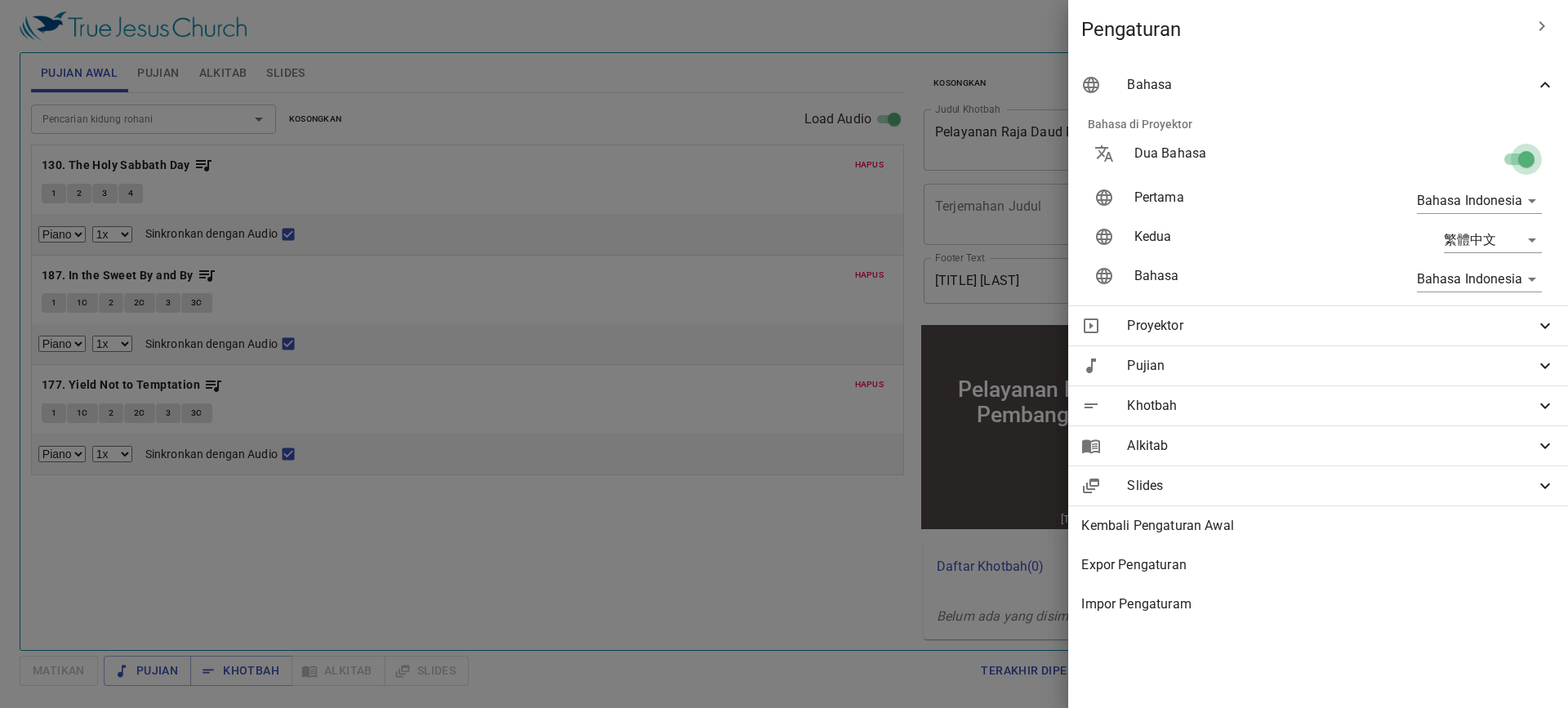 click at bounding box center (1526, 163) 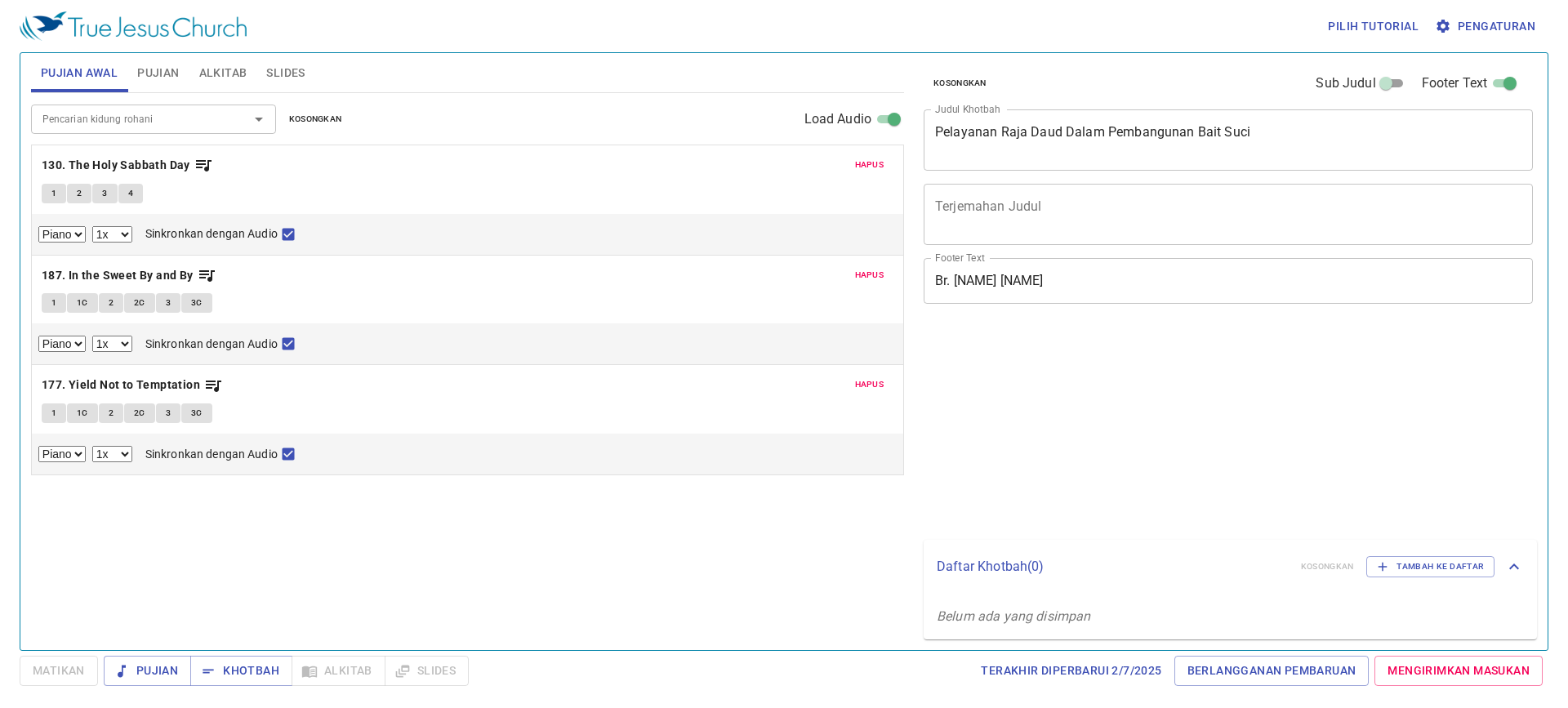 select on "1" 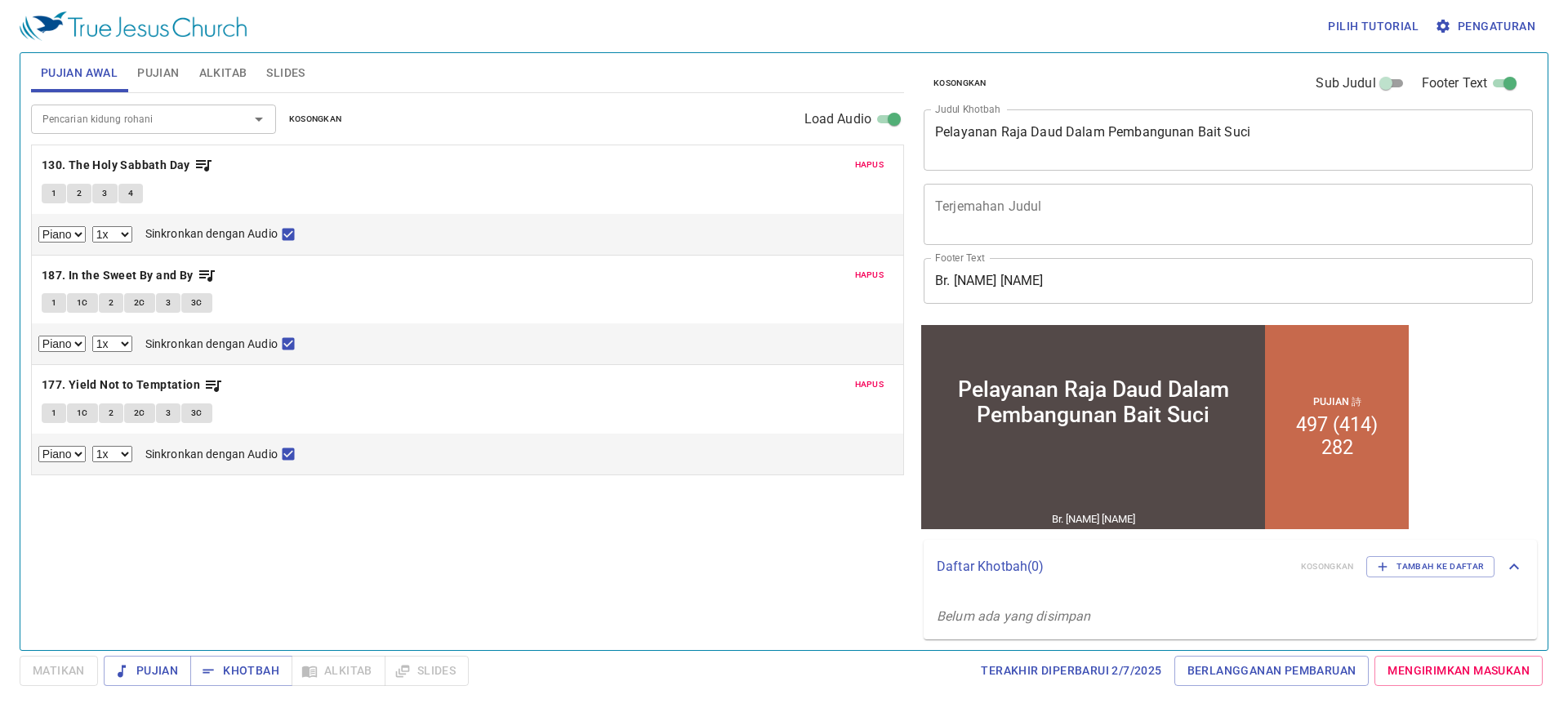 scroll, scrollTop: 0, scrollLeft: 0, axis: both 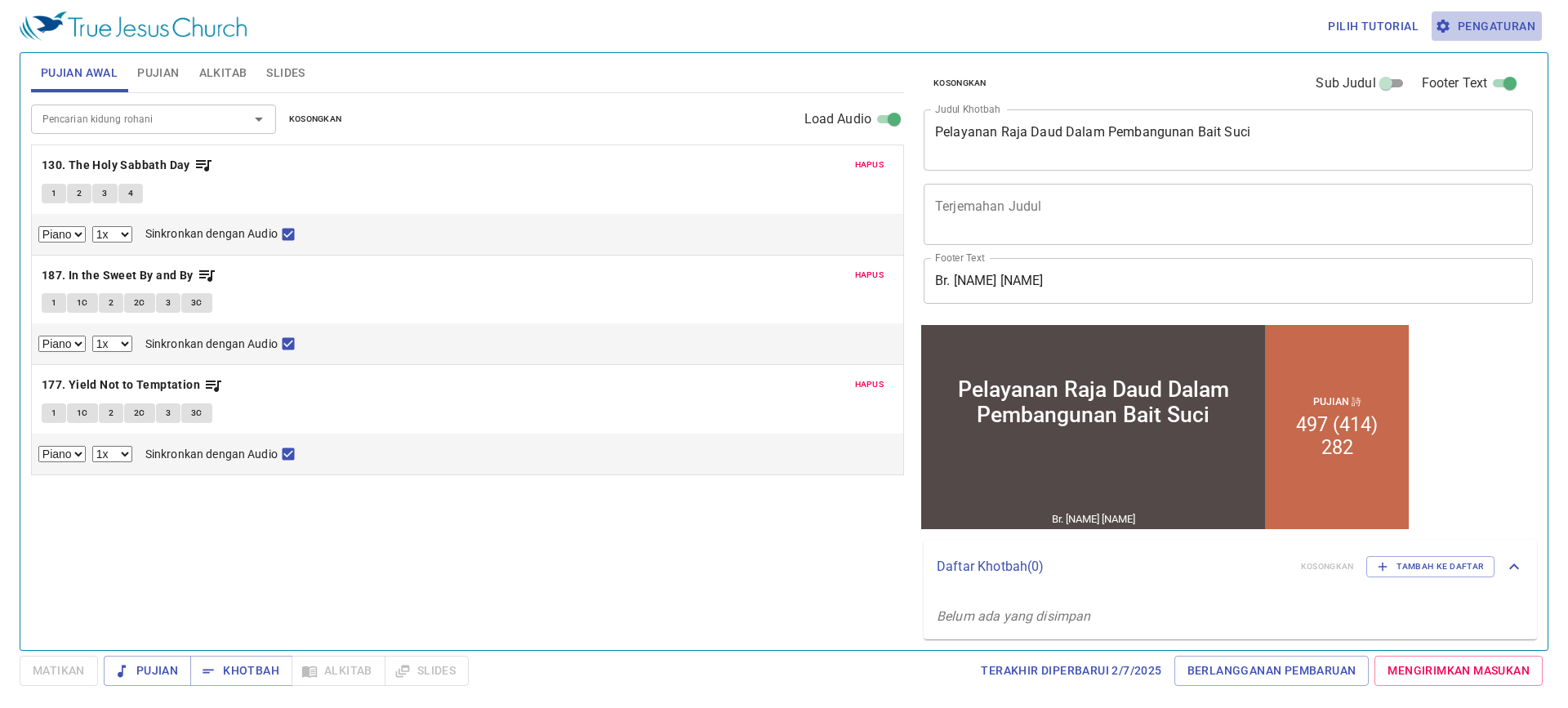 click on "Pengaturan" at bounding box center [1486, 26] 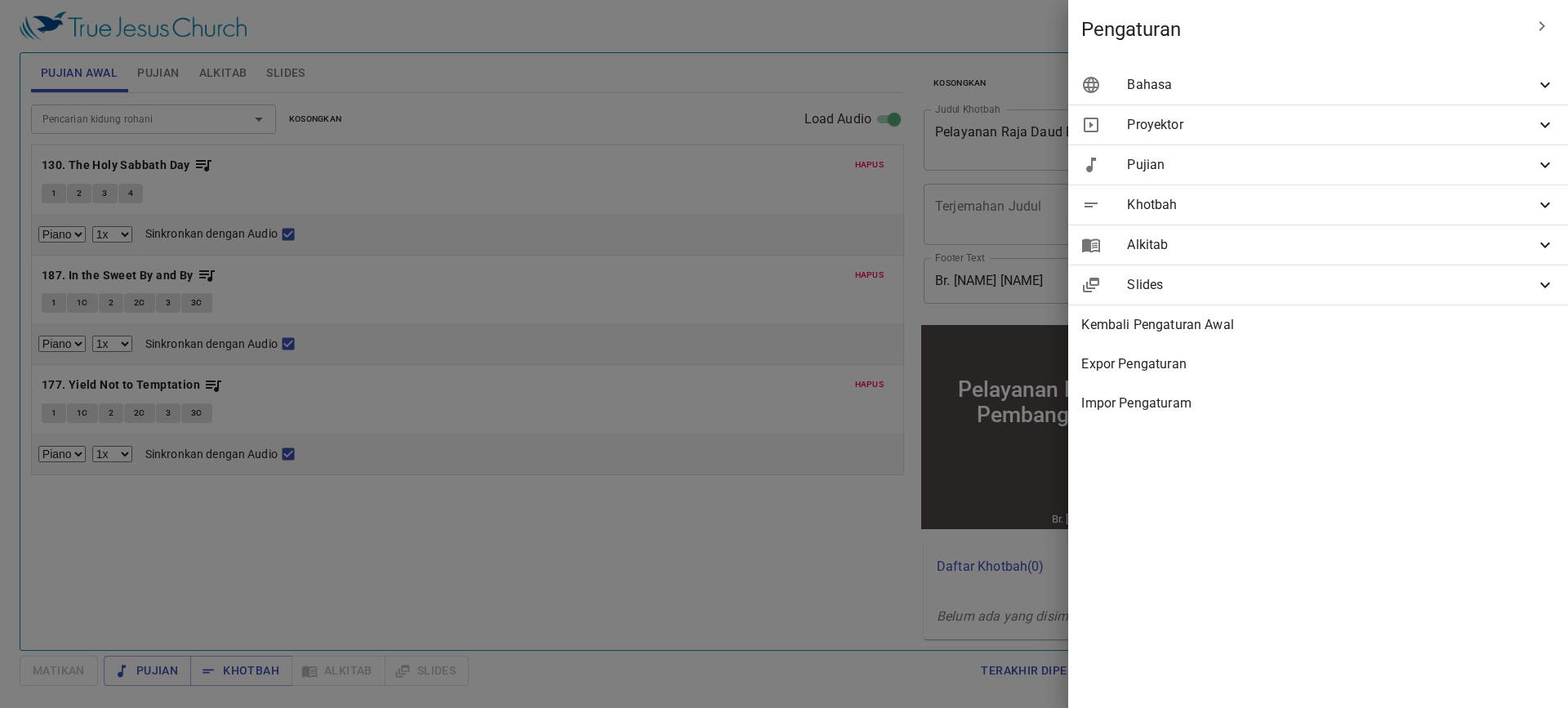 click on "Bahasa" at bounding box center (1318, 85) 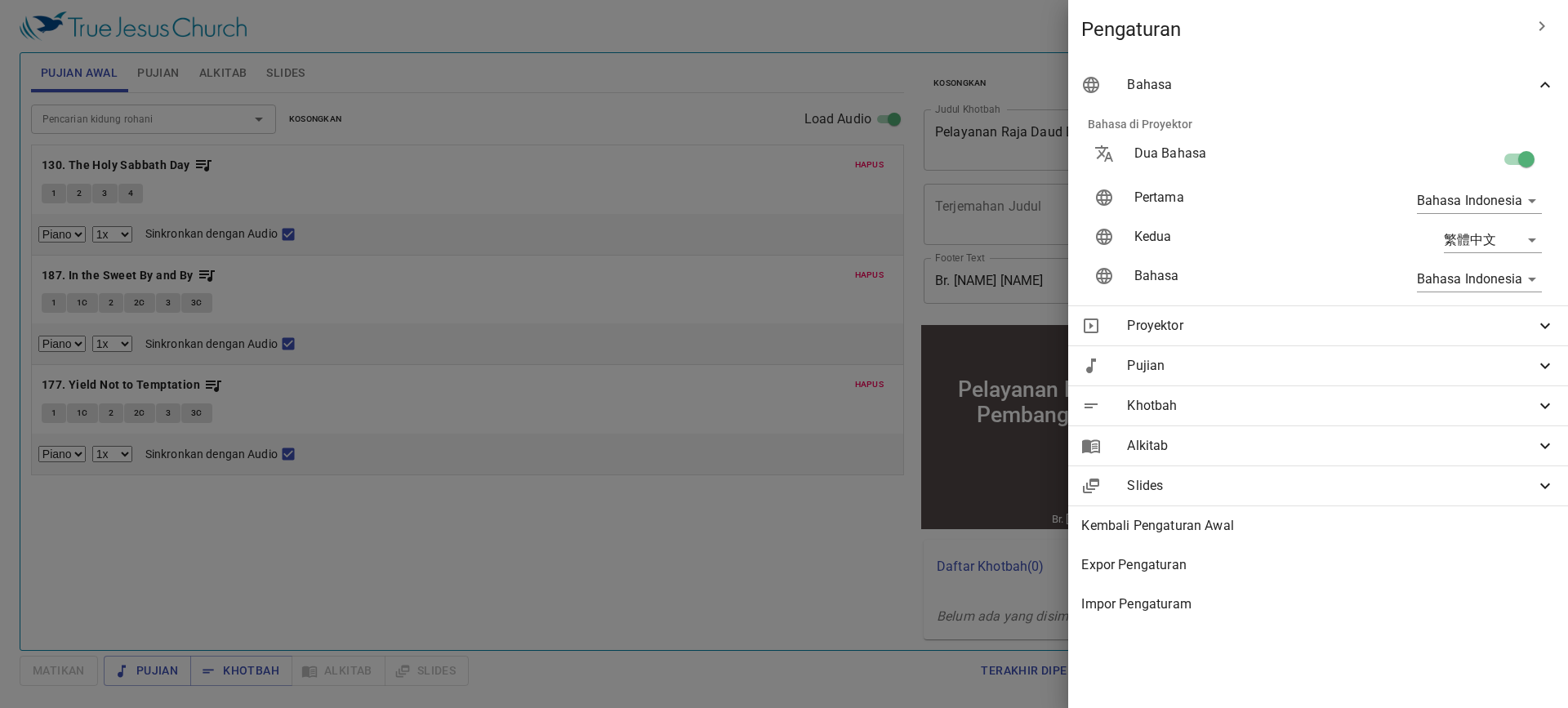 click on "Pilih tutorial Pengaturan Pujian Awal Pujian Alkitab Slides Pencarian kidung rohani Pencarian kidung rohani   Kosongkan Load Audio Hapus 130. The Holy Sabbath Day   1 2 3 4 Piano 0.6x 0.7x 0.8x 0.9x 1x 1.1x 1.2x 1.3x 1.4x 1.5x 1.7x 2x Sinkronkan dengan Audio Hapus 187. In the Sweet By and By   1 1C 2 2C 3 3C Piano 0.6x 0.7x 0.8x 0.9x 1x 1.1x 1.2x 1.3x 1.4x 1.5x 1.7x 2x Sinkronkan dengan Audio Hapus 177. Yield Not to Temptation   1 1C 2 2C 3 3C Piano 0.6x 0.7x 0.8x 0.9x 1x 1.1x 1.2x 1.3x 1.4x 1.5x 1.7x 2x Sinkronkan dengan Audio Pencarian kidung rohani Pencarian kidung rohani   Kosongkan Load Audio Hapus 497. The Longer I Serve Him (414)   Peringatan: Pujian ini berhak cipta dan tidak dilisensikan untuk proyeksi dan penyiaran lirik secara online. 1 1C 2 2C Piano 0.6x 0.7x 0.8x 0.9x 1x 1.1x 1.2x 1.3x 1.4x 1.5x 1.7x 2x Hapus 282. To the Work   1 1C 2 2C 3 3C Piano Piano (3 verses) 0.6x 0.7x 0.8x 0.9x 1x 1.1x 1.2x 1.3x 1.4x 1.5x 1.7x 2x Kejadian 1 Referensi Alkitab (Ctrl +/)   Sejarah Ayat   1 ." at bounding box center [784, 354] 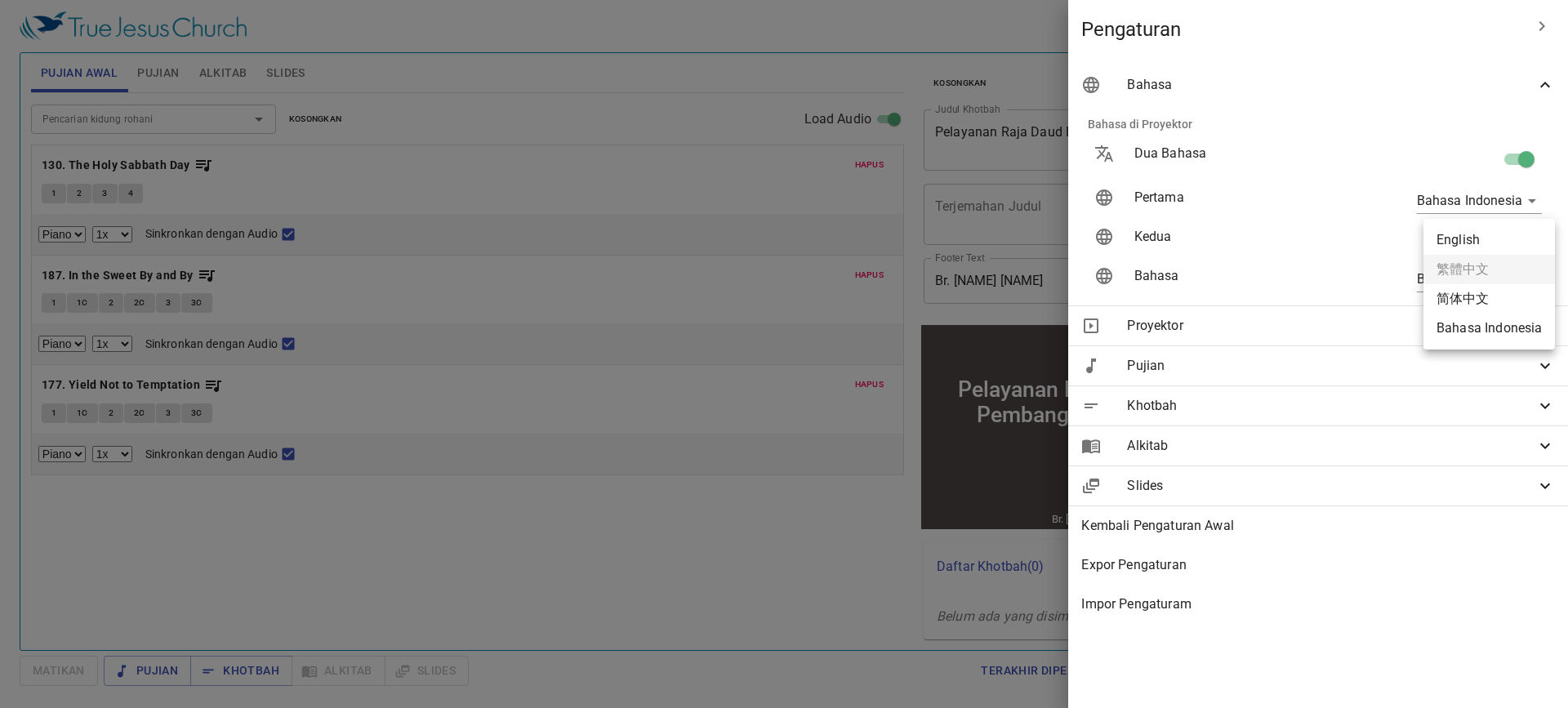 click on "English" at bounding box center (1489, 240) 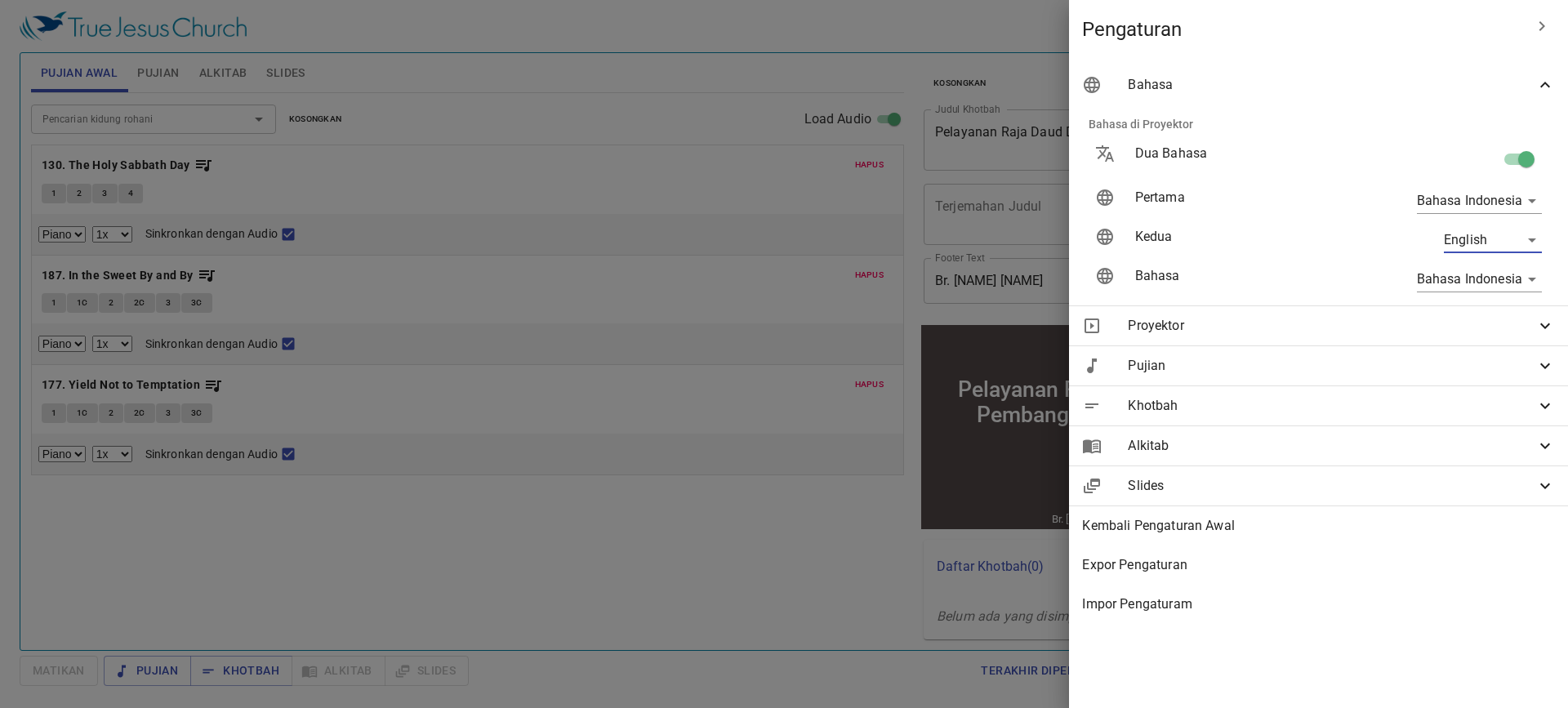 drag, startPoint x: 412, startPoint y: 121, endPoint x: 347, endPoint y: 94, distance: 70.38466 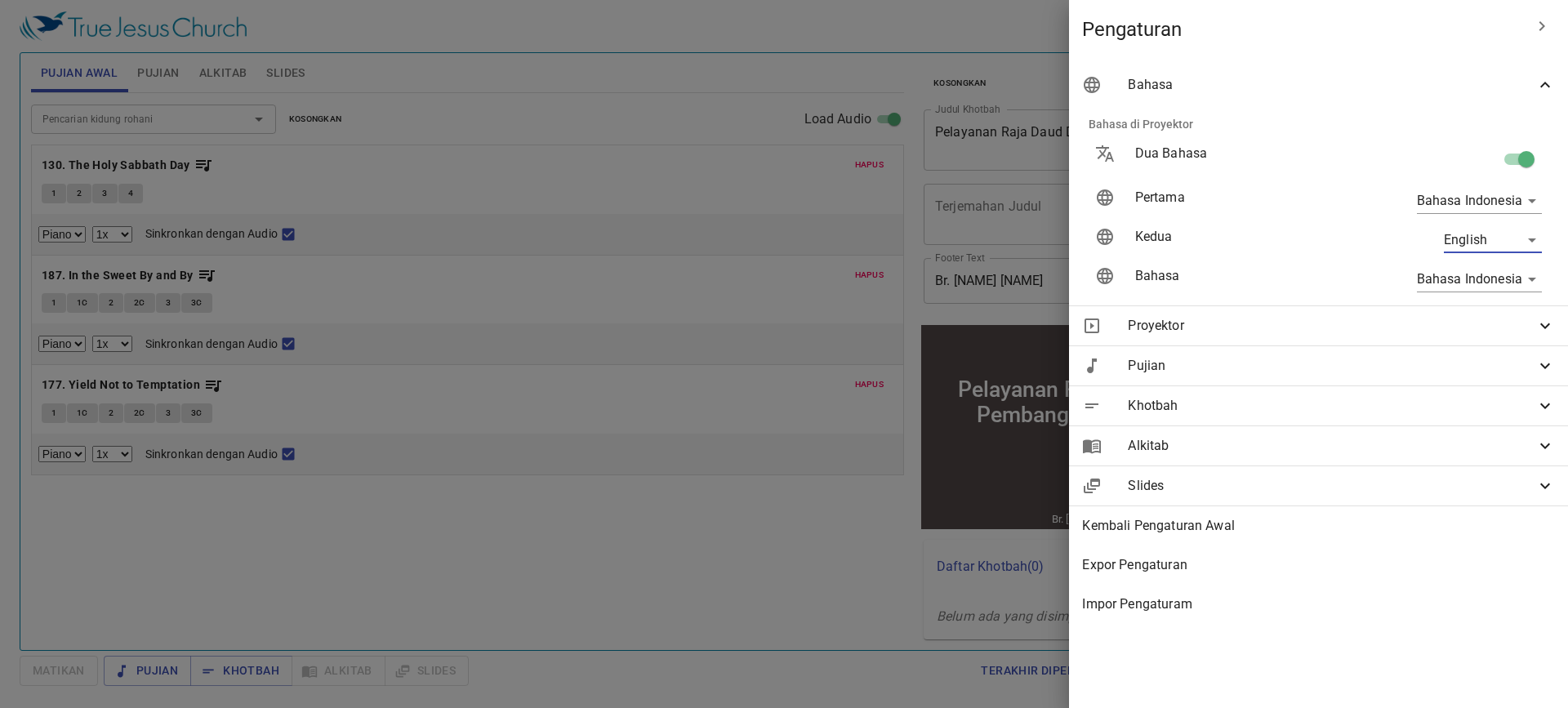 click at bounding box center (784, 354) 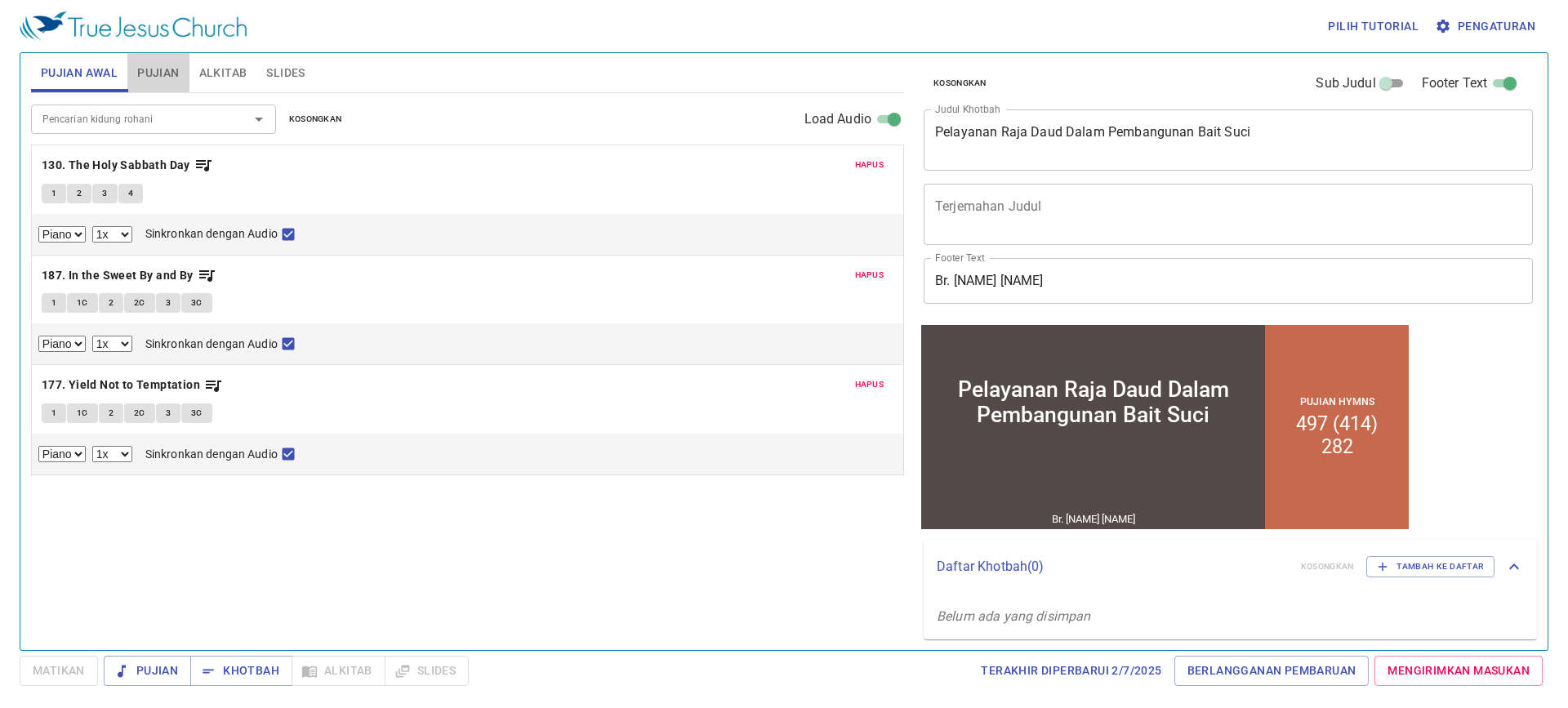 click on "Pujian" at bounding box center [158, 73] 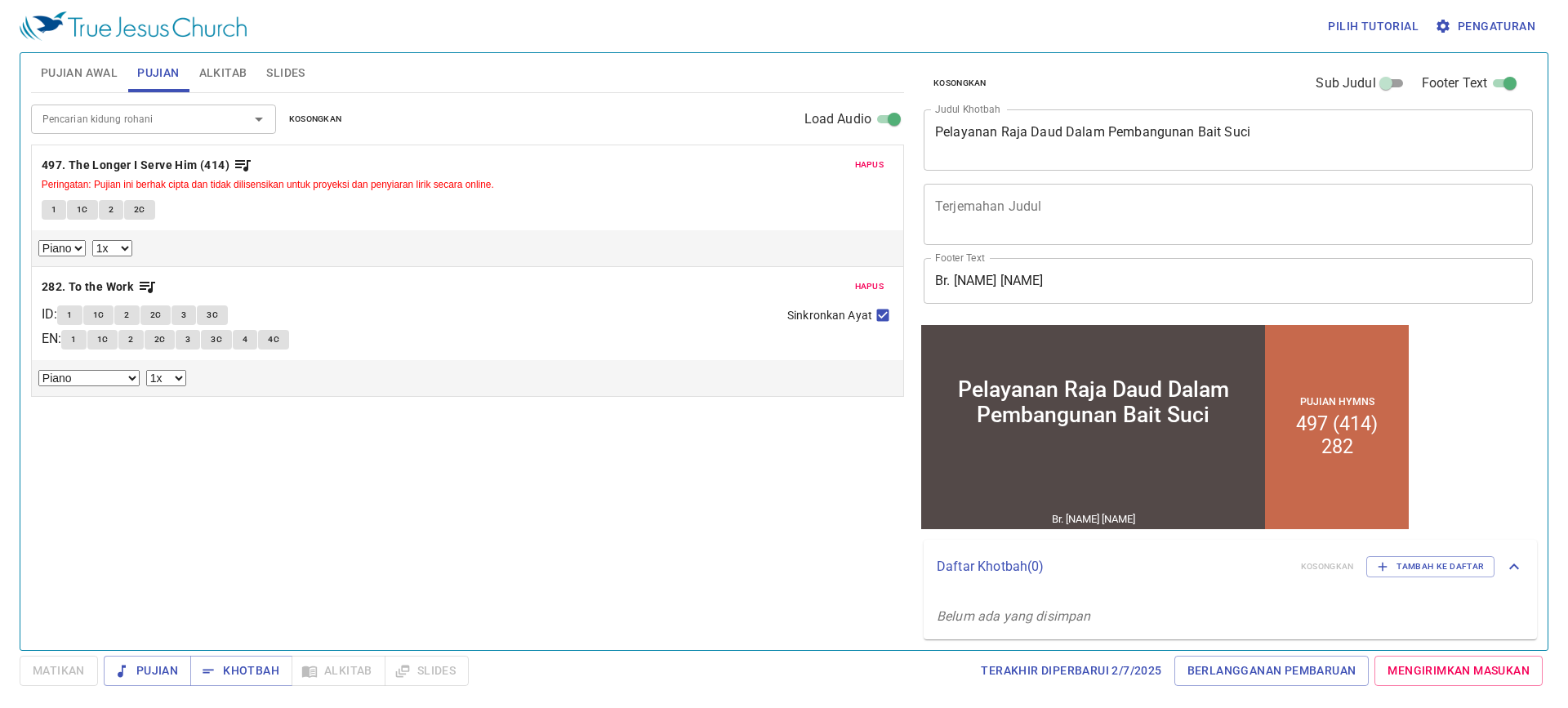 click on "Pujian Awal" at bounding box center (79, 73) 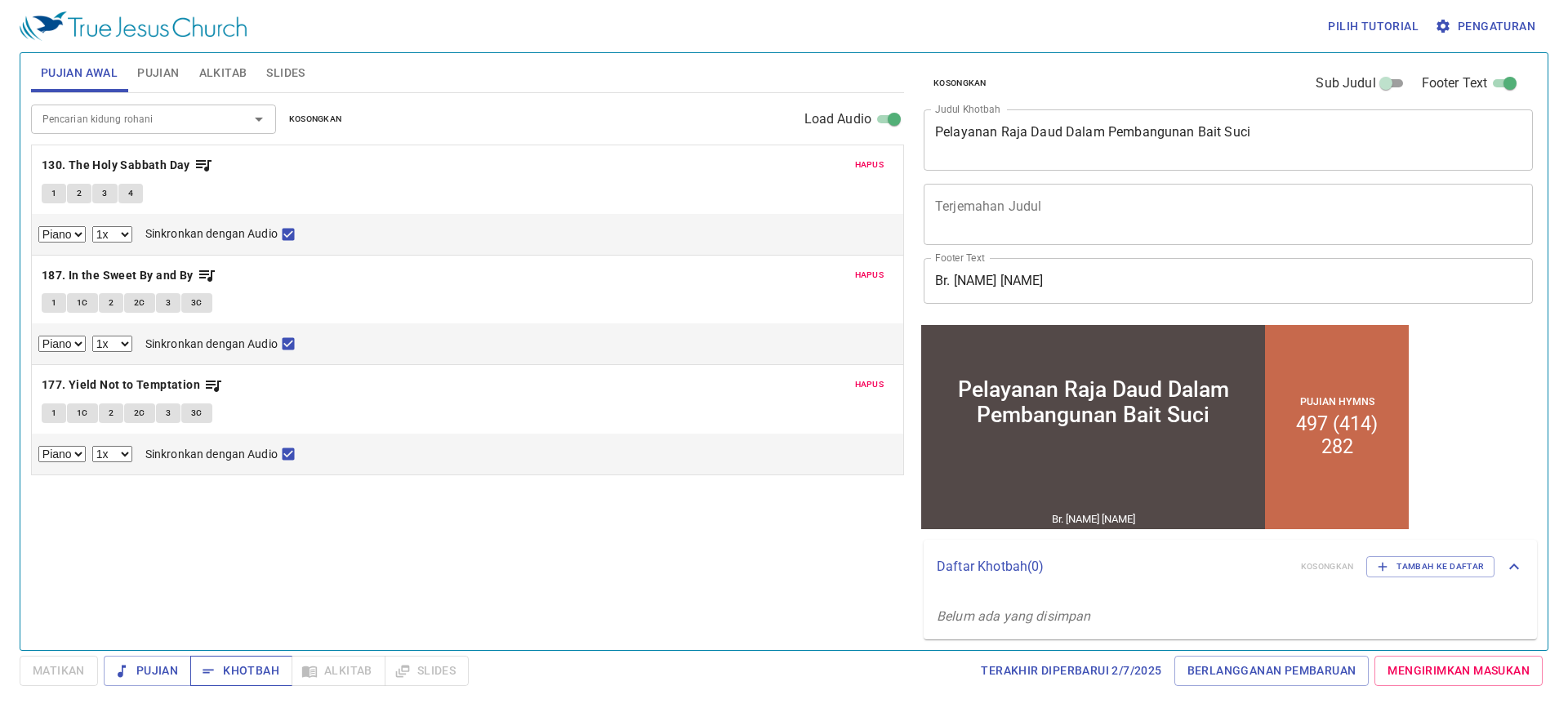 drag, startPoint x: 256, startPoint y: 693, endPoint x: 262, endPoint y: 679, distance: 15.231546 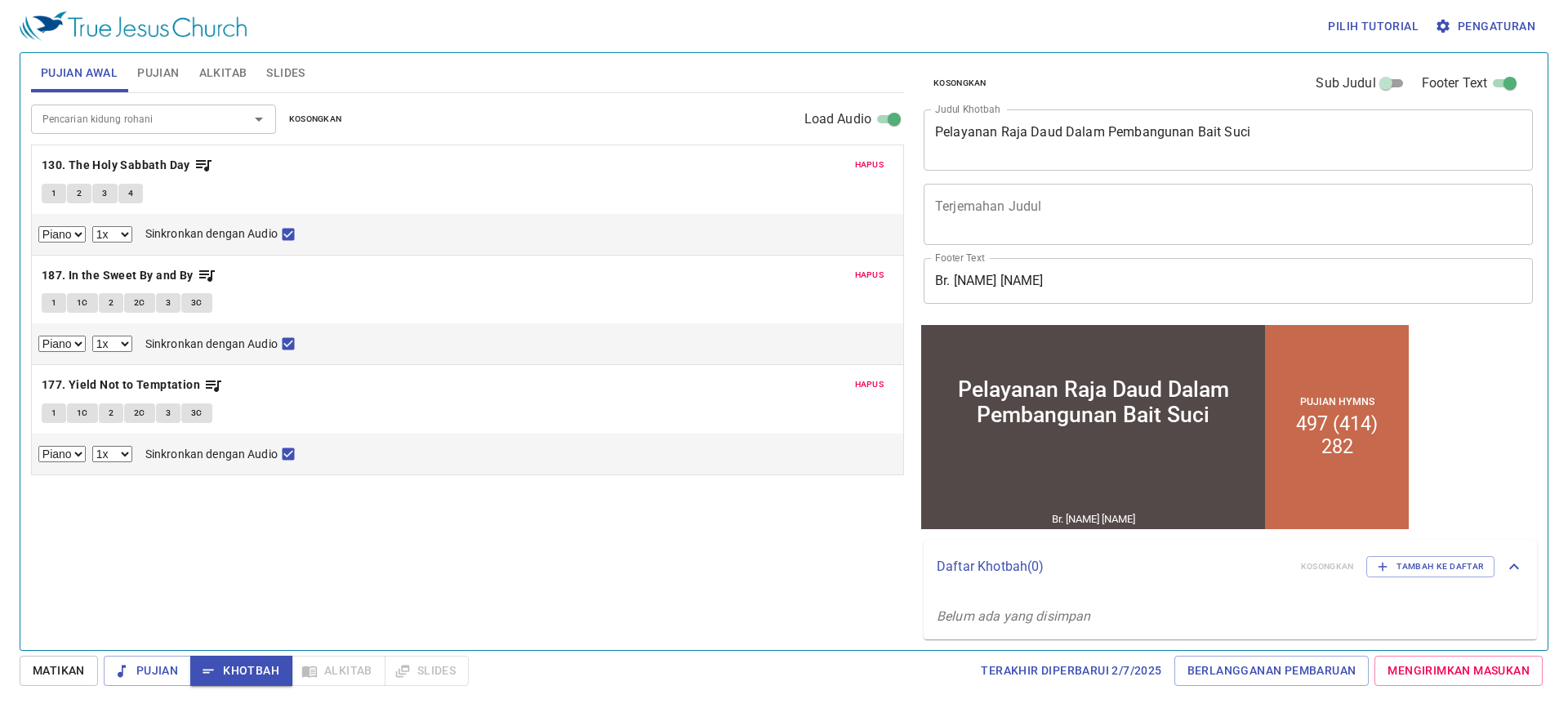 click on "Alkitab" at bounding box center (223, 73) 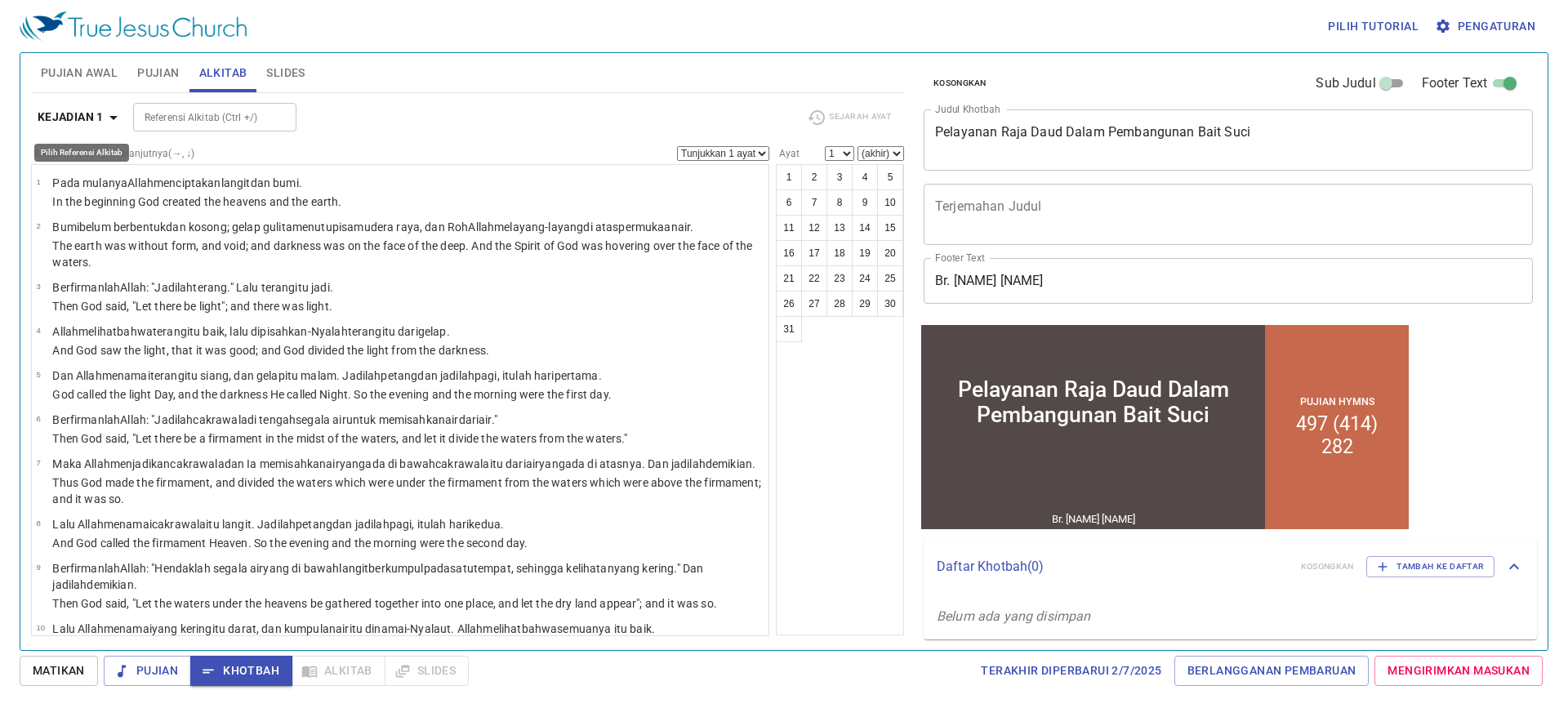 click on "Kejadian 1" at bounding box center (70, 117) 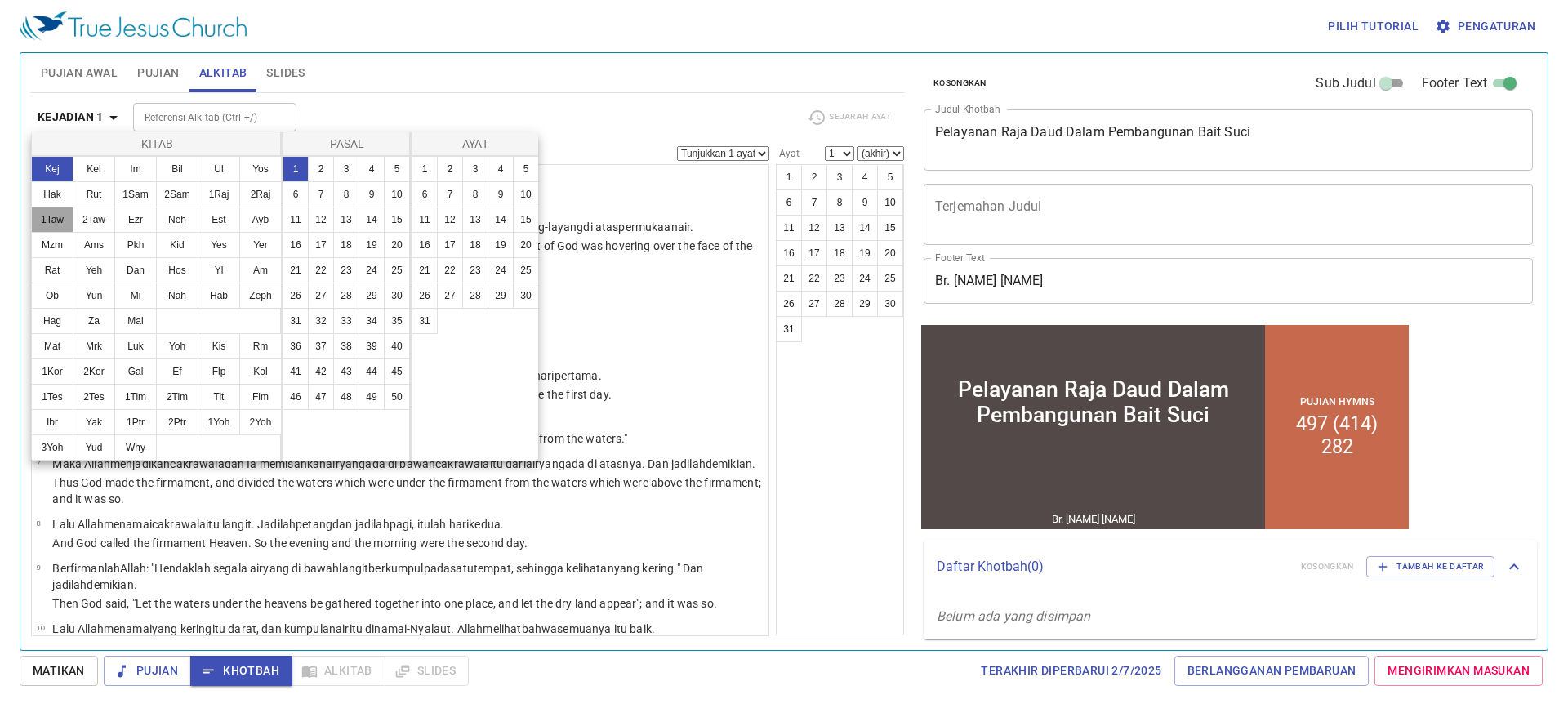 click on "1Taw" at bounding box center (52, 220) 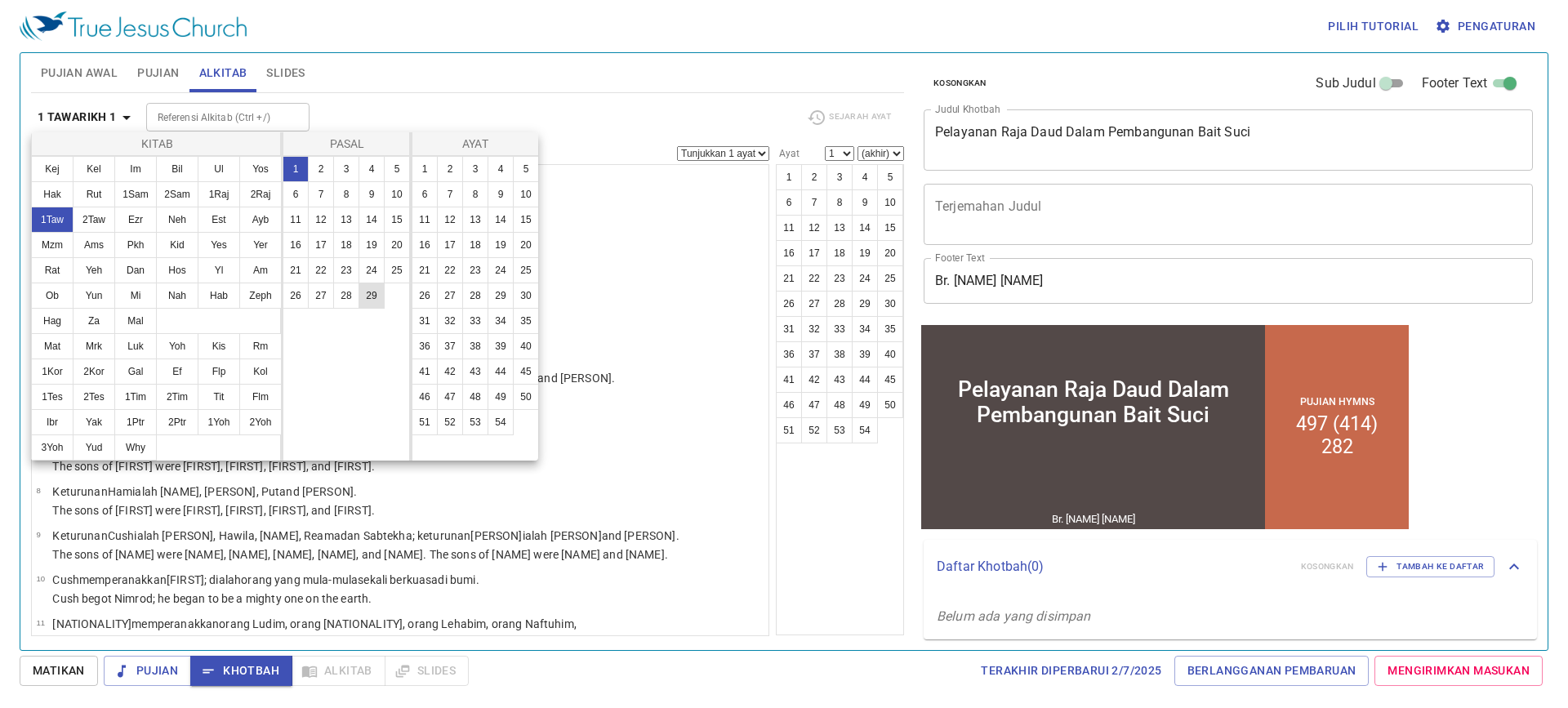 click on "29" at bounding box center (372, 296) 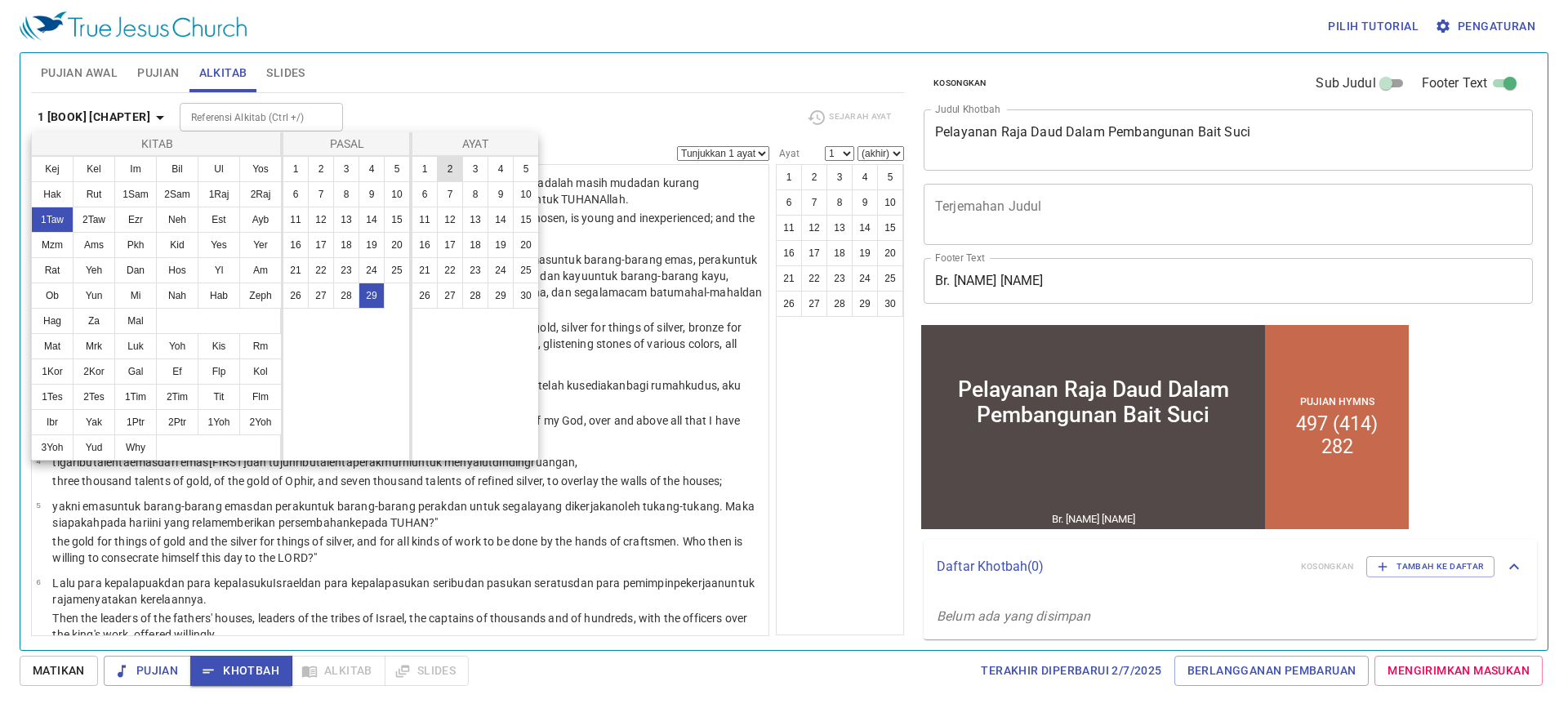 click on "2" at bounding box center (450, 169) 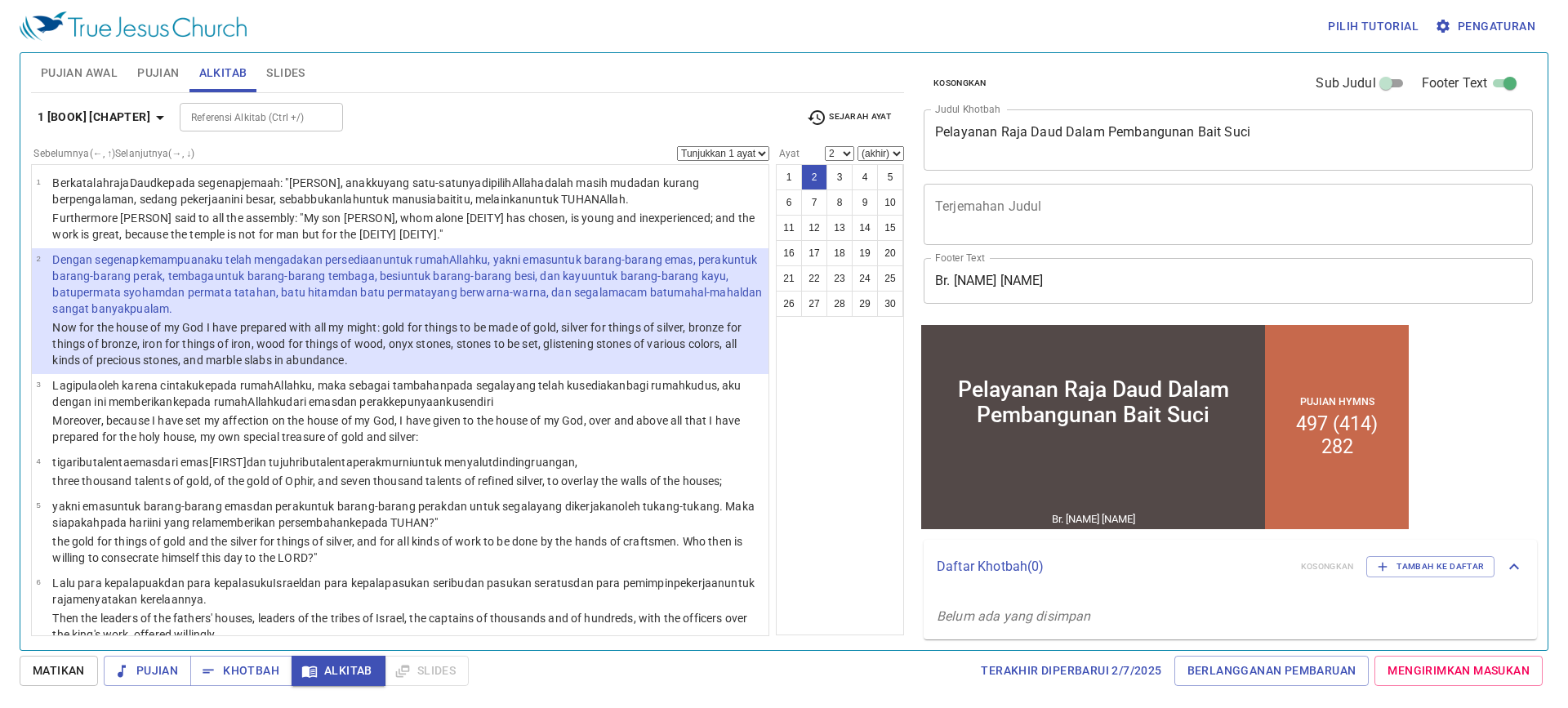 click on "Pengaturan" at bounding box center (1486, 26) 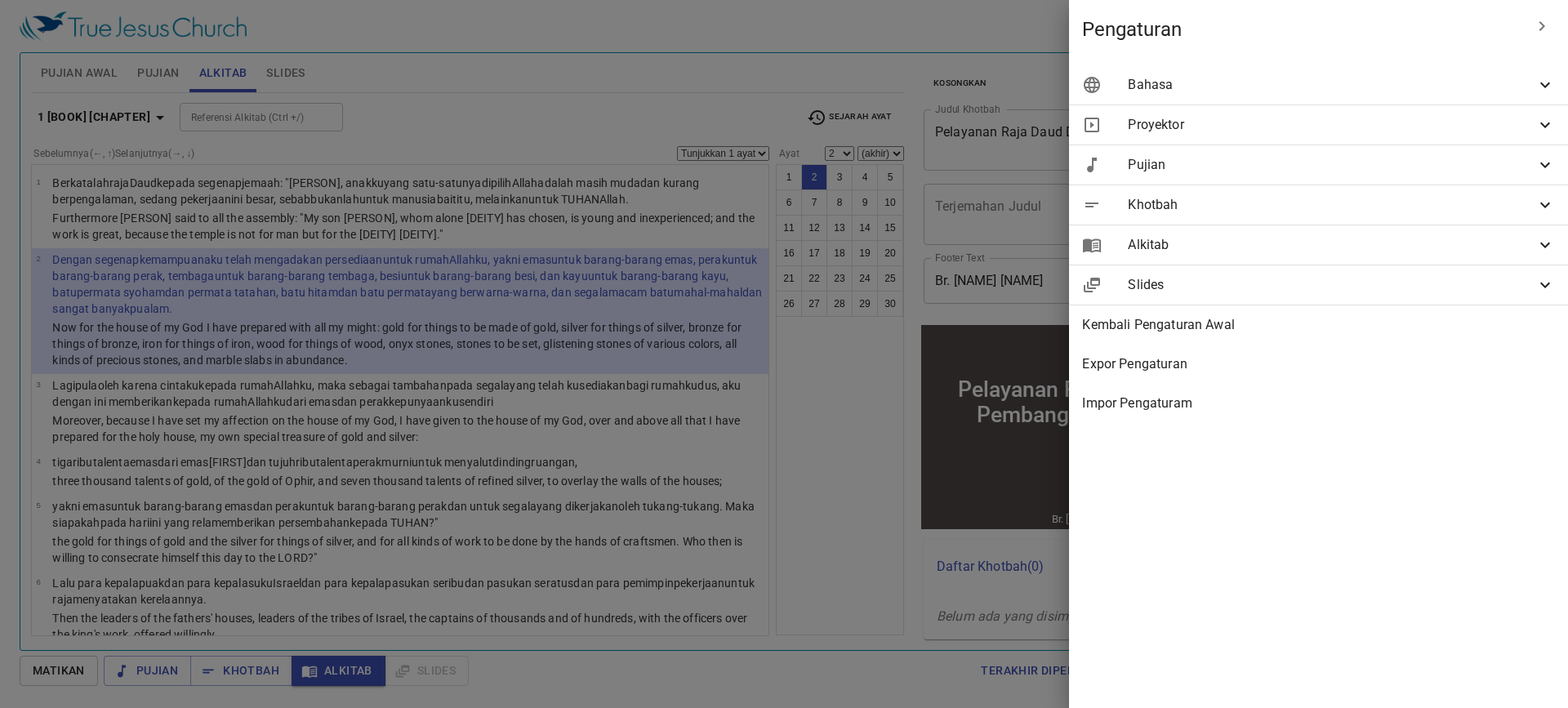 click on "Alkitab" at bounding box center (1331, 245) 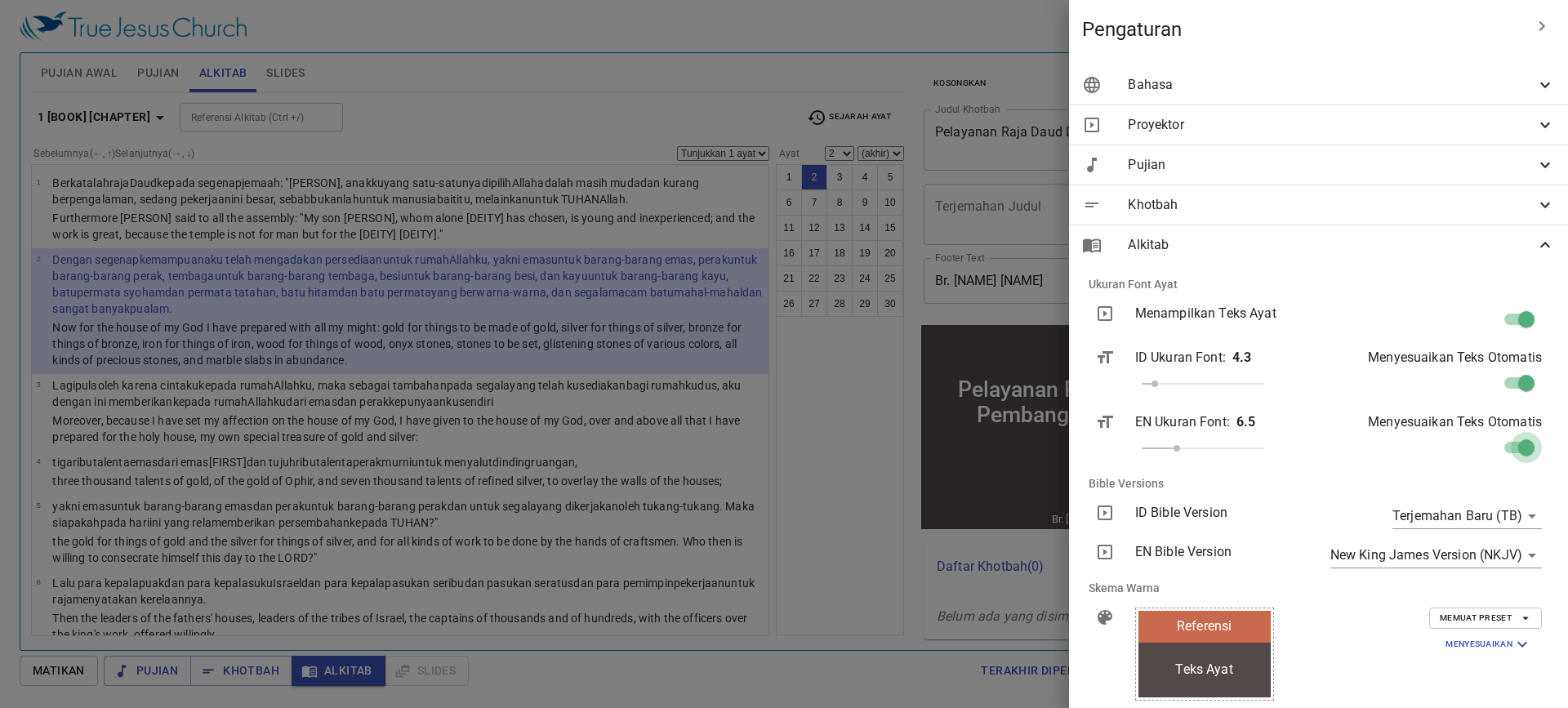 click at bounding box center [1526, 451] 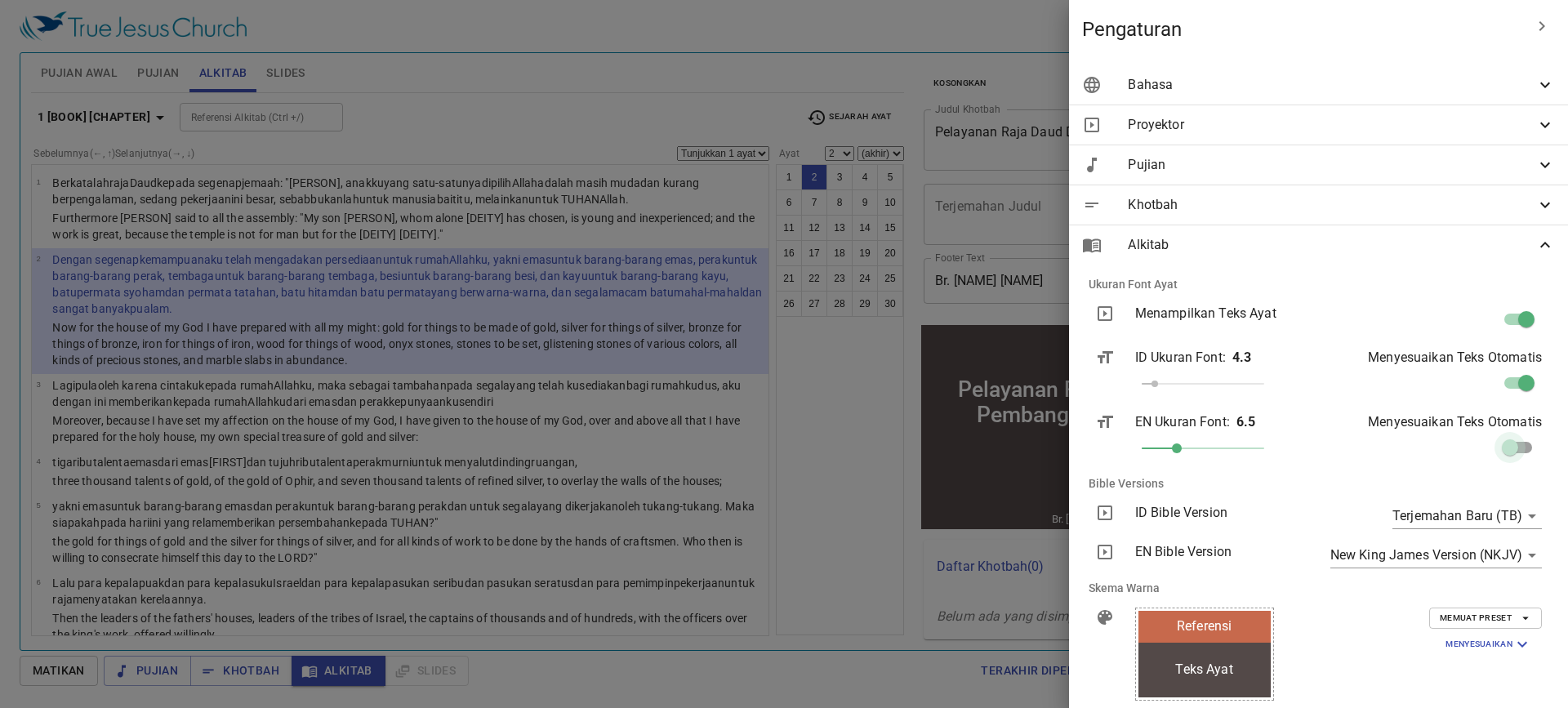 click at bounding box center (1510, 451) 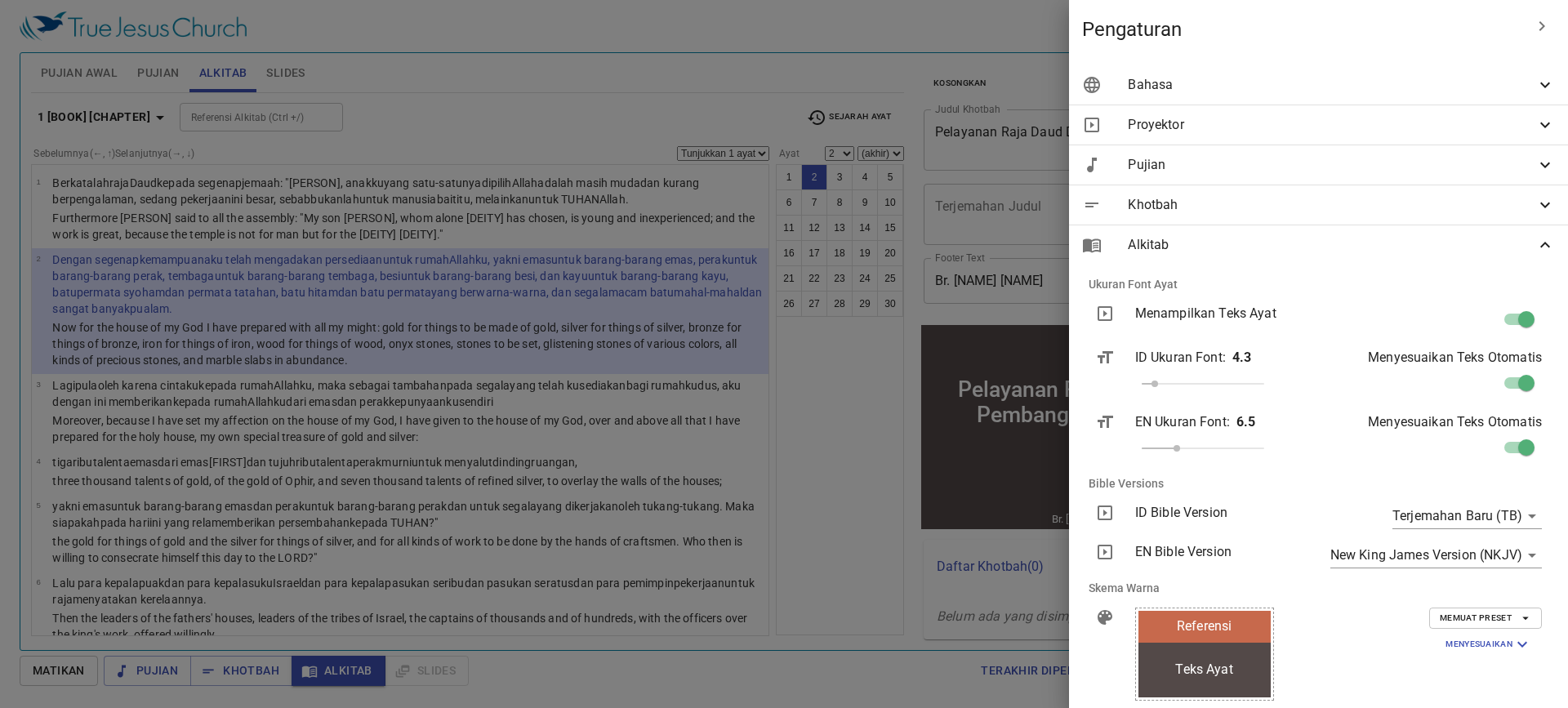 click on "Pilih tutorial Pengaturan Pujian Awal Pujian Alkitab Slides Pencarian kidung rohani Pencarian kidung rohani   Kosongkan Load Audio Hapus 130. The Holy Sabbath Day   1 2 3 4 Piano 0.6x 0.7x 0.8x 0.9x 1x 1.1x 1.2x 1.3x 1.4x 1.5x 1.7x 2x Sinkronkan dengan Audio Hapus 187. In the Sweet By and By   1 1C 2 2C 3 3C Piano 0.6x 0.7x 0.8x 0.9x 1x 1.1x 1.2x 1.3x 1.4x 1.5x 1.7x 2x Sinkronkan dengan Audio Hapus 177. Yield Not to Temptation   1 1C 2 2C 3 3C Piano 0.6x 0.7x 0.8x 0.9x 1x 1.1x 1.2x 1.3x 1.4x 1.5x 1.7x 2x Sinkronkan dengan Audio Pencarian kidung rohani Pencarian kidung rohani   Kosongkan Load Audio Hapus 497. The Longer I Serve Him (414)   Peringatan: Pujian ini berhak cipta dan tidak dilisensikan untuk proyeksi dan penyiaran lirik secara online. 1 1C 2 2C Piano 0.6x 0.7x 0.8x 0.9x 1x 1.1x 1.2x 1.3x 1.4x 1.5x 1.7x 2x Hapus 282. To the Work   ID :   1 1C 2 2C 3 3C EN :   1 1C 2 2C 3 3C 4 4C Sinkronkan Ayat Piano Piano (3 verses) 0.6x 0.7x 0.8x 0.9x 1x 1.1x 1.2x 1.3x 1.4x 1.5x 1.7x 2x     1 raja" at bounding box center (784, 354) 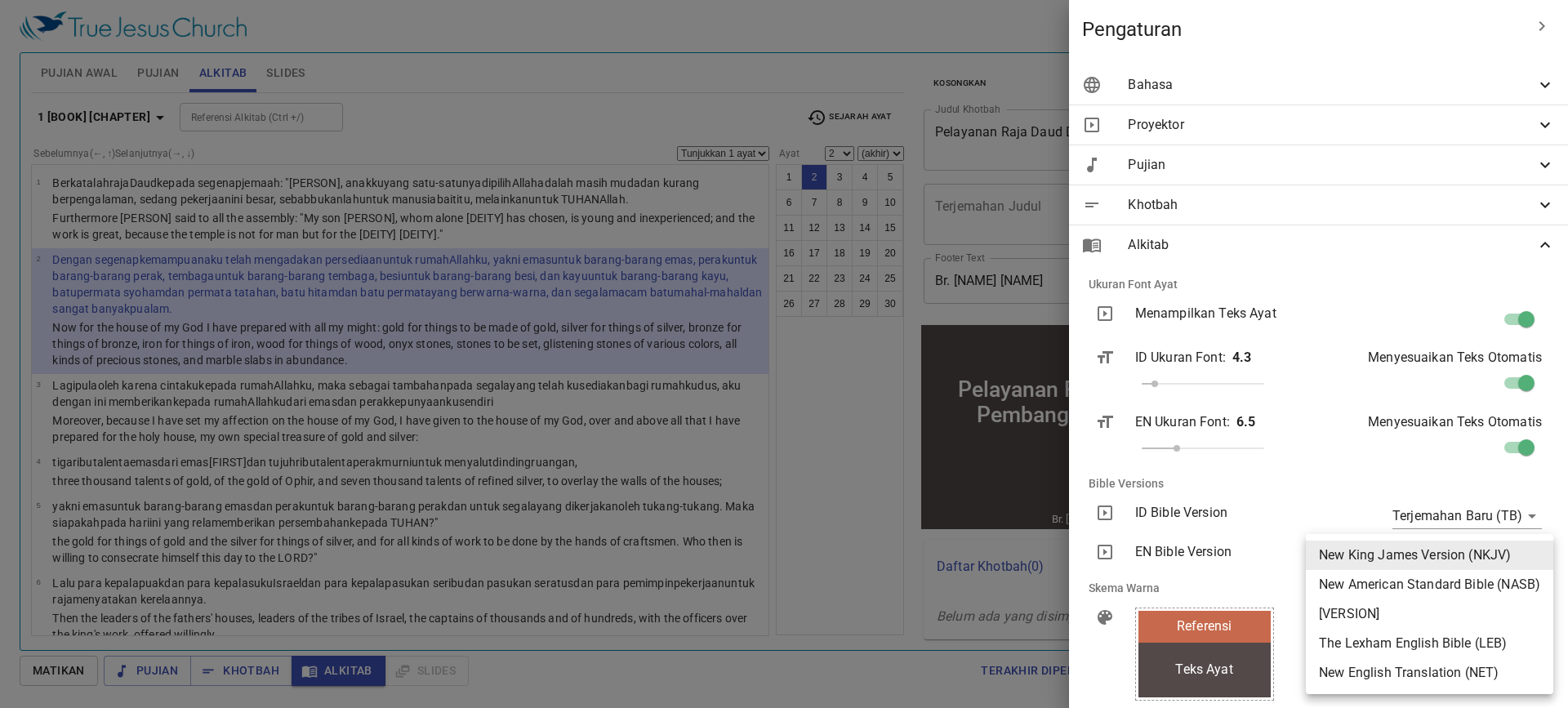 click at bounding box center [784, 354] 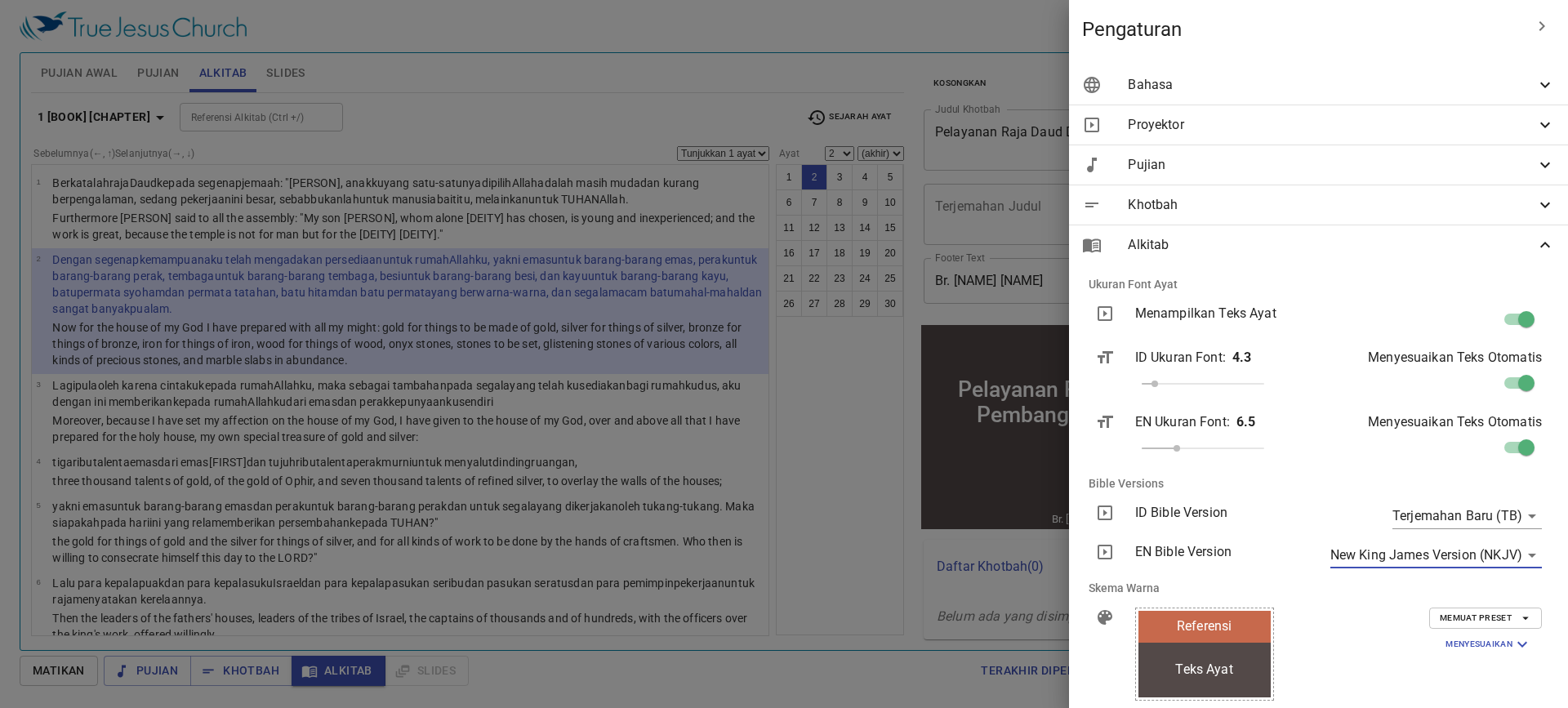 click at bounding box center [784, 354] 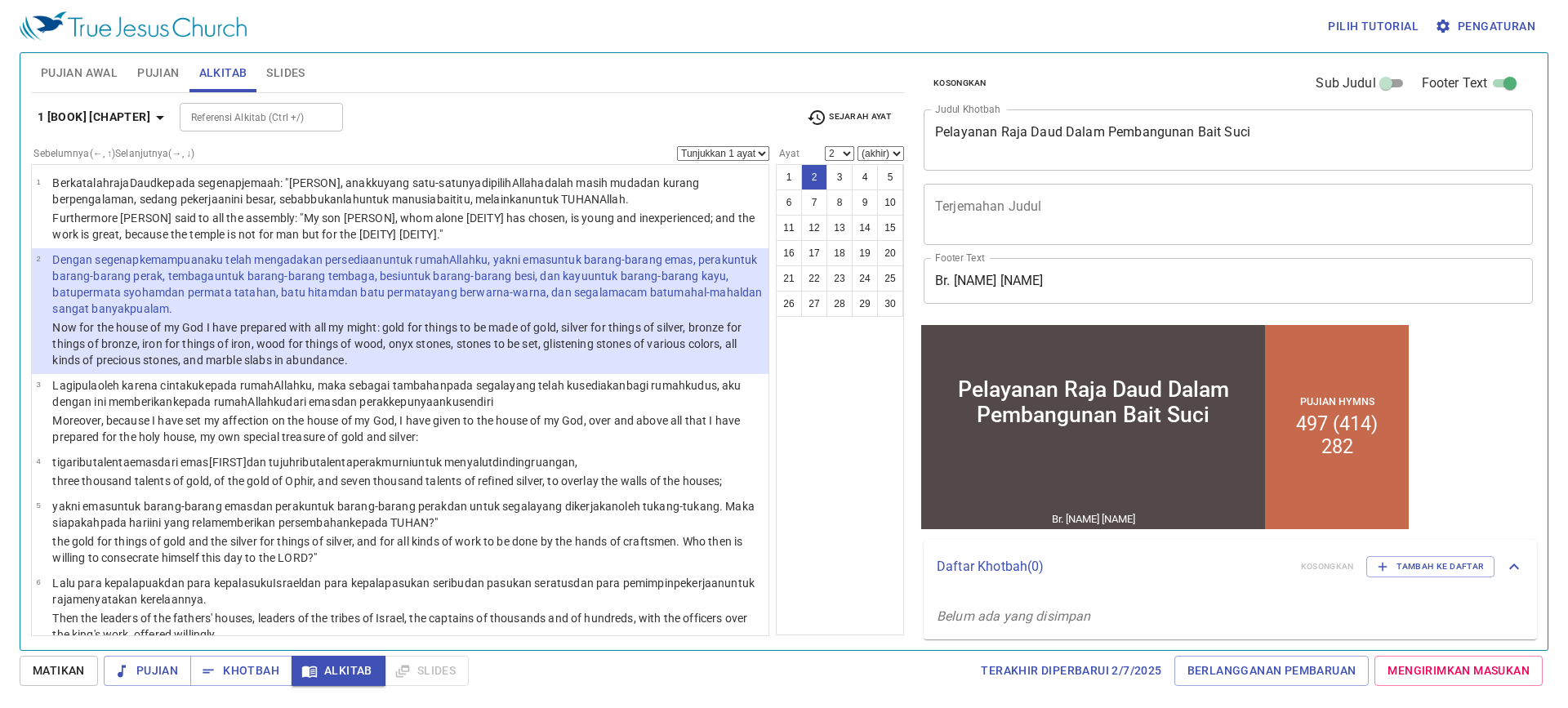 click on "Sejarah Ayat" at bounding box center [849, 118] 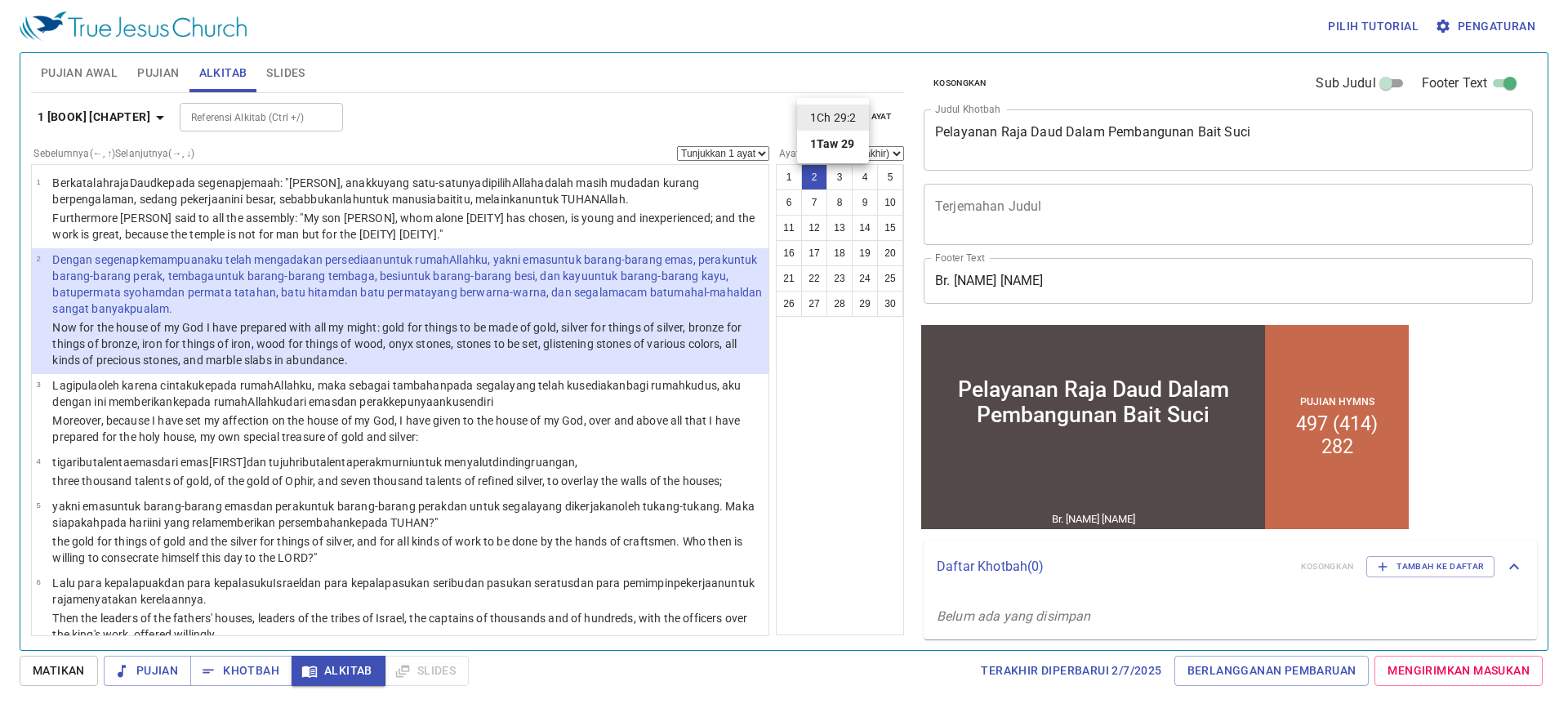 click at bounding box center (784, 354) 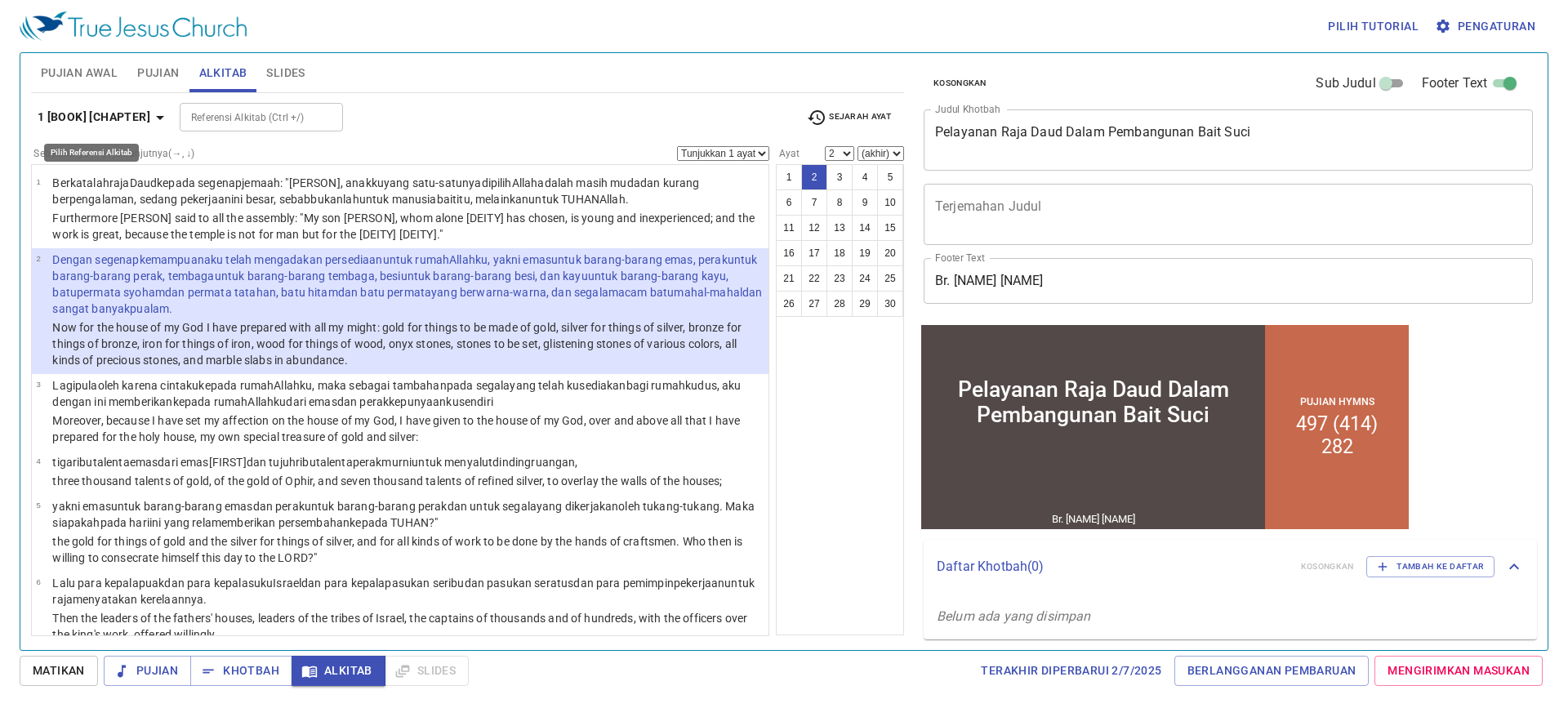 click on "1 Tawarikh 29" at bounding box center [94, 117] 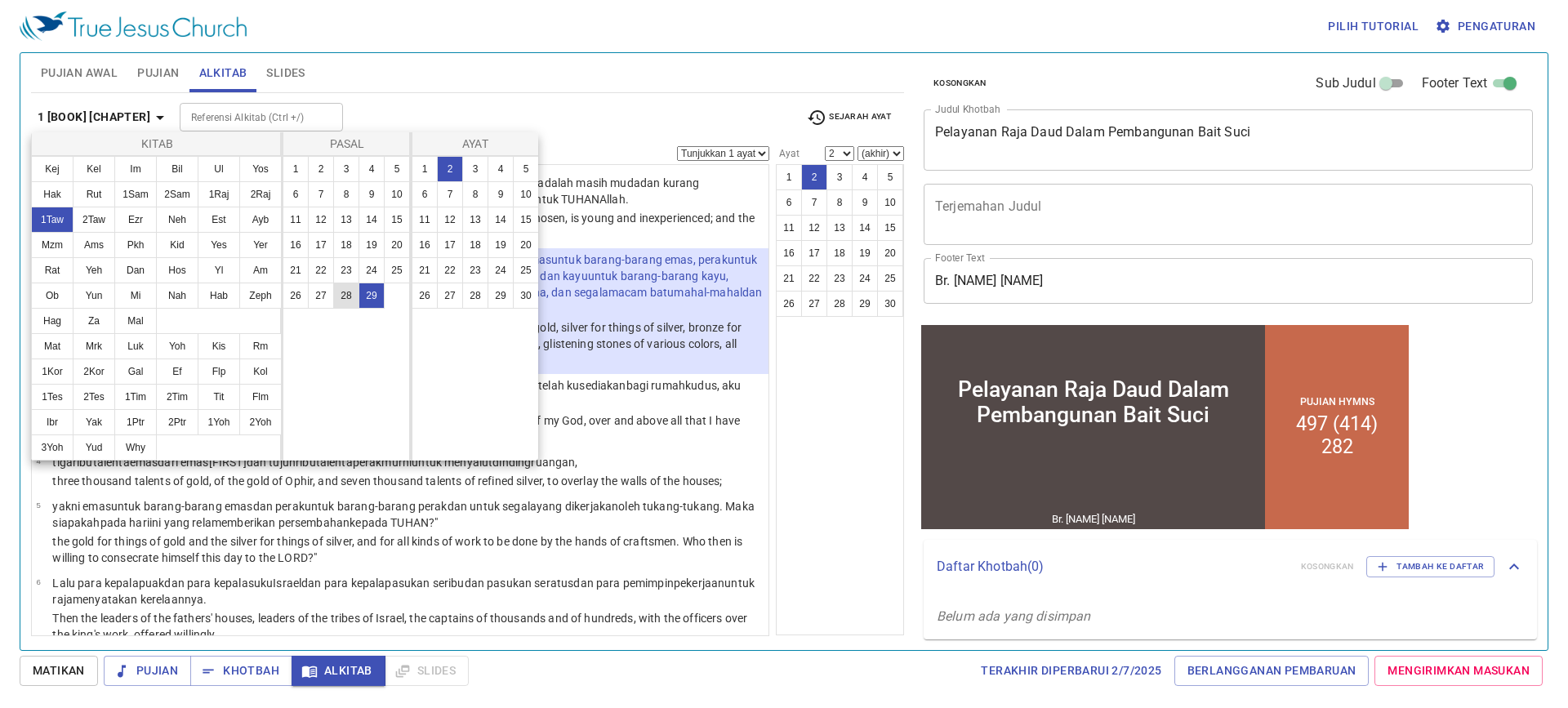 click on "28" at bounding box center (346, 296) 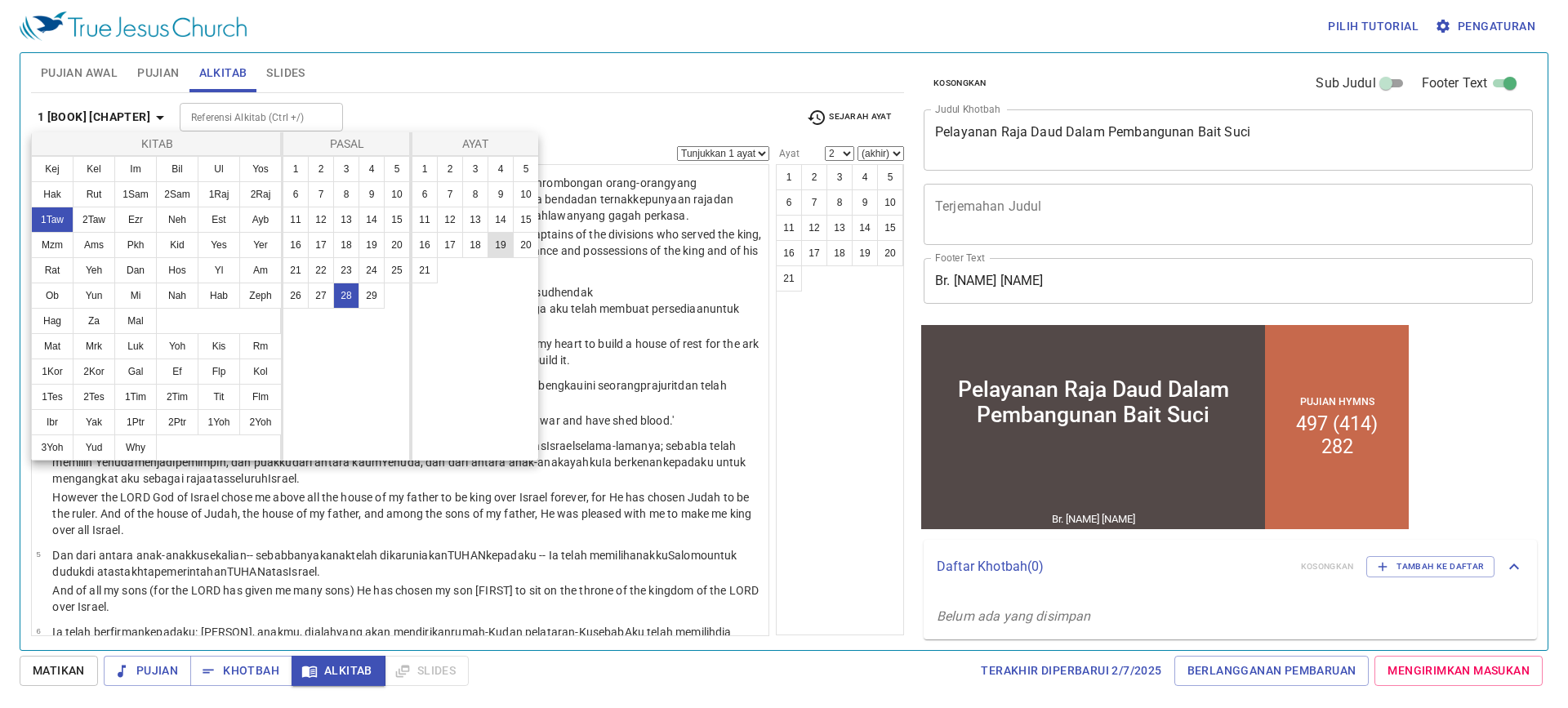 click on "19" at bounding box center (501, 245) 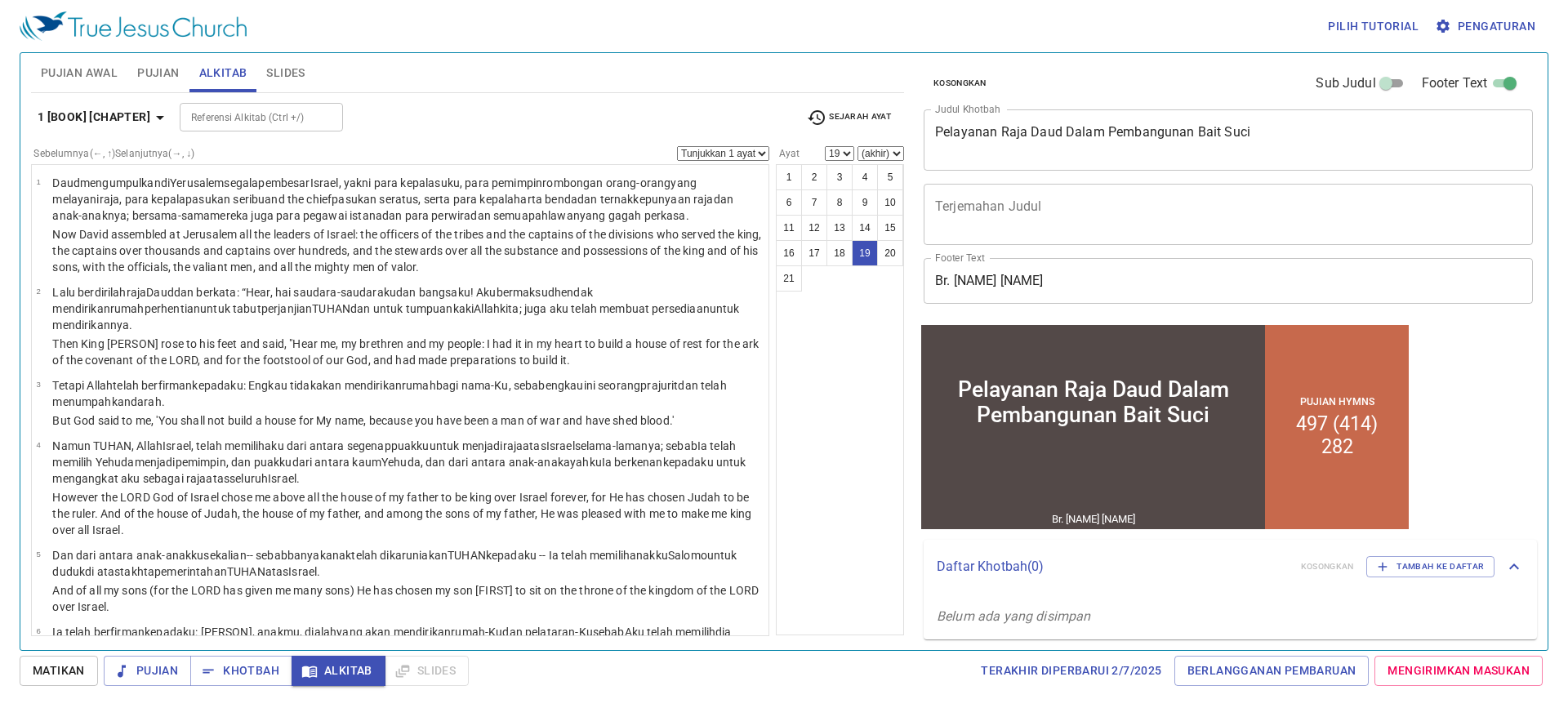 scroll, scrollTop: 1237, scrollLeft: 0, axis: vertical 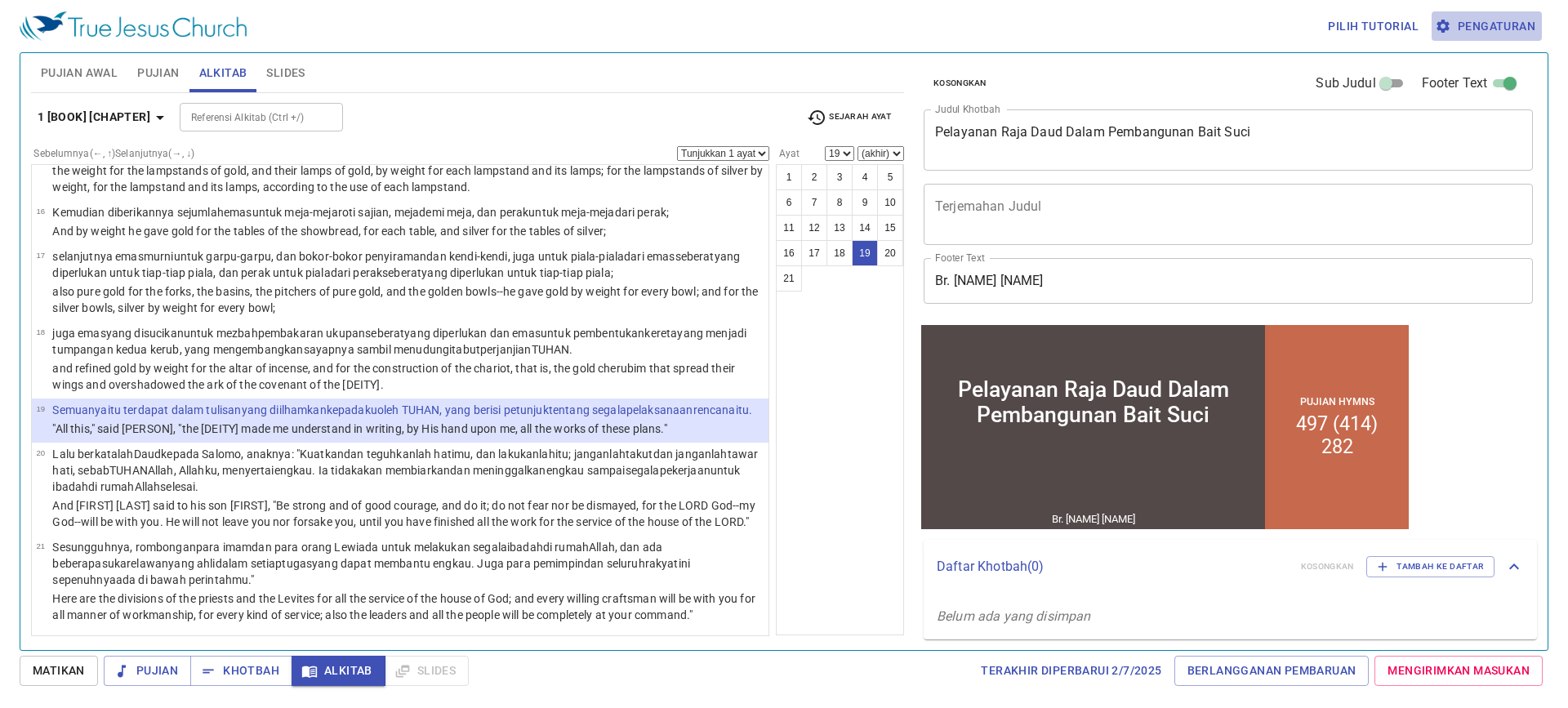 click on "Pengaturan" at bounding box center (1486, 26) 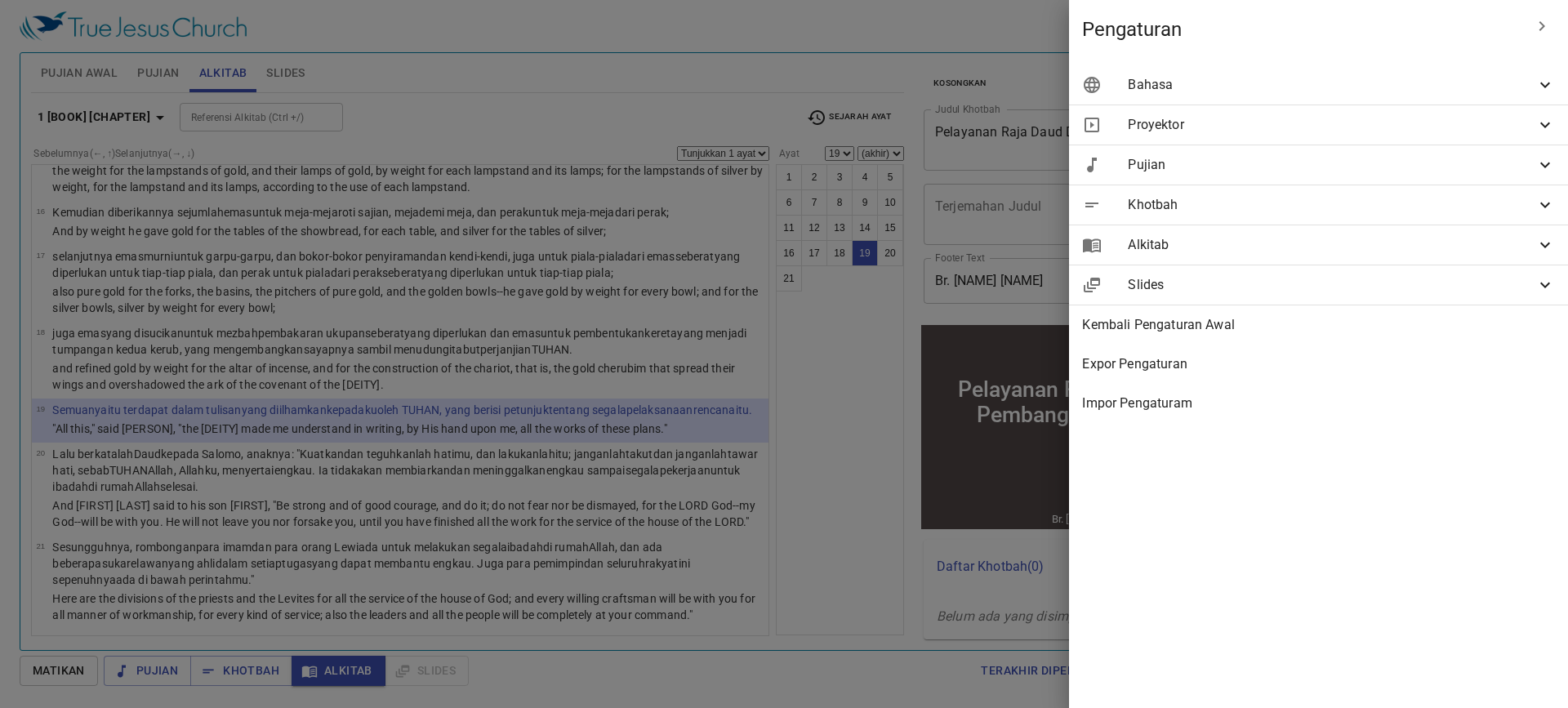 click on "Bahasa" at bounding box center (1331, 85) 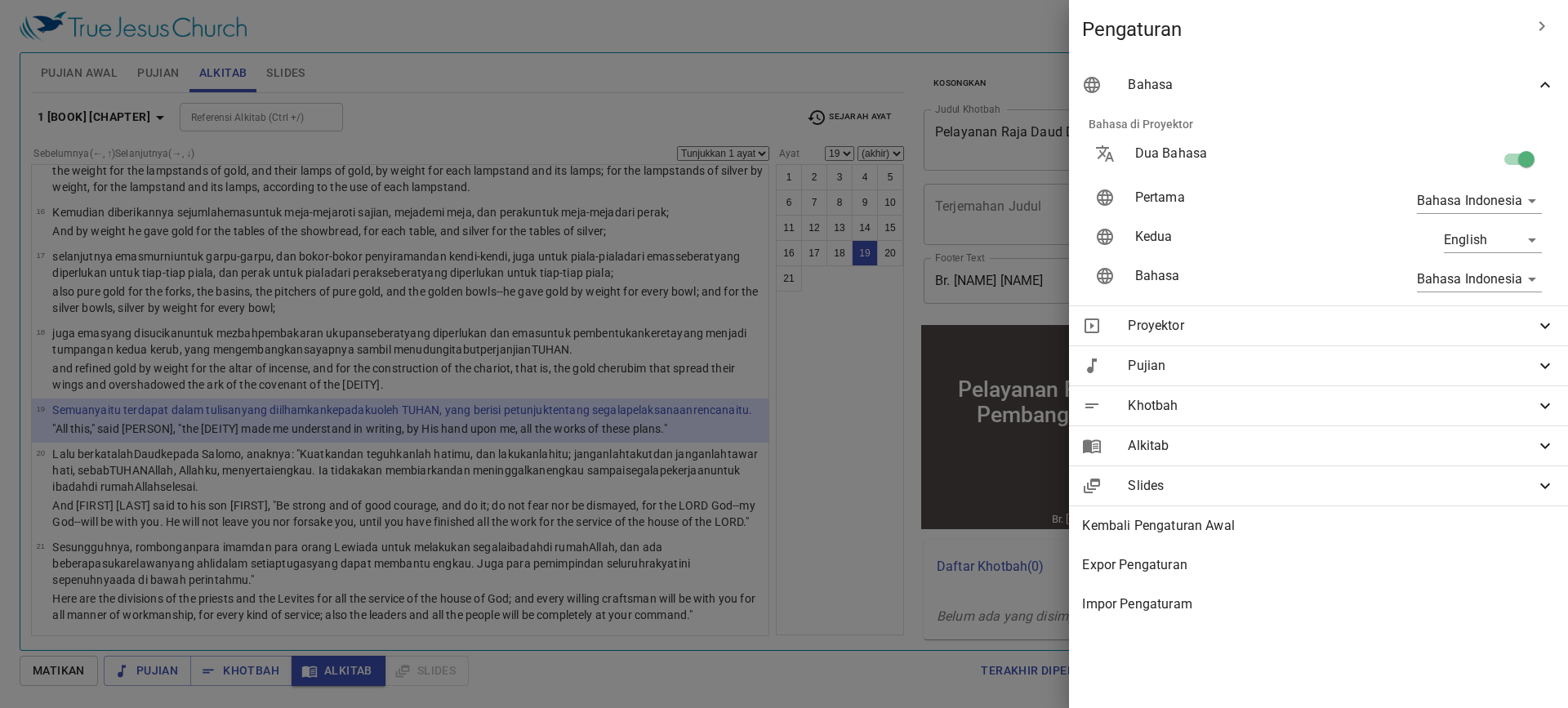 click on "Pilih tutorial Pengaturan Pujian Awal Pujian Alkitab Slides Pencarian kidung rohani Pencarian kidung rohani   Kosongkan Load Audio Hapus 130. The Holy Sabbath Day   1 2 3 4 Piano 0.6x 0.7x 0.8x 0.9x 1x 1.1x 1.2x 1.3x 1.4x 1.5x 1.7x 2x Sinkronkan dengan Audio Hapus 187. In the Sweet By and By   1 1C 2 2C 3 3C Piano 0.6x 0.7x 0.8x 0.9x 1x 1.1x 1.2x 1.3x 1.4x 1.5x 1.7x 2x Sinkronkan dengan Audio Hapus 177. Yield Not to Temptation   1 1C 2 2C 3 3C Piano 0.6x 0.7x 0.8x 0.9x 1x 1.1x 1.2x 1.3x 1.4x 1.5x 1.7x 2x Sinkronkan dengan Audio Pencarian kidung rohani Pencarian kidung rohani   Kosongkan Load Audio Hapus 497. The Longer I Serve Him (414)   Peringatan: Pujian ini berhak cipta dan tidak dilisensikan untuk proyeksi dan penyiaran lirik secara online. 1 1C 2 2C Piano 0.6x 0.7x 0.8x 0.9x 1x 1.1x 1.2x 1.3x 1.4x 1.5x 1.7x 2x Hapus 282. To the Work   ID :   1 1C 2 2C 3 3C EN :   1 1C 2 2C 3 3C 4 4C Sinkronkan Ayat Piano Piano (3 verses) 0.6x 0.7x 0.8x 0.9x 1x 1.1x 1.2x 1.3x 1.4x 1.5x 1.7x 2x     1 Daud" at bounding box center [784, 354] 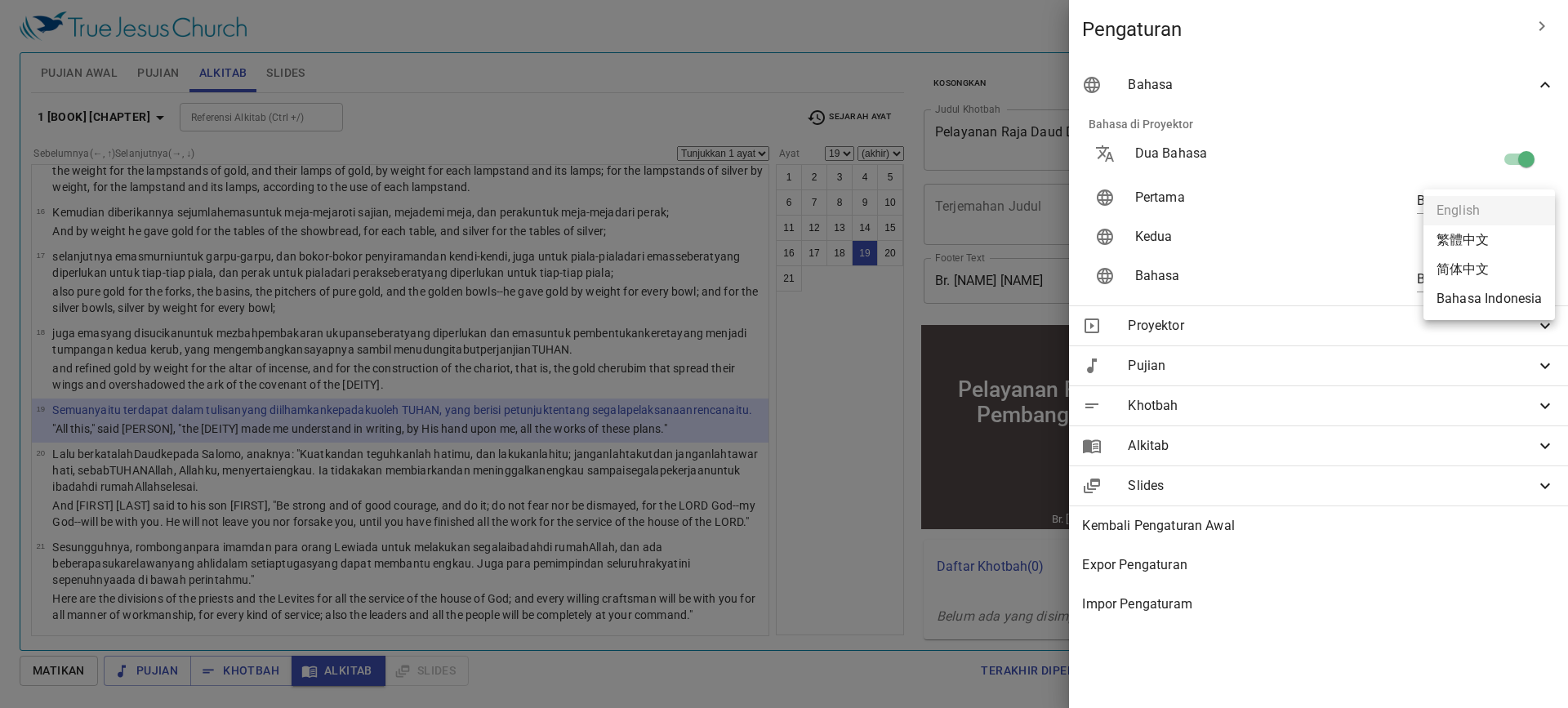 click on "Bahasa Indonesia" at bounding box center (1489, 299) 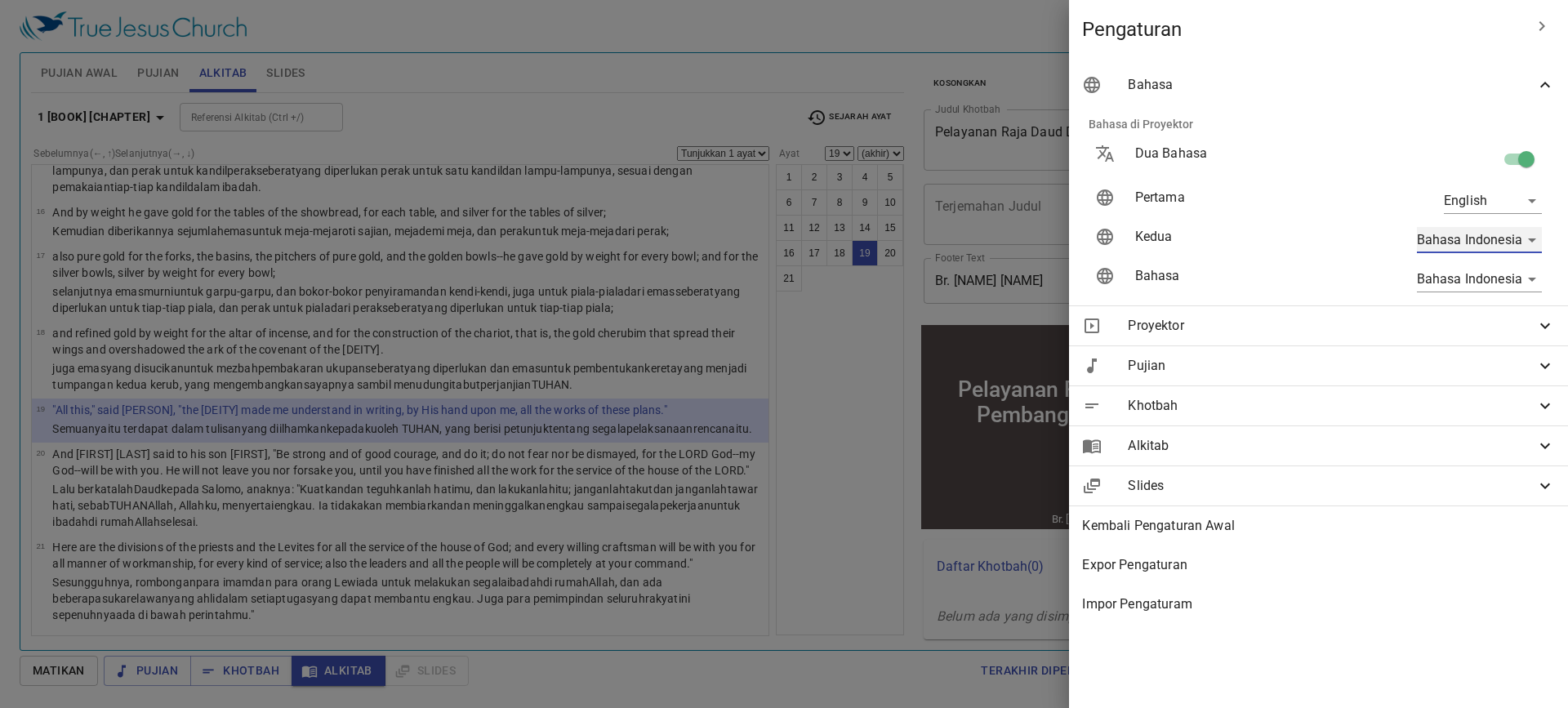 scroll, scrollTop: 1221, scrollLeft: 0, axis: vertical 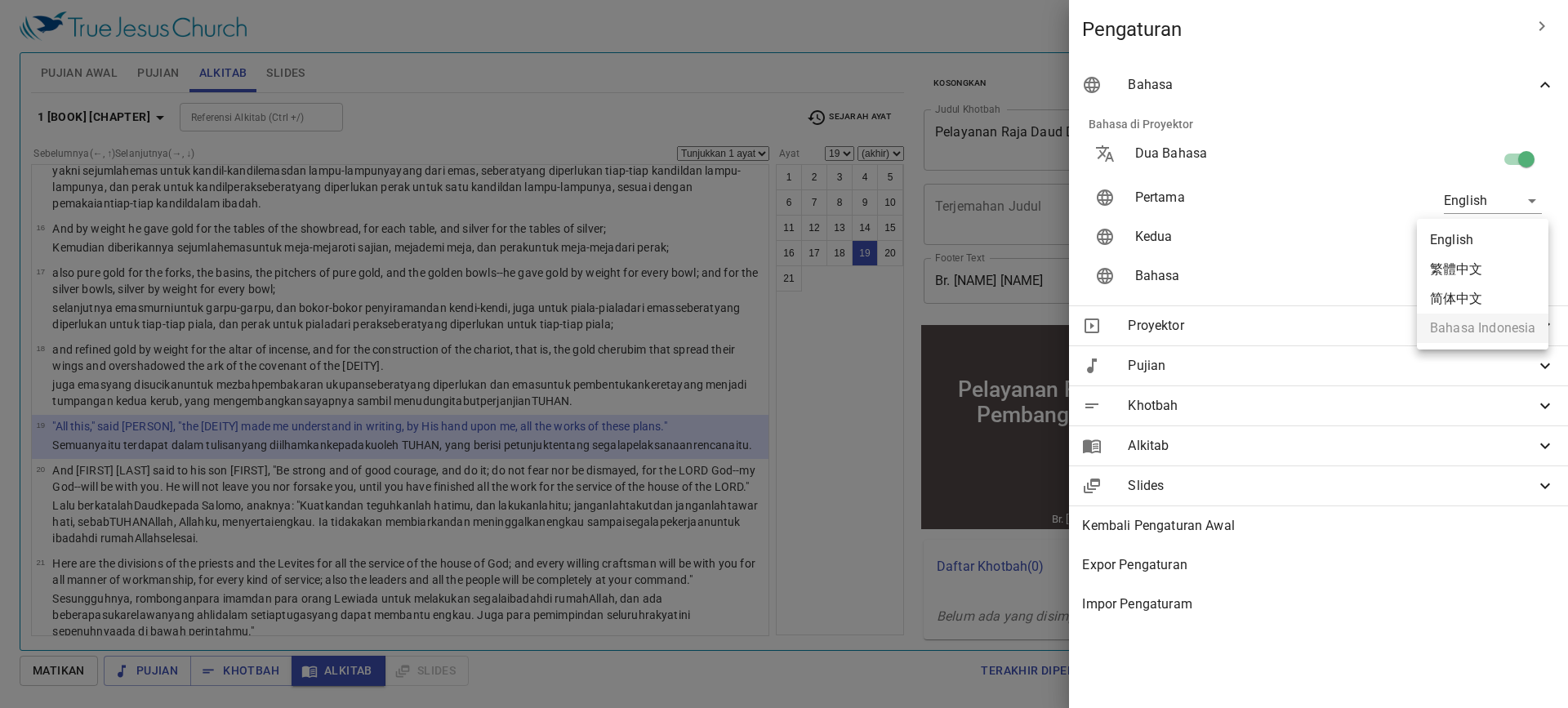 click on "Pilih tutorial Pengaturan Pujian Awal Pujian Alkitab Slides Pencarian kidung rohani Pencarian kidung rohani   Kosongkan Load Audio Hapus 130. The Holy Sabbath Day   1 2 3 4 Piano 0.6x 0.7x 0.8x 0.9x 1x 1.1x 1.2x 1.3x 1.4x 1.5x 1.7x 2x Sinkronkan dengan Audio Hapus 187. In the Sweet By and By   1 1C 2 2C 3 3C Piano 0.6x 0.7x 0.8x 0.9x 1x 1.1x 1.2x 1.3x 1.4x 1.5x 1.7x 2x Sinkronkan dengan Audio Hapus 177. Yield Not to Temptation   1 1C 2 2C 3 3C Piano 0.6x 0.7x 0.8x 0.9x 1x 1.1x 1.2x 1.3x 1.4x 1.5x 1.7x 2x Sinkronkan dengan Audio Pencarian kidung rohani Pencarian kidung rohani   Kosongkan Load Audio Hapus 497. The Longer I Serve Him (414)   Peringatan: Pujian ini berhak cipta dan tidak dilisensikan untuk proyeksi dan penyiaran lirik secara online. 1 1C 2 2C Piano 0.6x 0.7x 0.8x 0.9x 1x 1.1x 1.2x 1.3x 1.4x 1.5x 1.7x 2x Hapus 282. To the Work   EN :   1 1C 2 2C 3 3C 4 4C ID :   1 1C 2 2C 3 3C Sinkronkan Ayat Piano Piano (3 verses) 0.6x 0.7x 0.8x 0.9x 1x 1.1x 1.2x 1.3x 1.4x 1.5x 1.7x 2x     1   ." at bounding box center (784, 354) 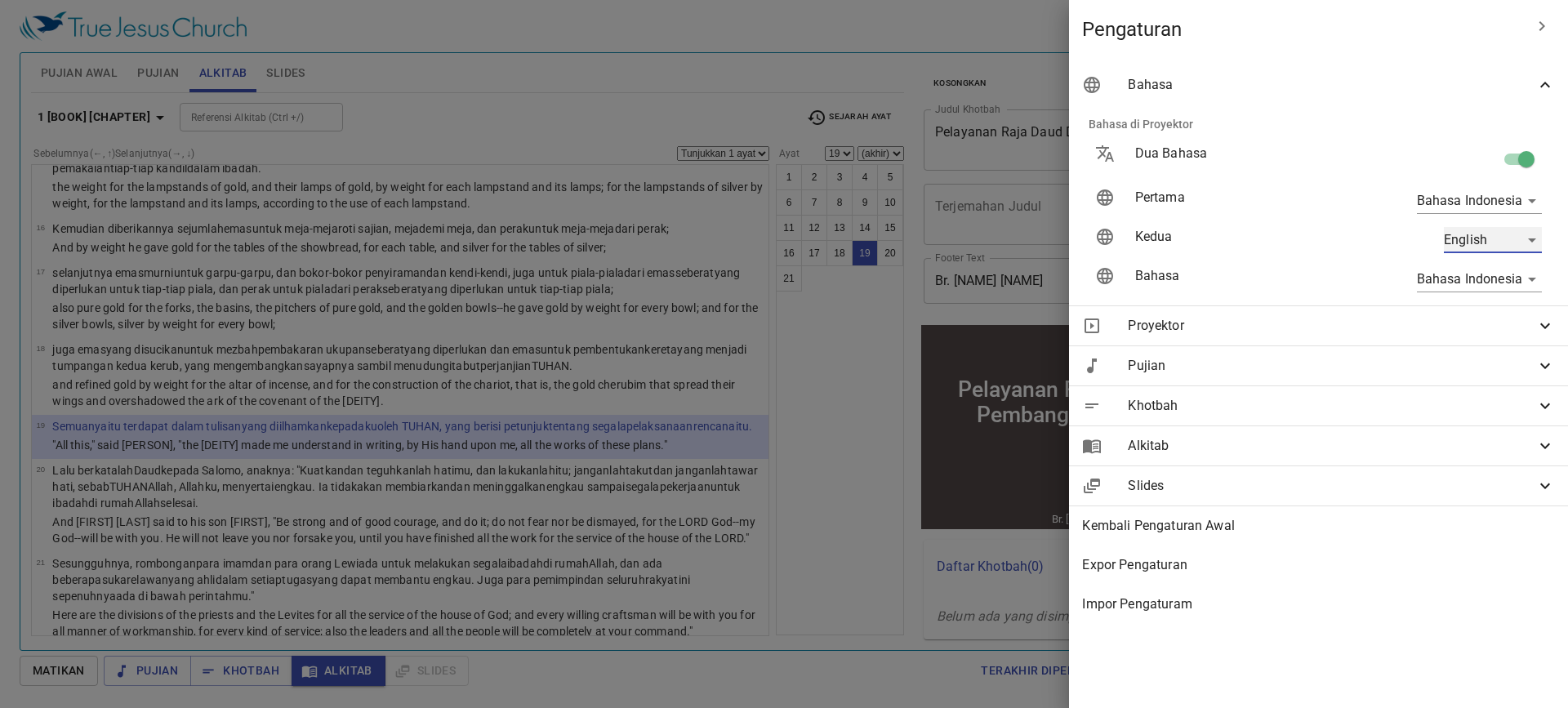 scroll, scrollTop: 1237, scrollLeft: 0, axis: vertical 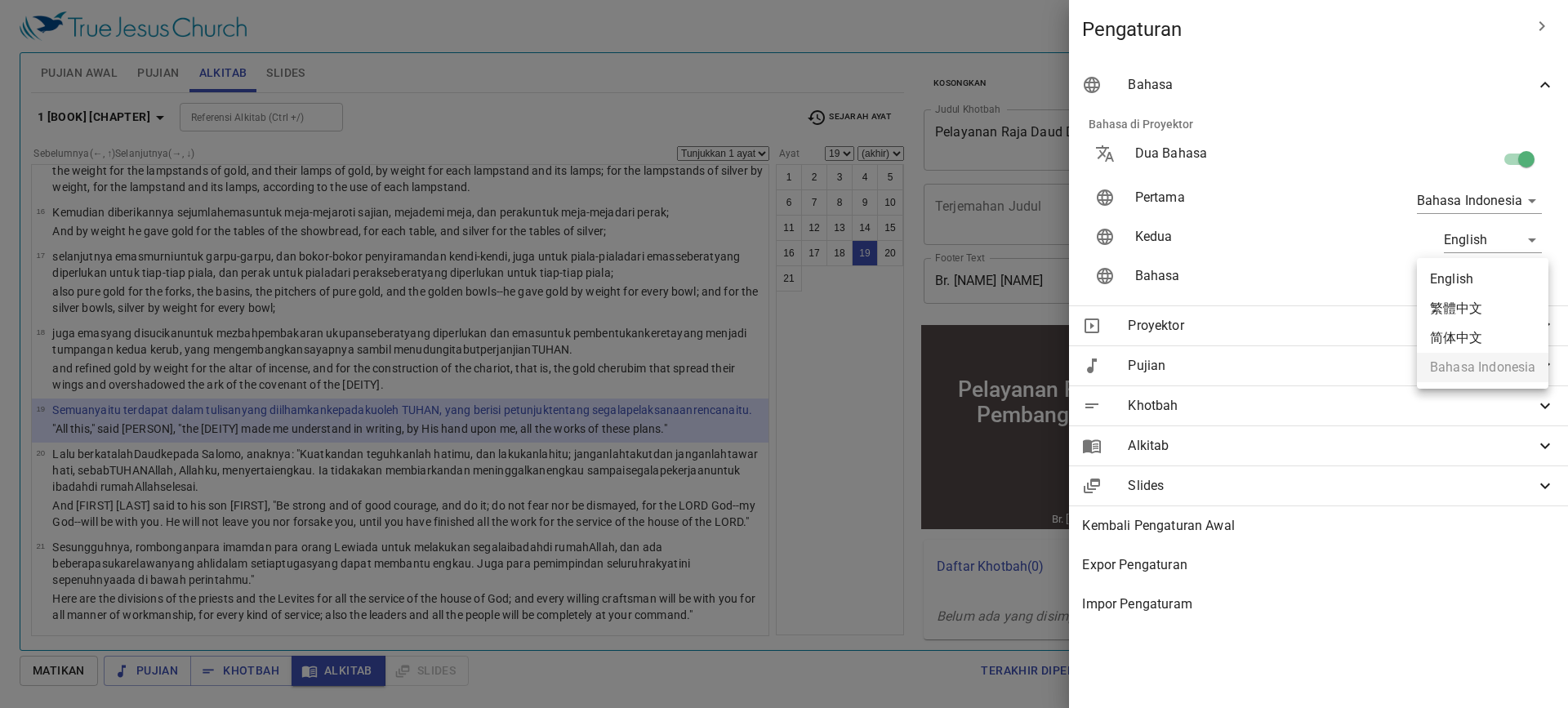 click on "Pilih tutorial Pengaturan Pujian Awal Pujian Alkitab Slides Pencarian kidung rohani Pencarian kidung rohani   Kosongkan Load Audio Hapus 130. The Holy Sabbath Day   1 2 3 4 Piano 0.6x 0.7x 0.8x 0.9x 1x 1.1x 1.2x 1.3x 1.4x 1.5x 1.7x 2x Sinkronkan dengan Audio Hapus 187. In the Sweet By and By   1 1C 2 2C 3 3C Piano 0.6x 0.7x 0.8x 0.9x 1x 1.1x 1.2x 1.3x 1.4x 1.5x 1.7x 2x Sinkronkan dengan Audio Hapus 177. Yield Not to Temptation   1 1C 2 2C 3 3C Piano 0.6x 0.7x 0.8x 0.9x 1x 1.1x 1.2x 1.3x 1.4x 1.5x 1.7x 2x Sinkronkan dengan Audio Pencarian kidung rohani Pencarian kidung rohani   Kosongkan Load Audio Hapus 497. The Longer I Serve Him (414)   Peringatan: Pujian ini berhak cipta dan tidak dilisensikan untuk proyeksi dan penyiaran lirik secara online. 1 1C 2 2C Piano 0.6x 0.7x 0.8x 0.9x 1x 1.1x 1.2x 1.3x 1.4x 1.5x 1.7x 2x Hapus 282. To the Work   ID :   1 1C 2 2C 3 3C EN :   1 1C 2 2C 3 3C 4 4C Sinkronkan Ayat Piano Piano (3 verses) 0.6x 0.7x 0.8x 0.9x 1x 1.1x 1.2x 1.3x 1.4x 1.5x 1.7x 2x     1 Daud" at bounding box center [784, 354] 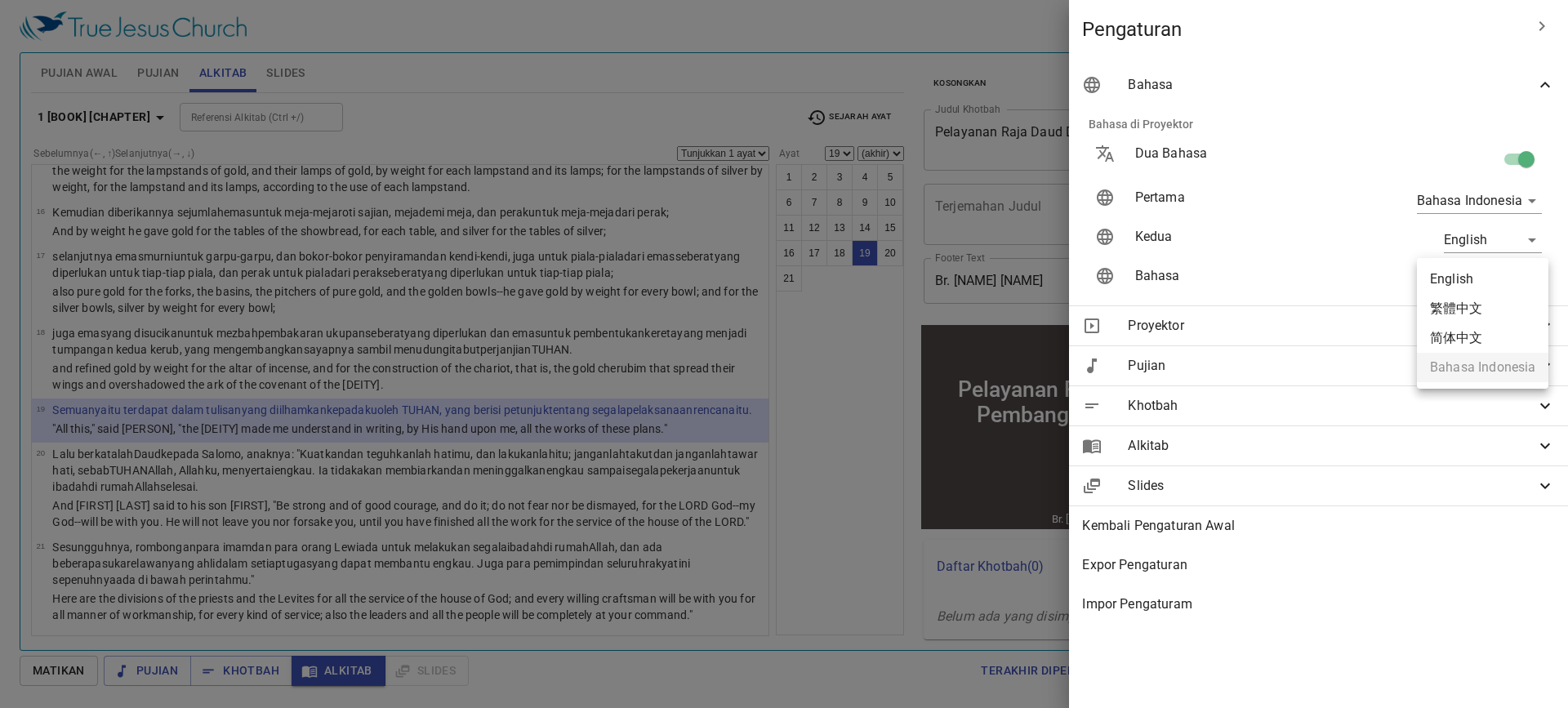 click on "English 繁體中文 简体中文 Bahasa Indonesia" at bounding box center (1482, 323) 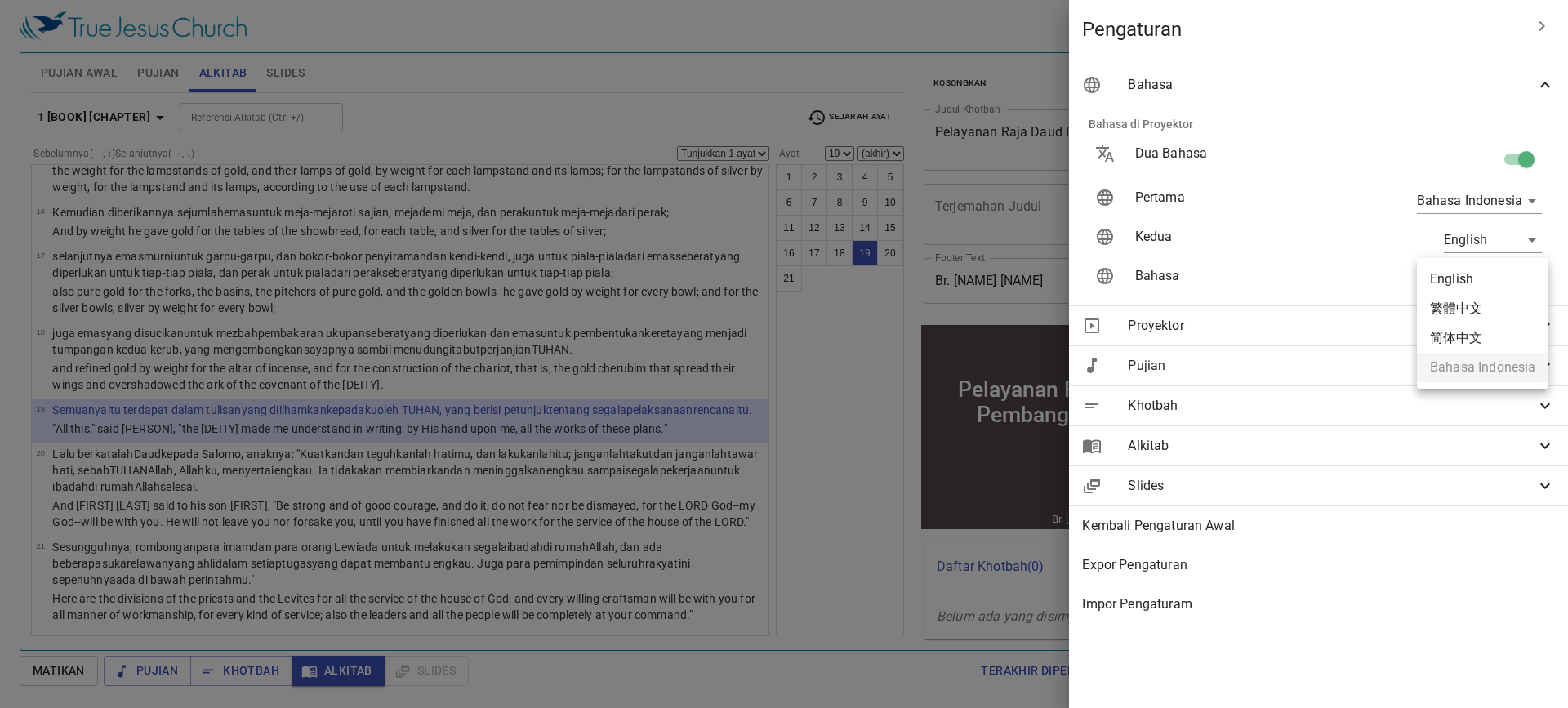 click at bounding box center (784, 354) 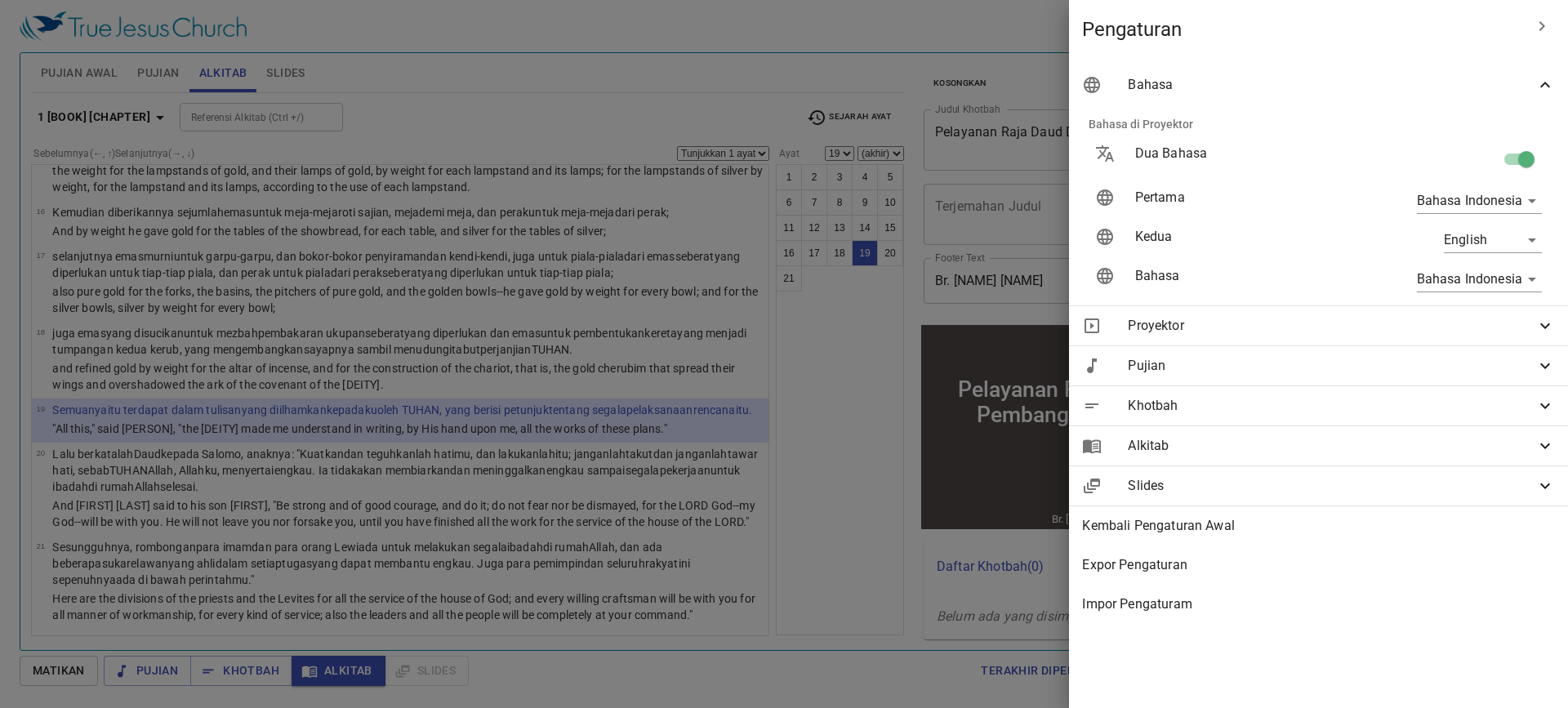 drag, startPoint x: 216, startPoint y: 84, endPoint x: 174, endPoint y: 82, distance: 42.04759 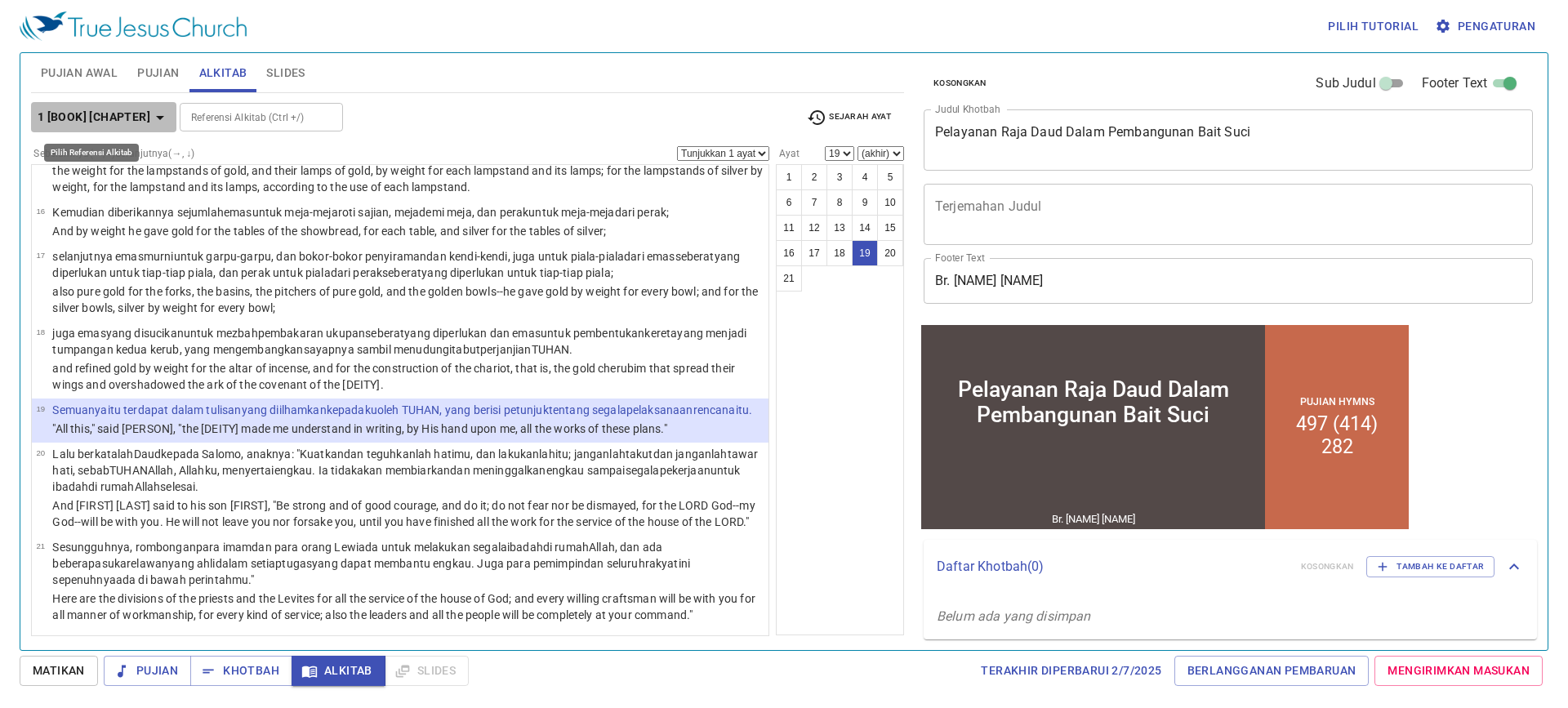 click 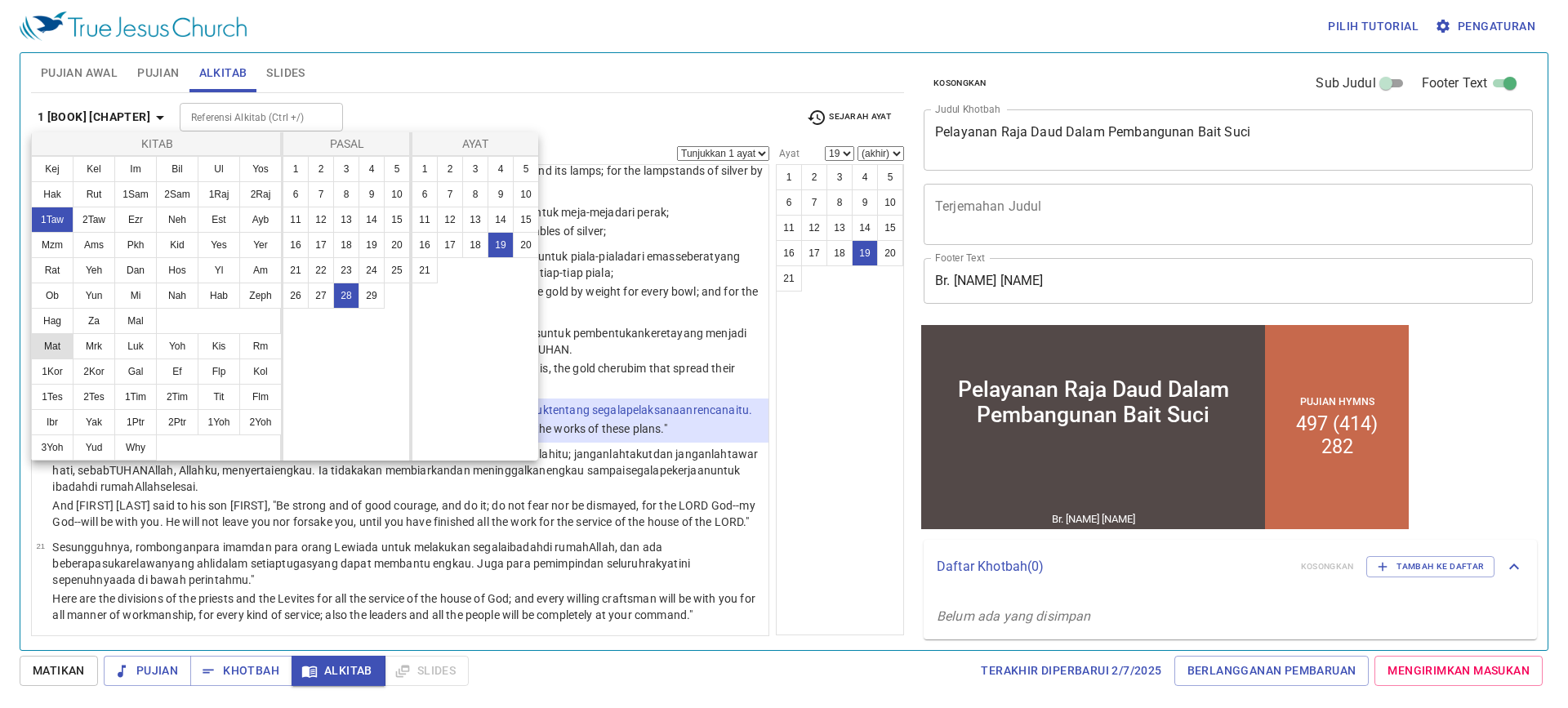 click on "Mat" at bounding box center [52, 346] 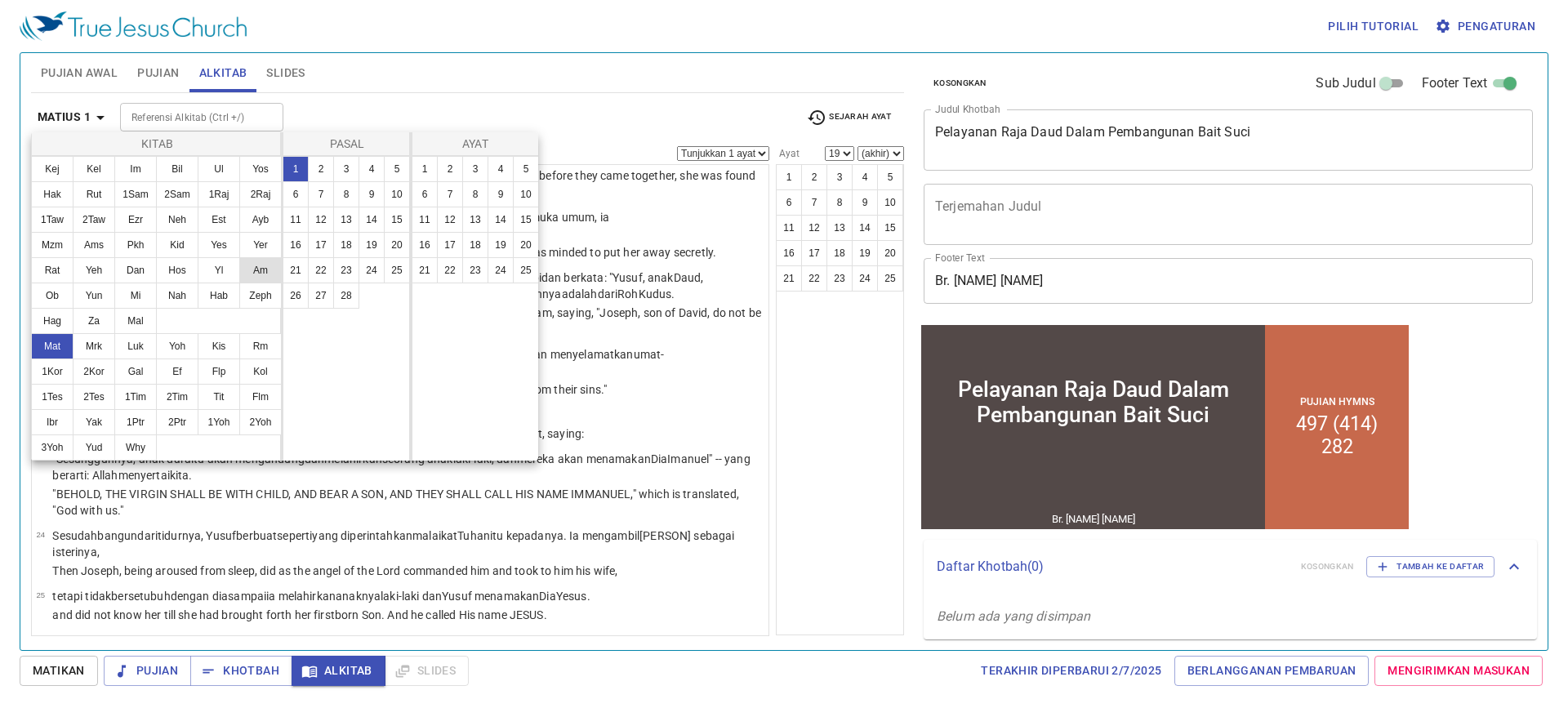 scroll, scrollTop: 0, scrollLeft: 0, axis: both 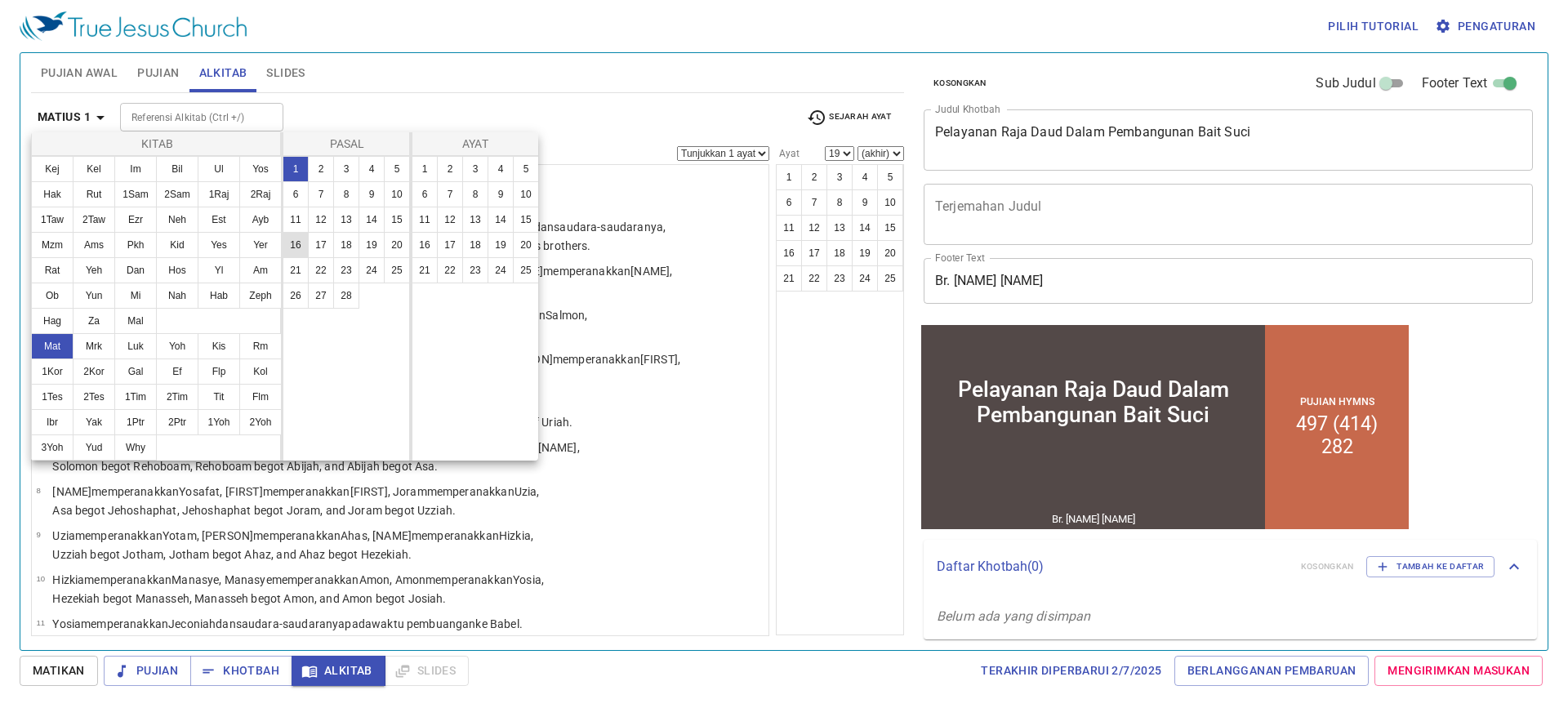 click on "16" at bounding box center (296, 245) 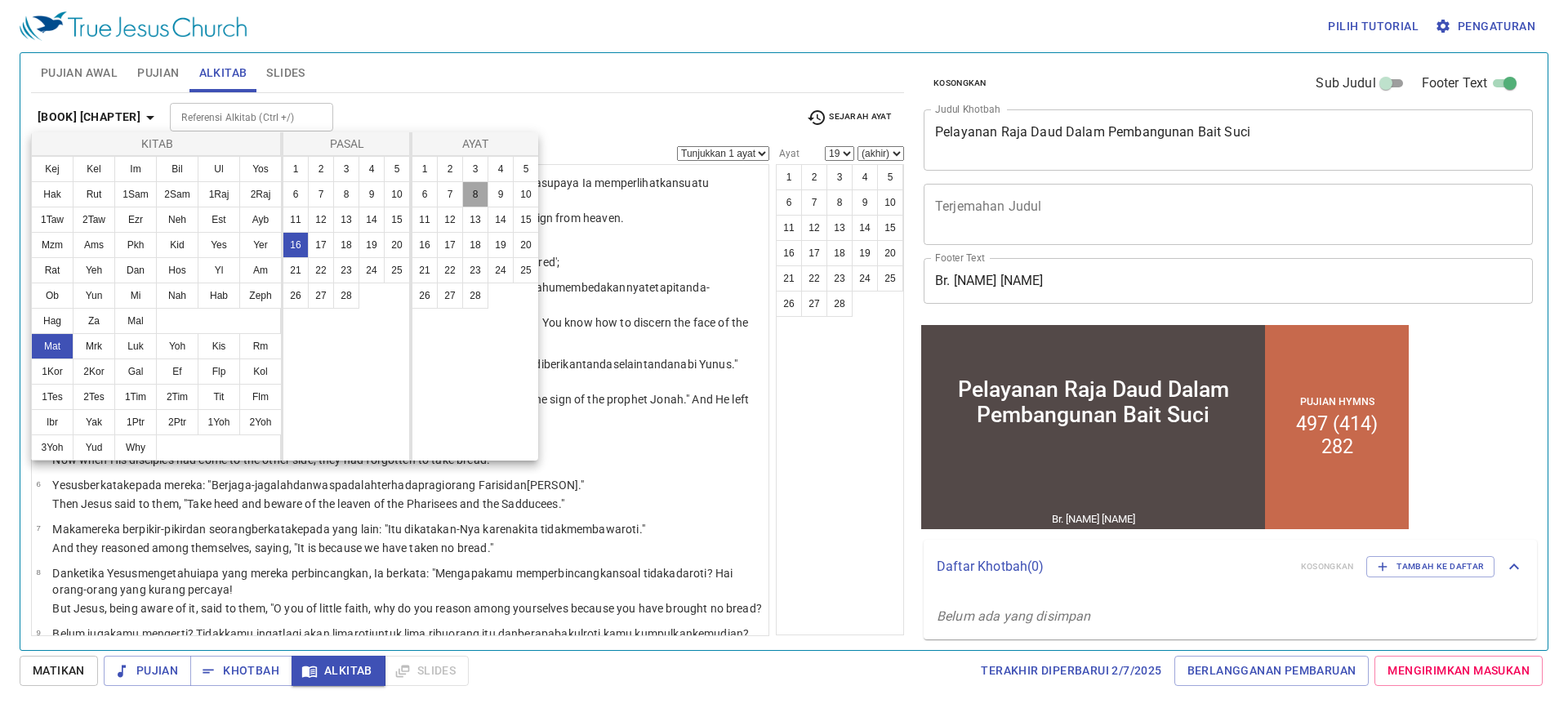 click on "8" at bounding box center [475, 194] 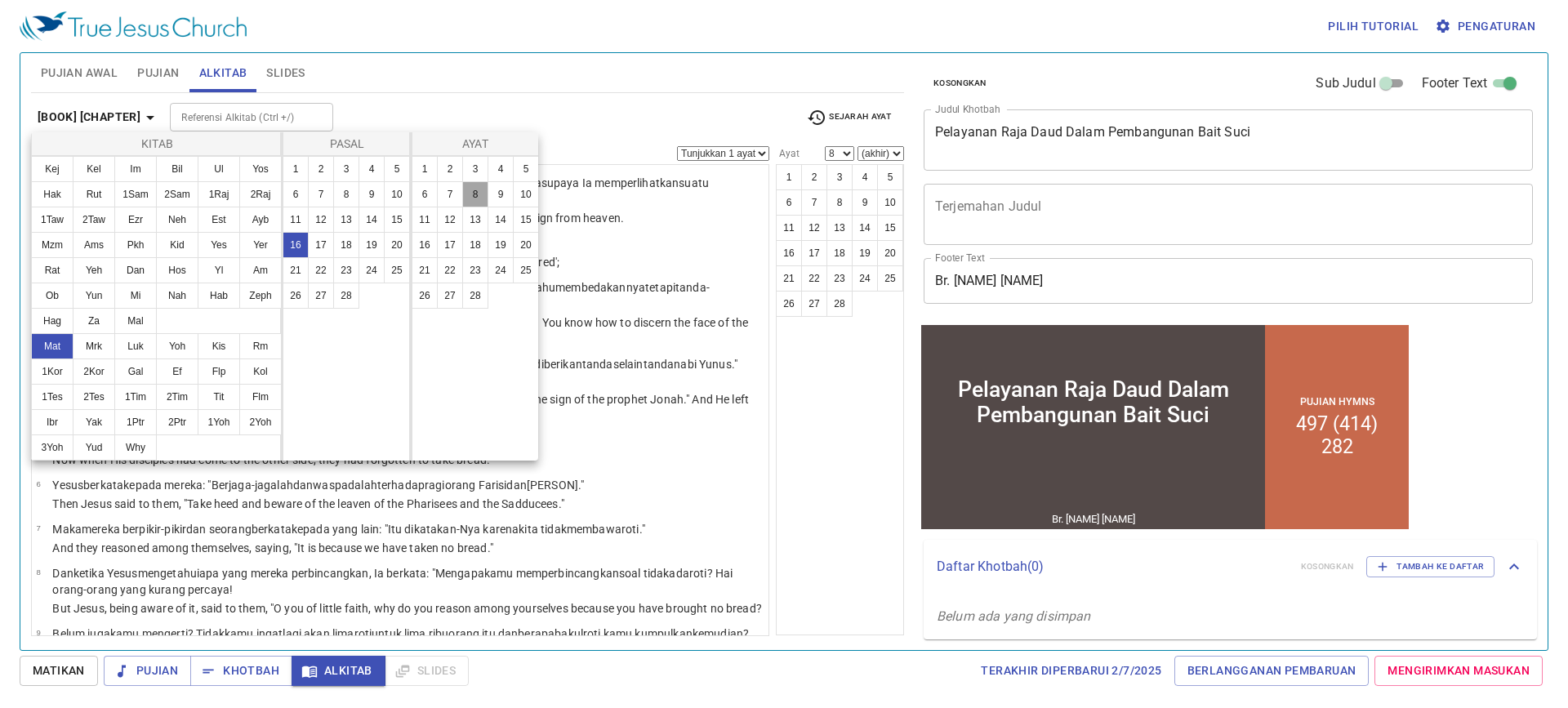 scroll, scrollTop: 200, scrollLeft: 0, axis: vertical 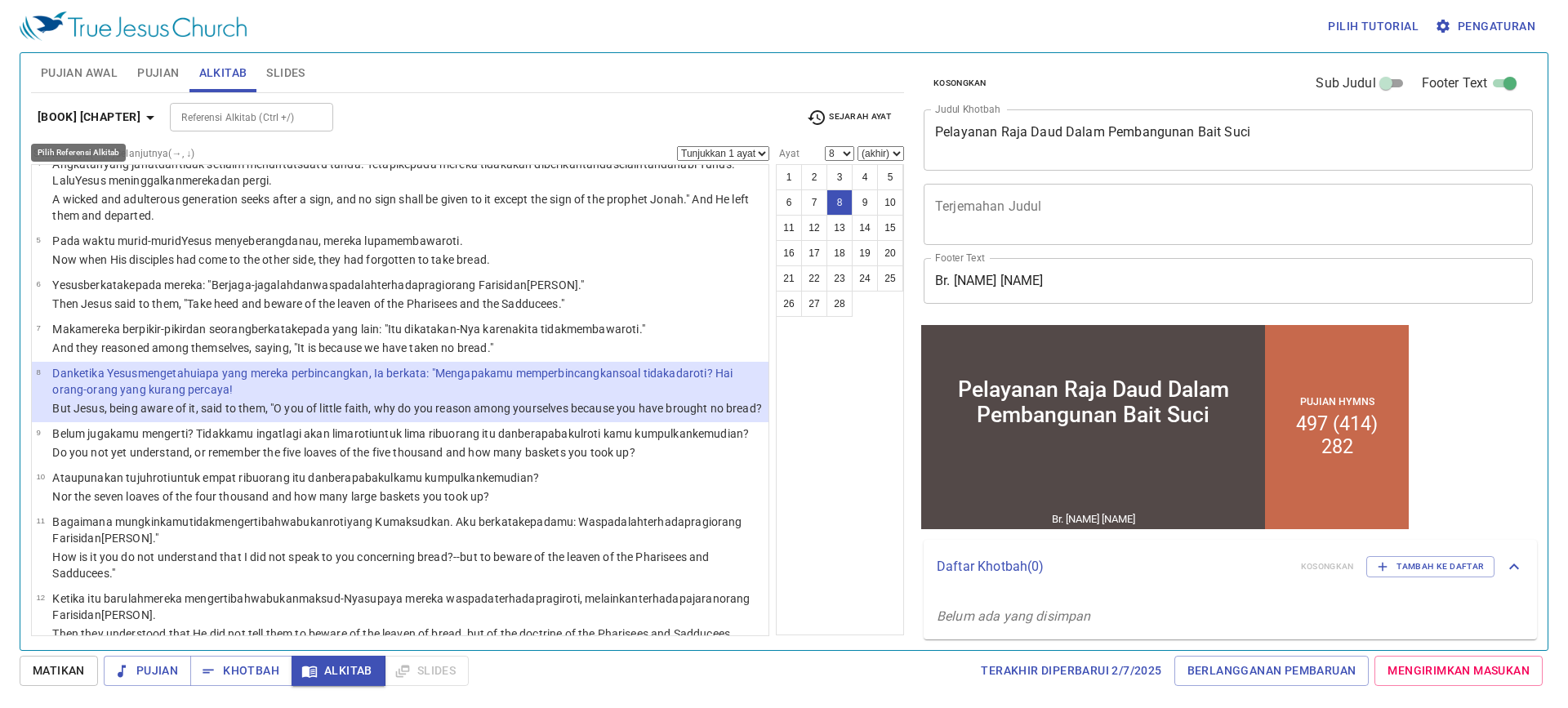 click on "Matius 16" at bounding box center [89, 117] 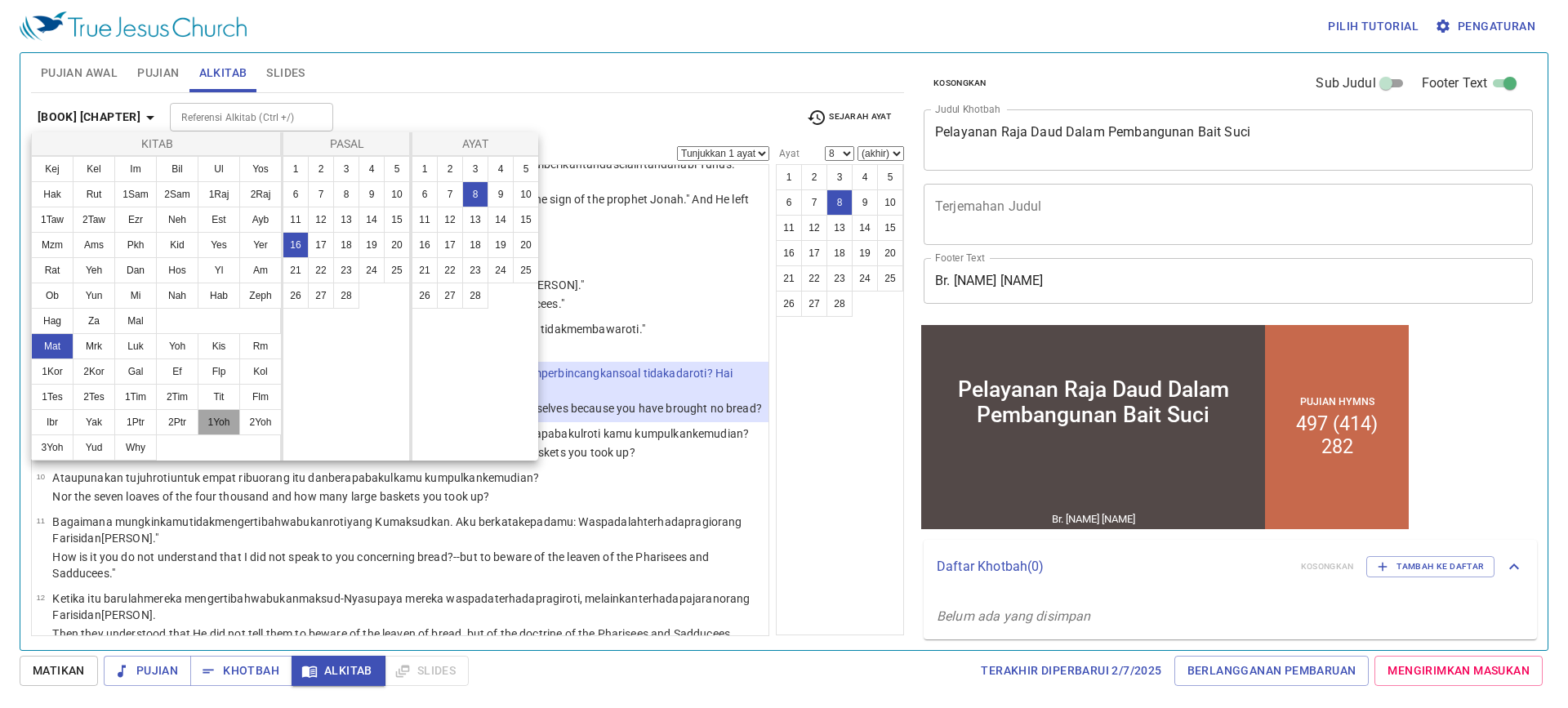 click on "1Yoh" at bounding box center (219, 422) 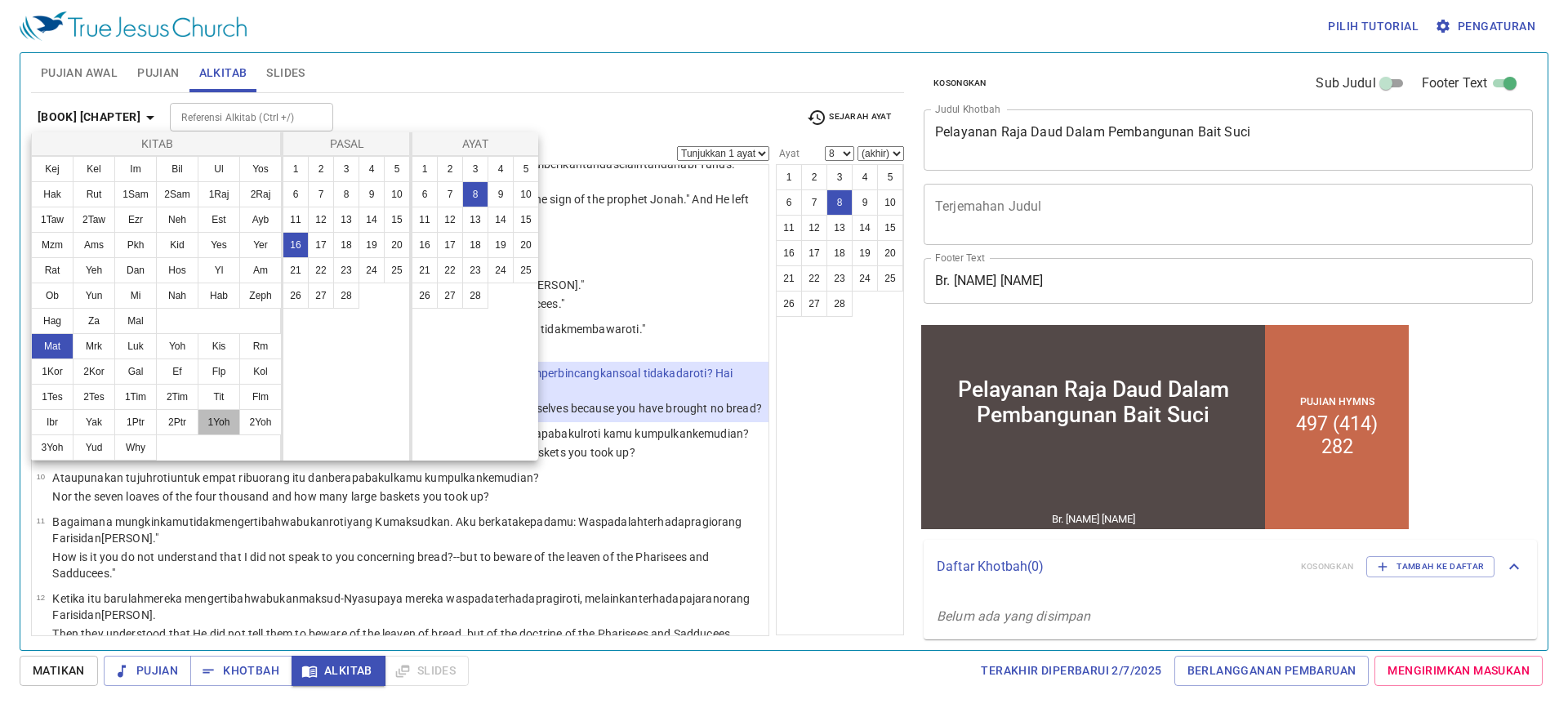 scroll, scrollTop: 0, scrollLeft: 0, axis: both 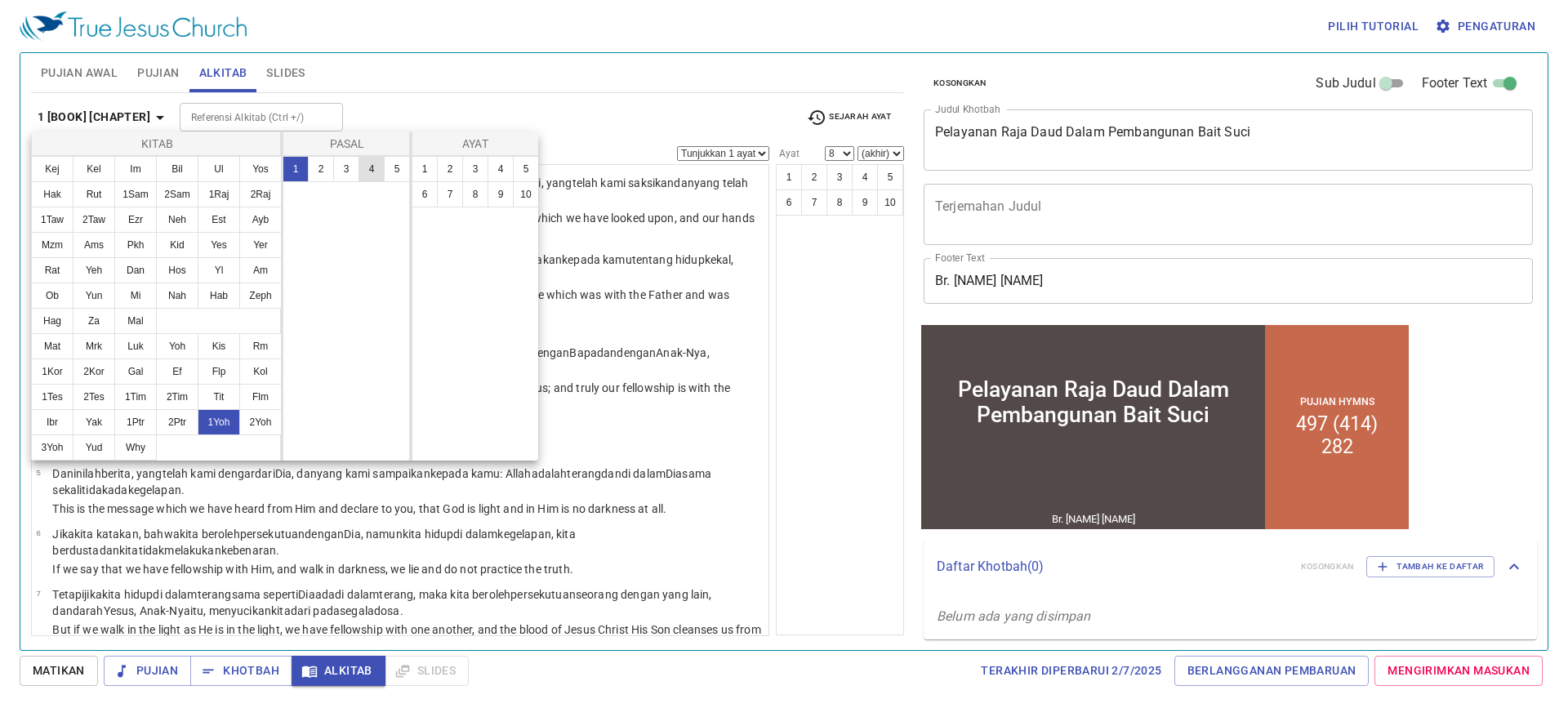 click on "4" at bounding box center (372, 169) 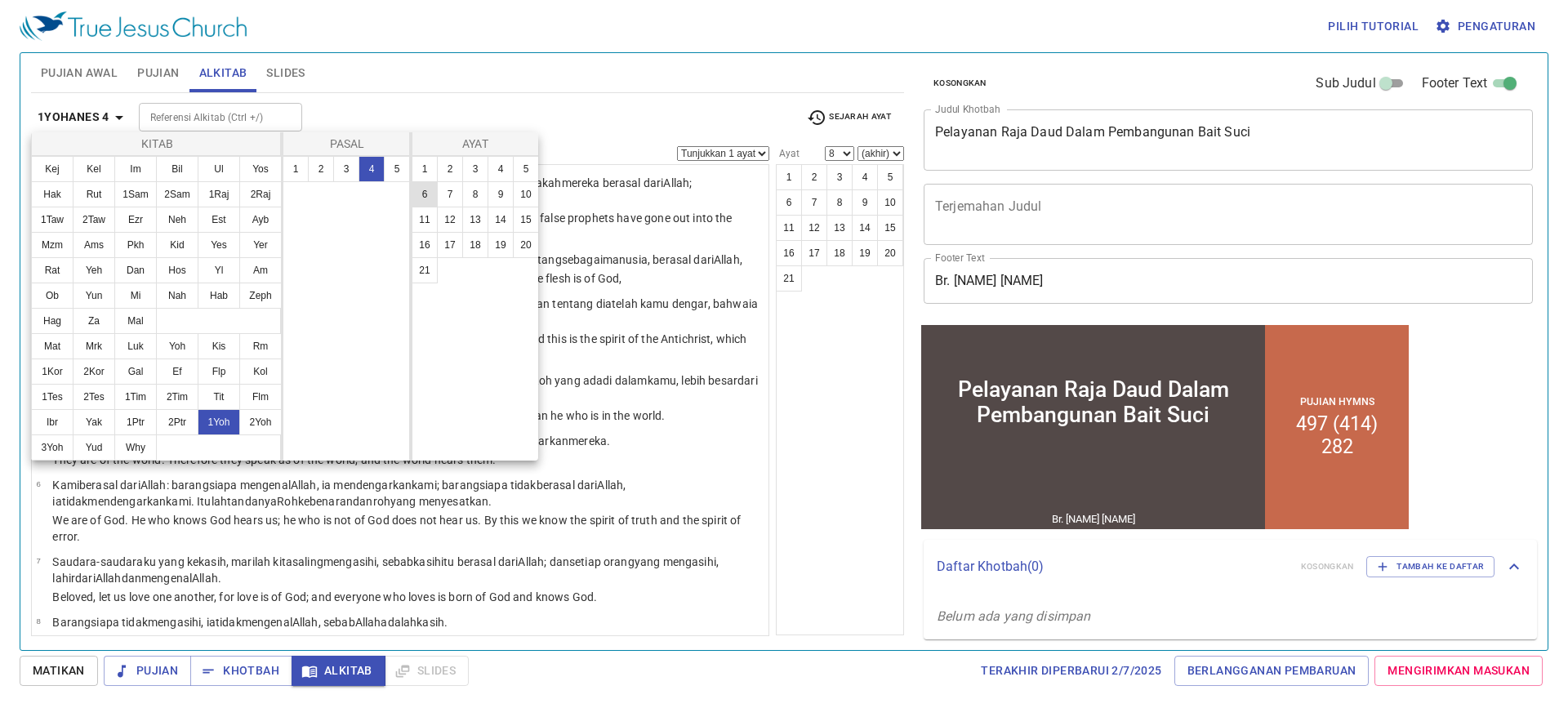 click on "6" at bounding box center [425, 194] 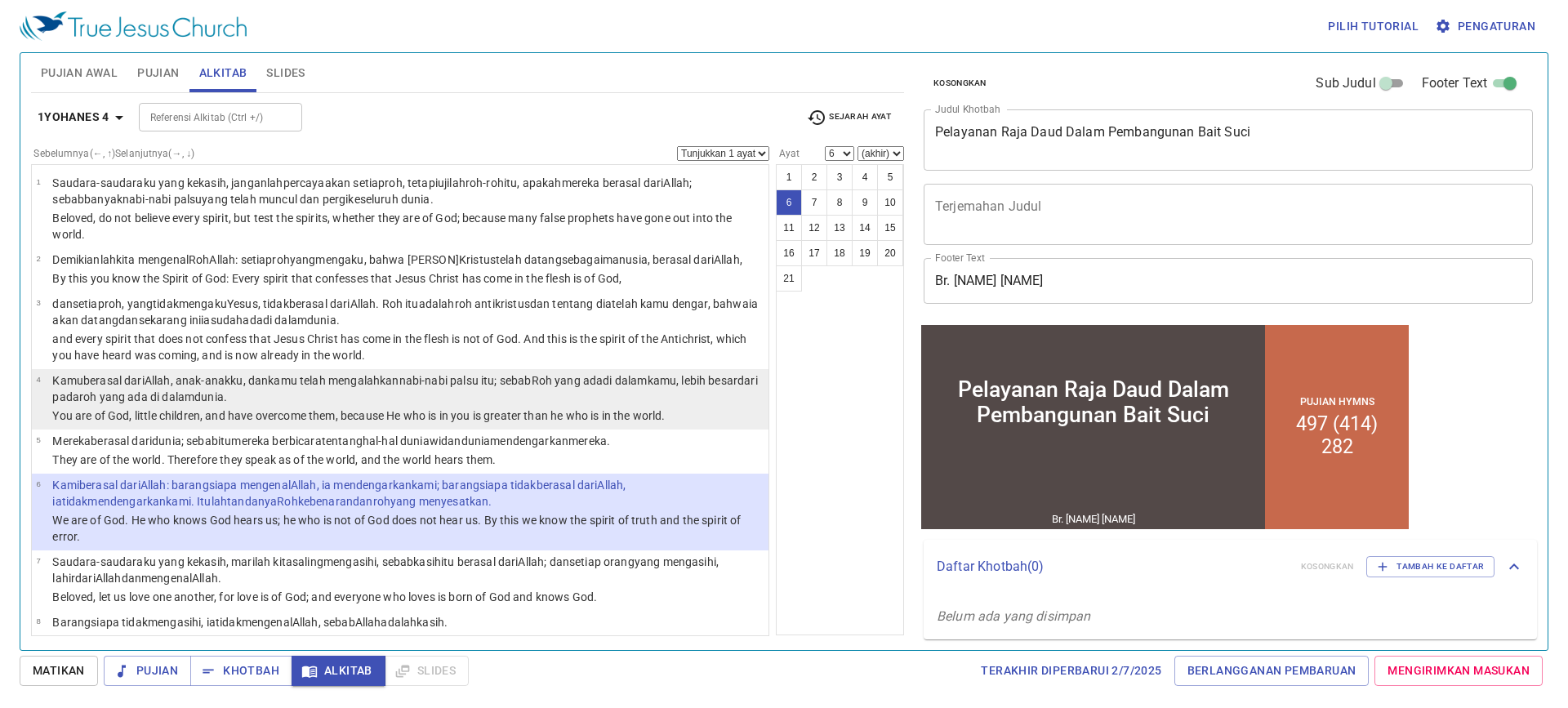 scroll, scrollTop: 82, scrollLeft: 0, axis: vertical 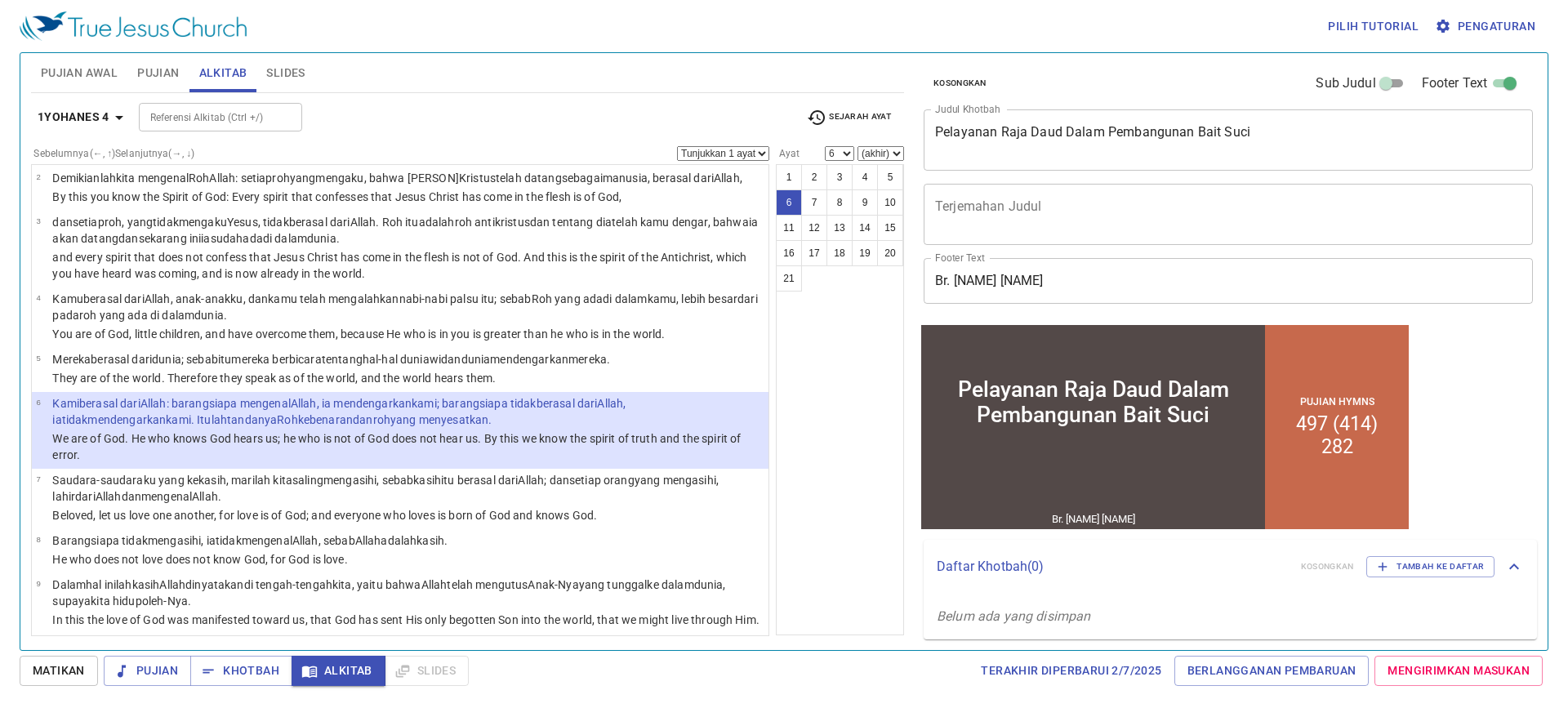 click on "Pengaturan" at bounding box center (1486, 26) 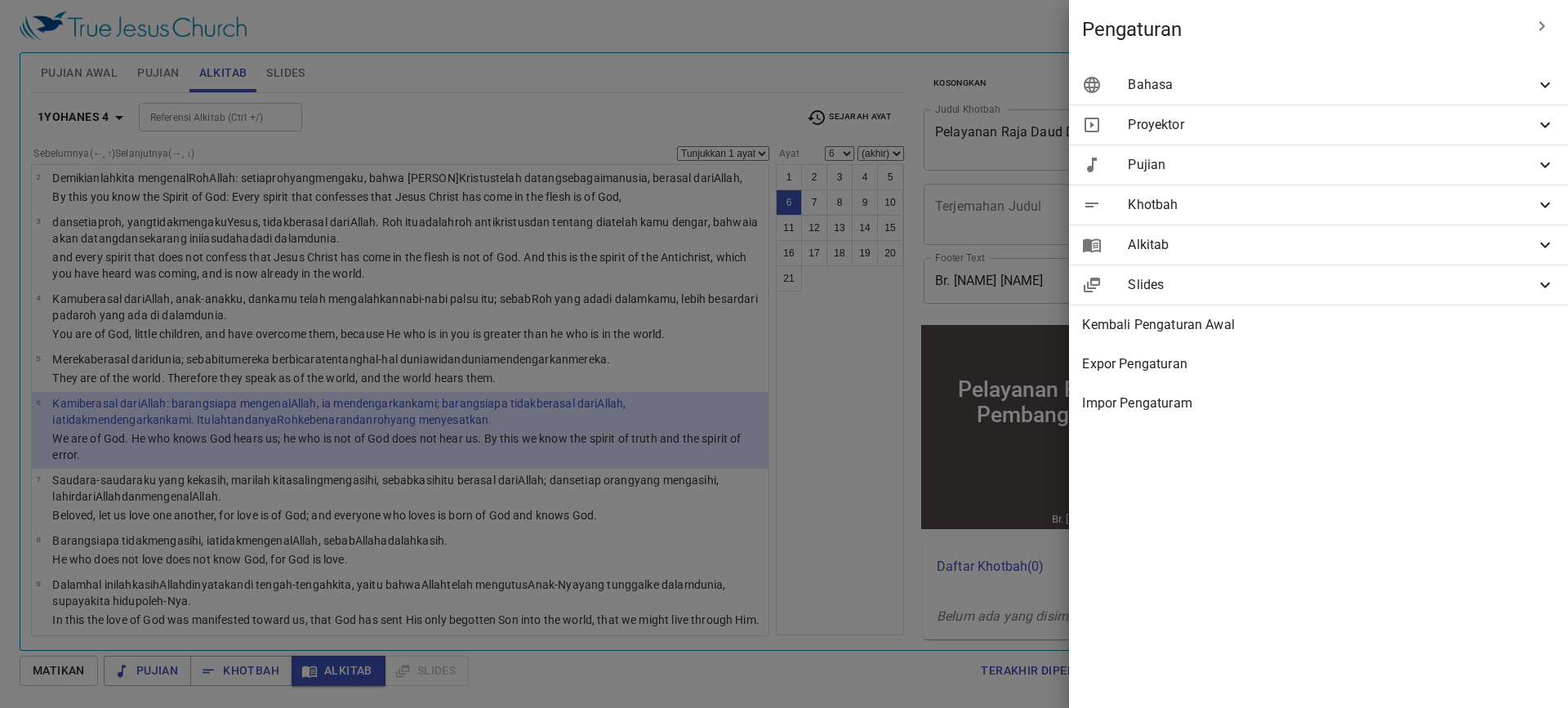 click at bounding box center [784, 354] 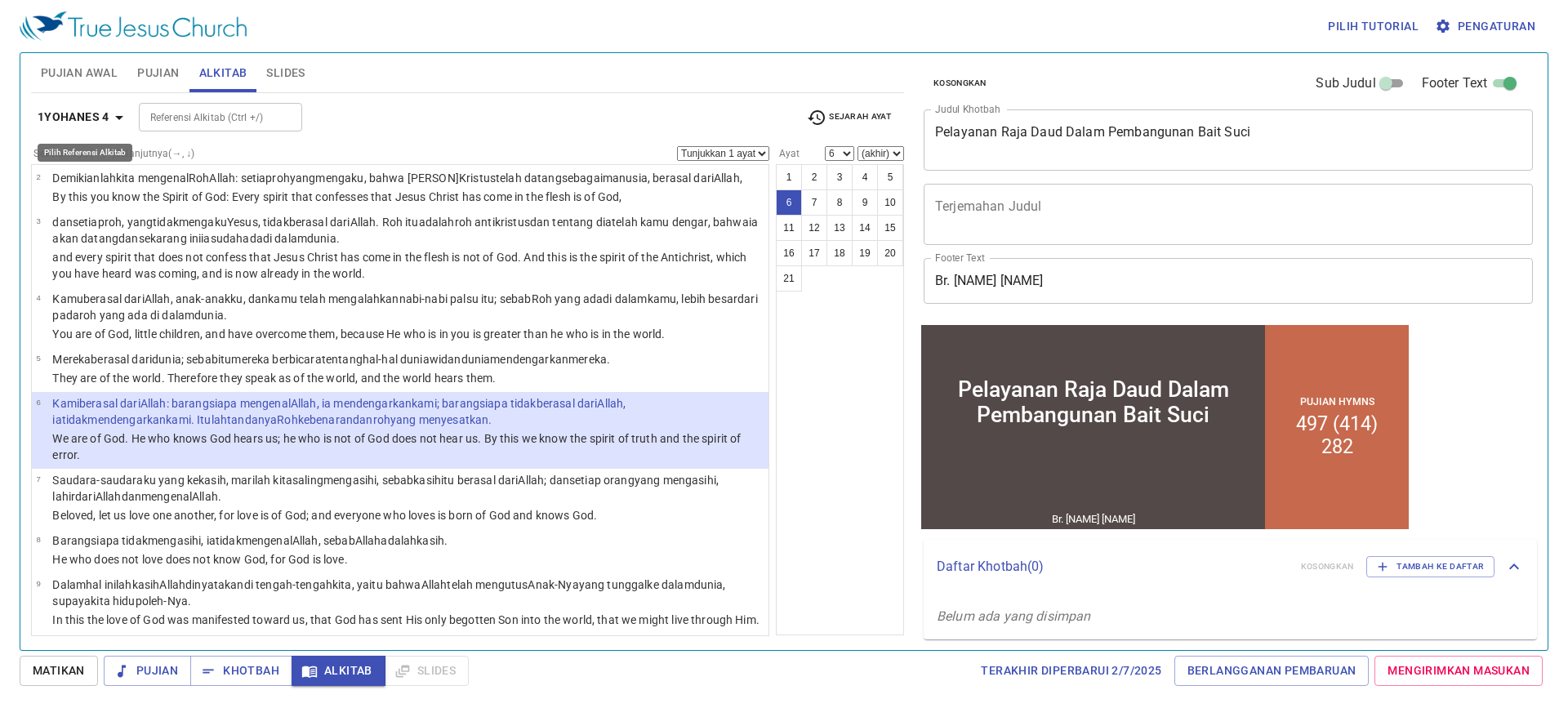 click 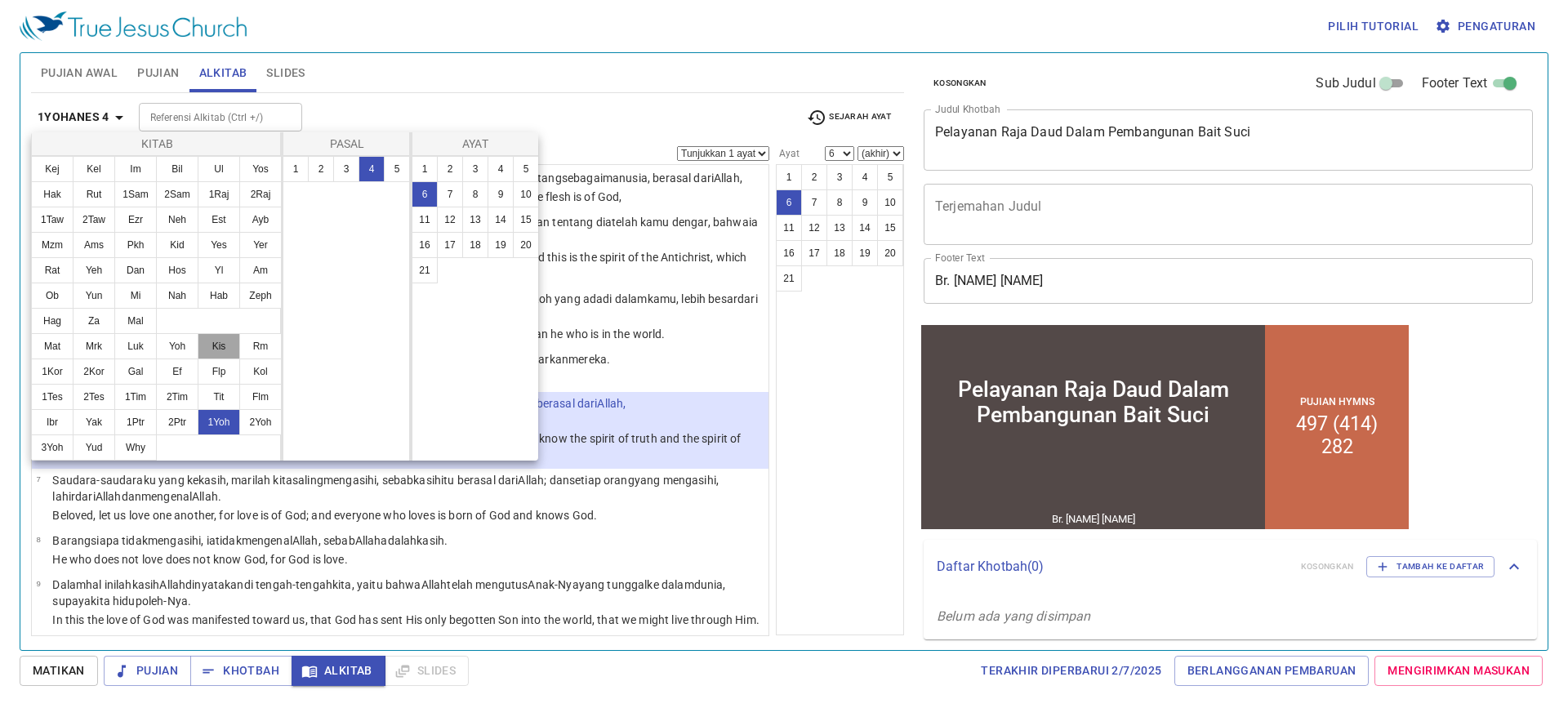 click on "Kis" at bounding box center [219, 346] 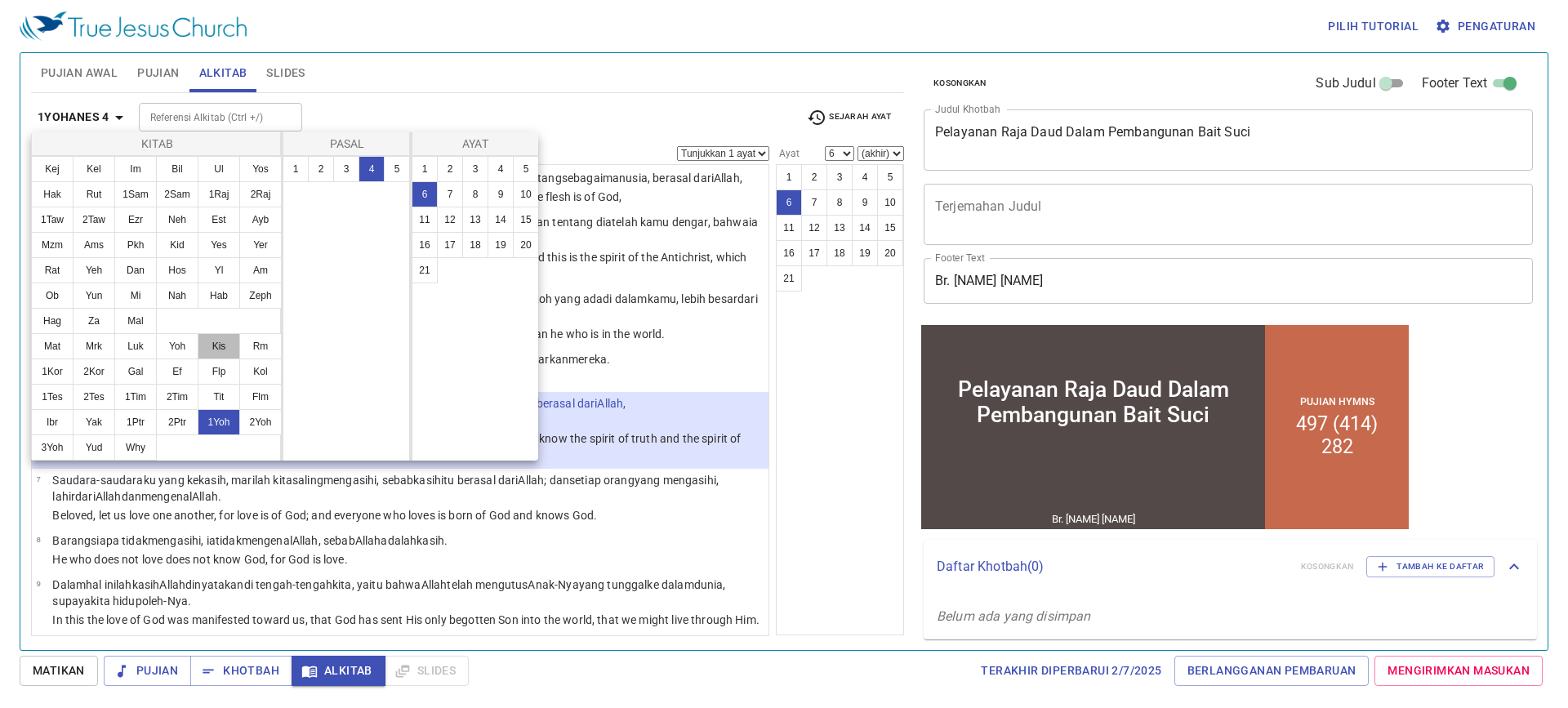 scroll, scrollTop: 0, scrollLeft: 0, axis: both 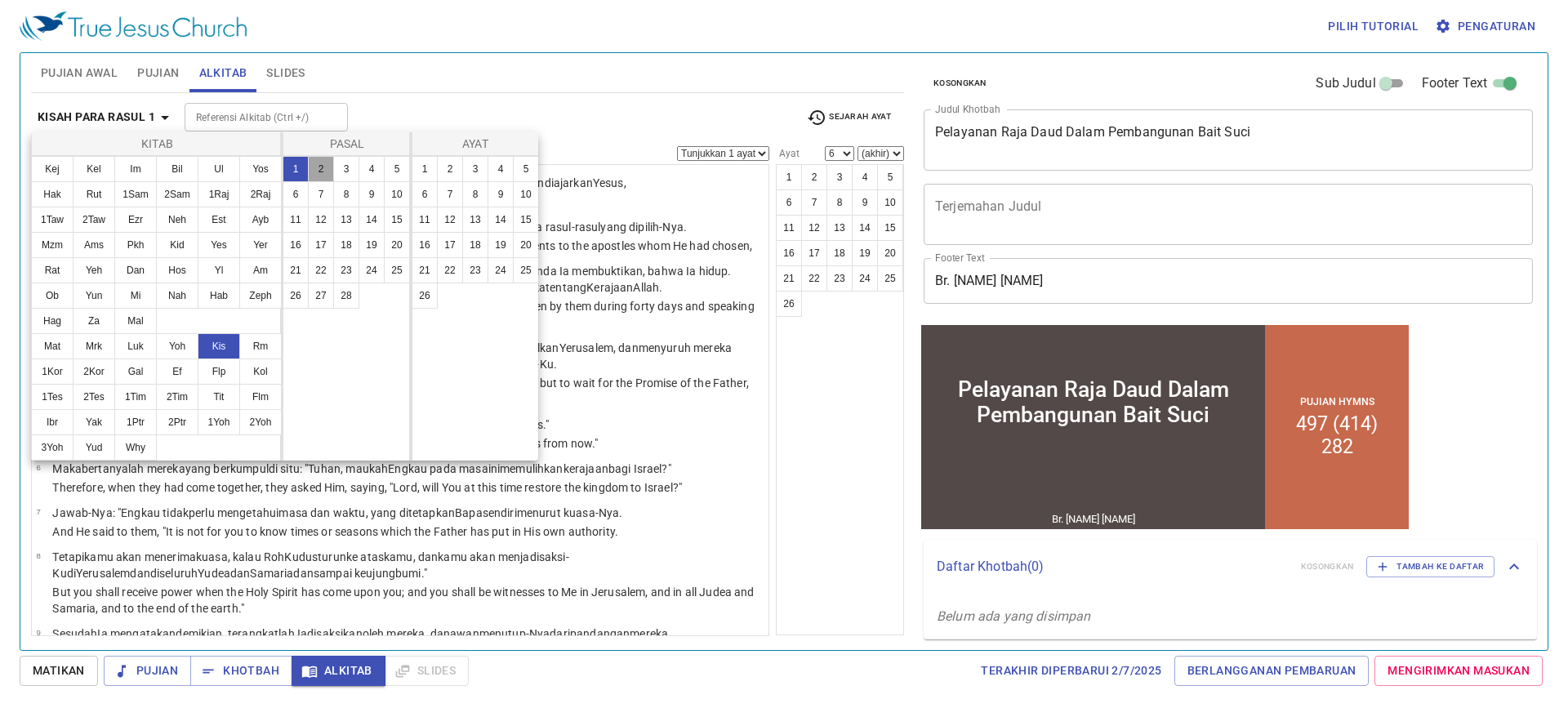 click on "2" at bounding box center [321, 169] 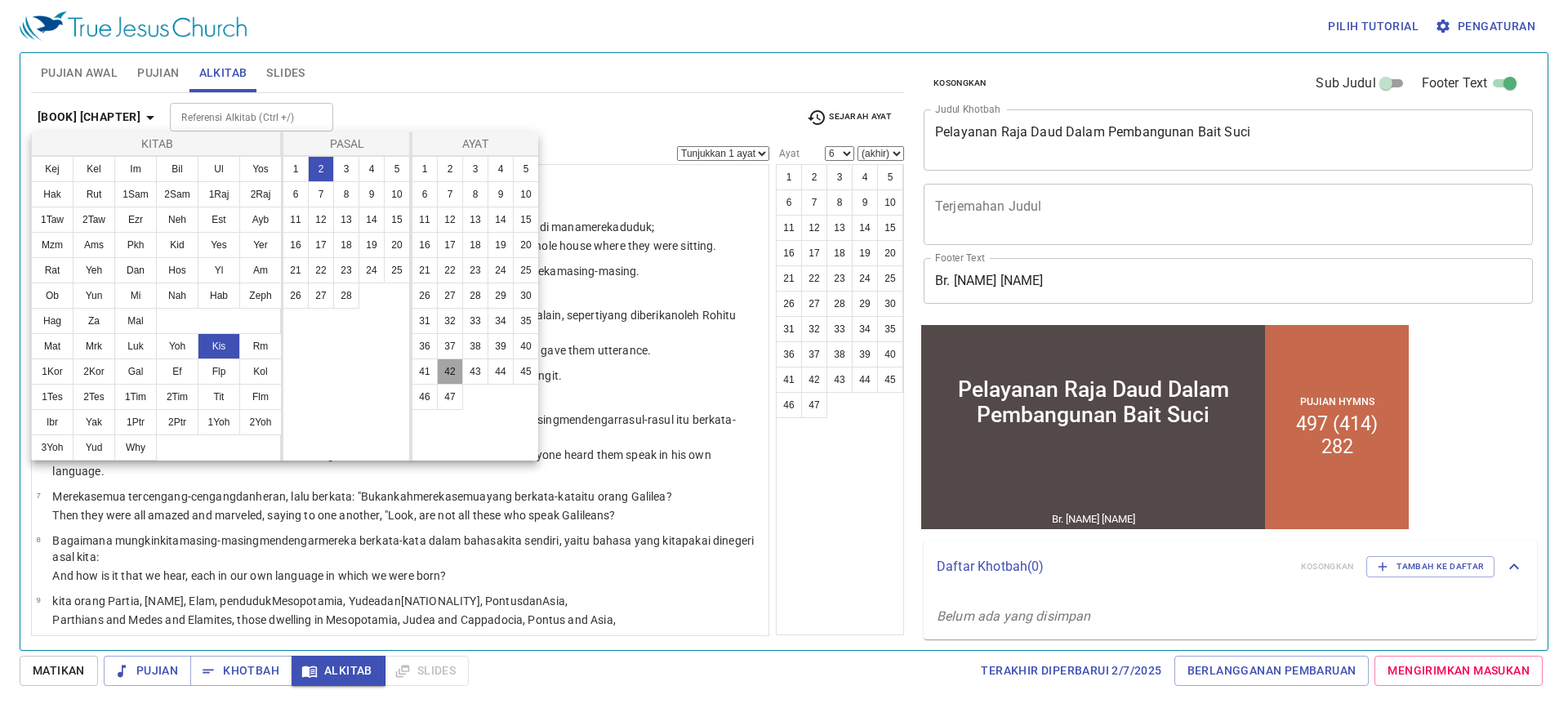 click on "42" at bounding box center [450, 372] 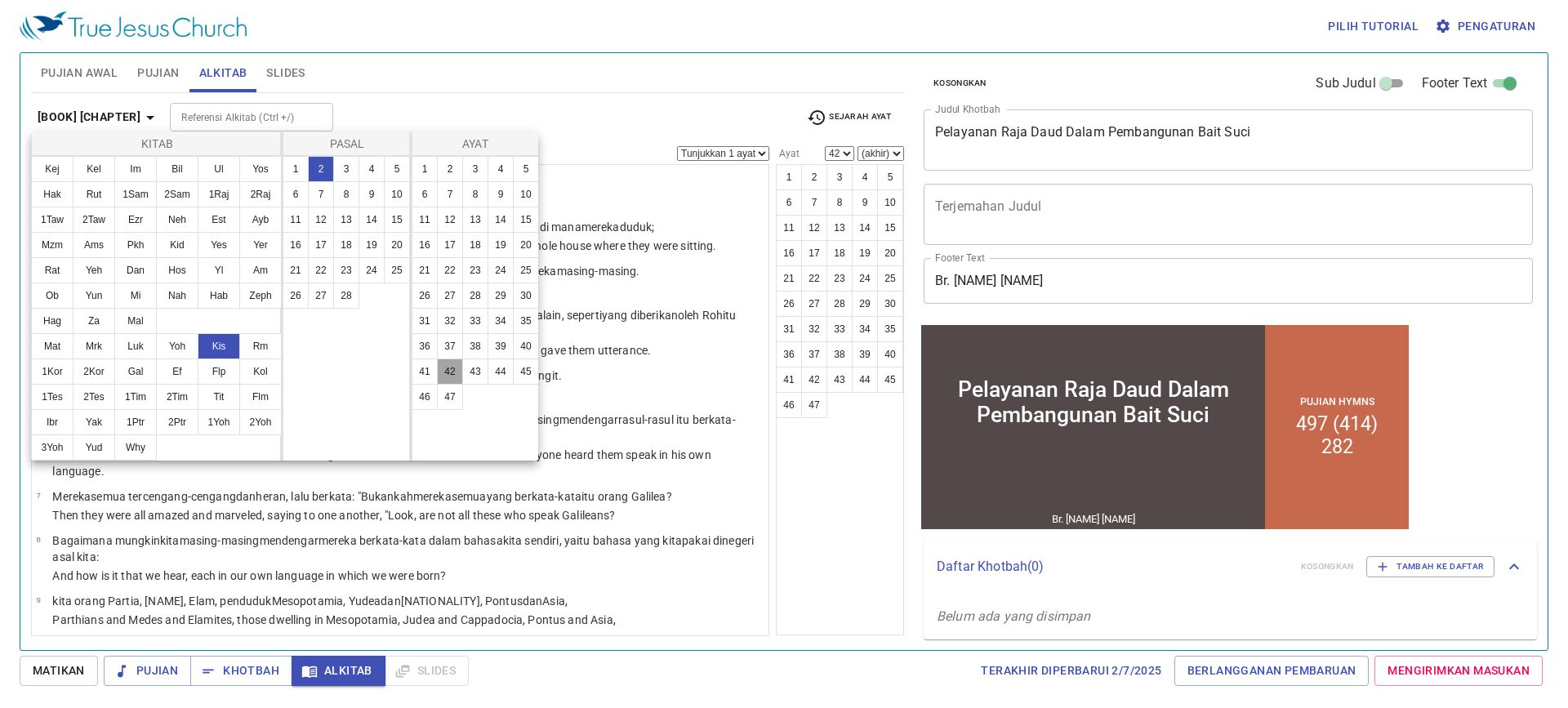 scroll, scrollTop: 2149, scrollLeft: 0, axis: vertical 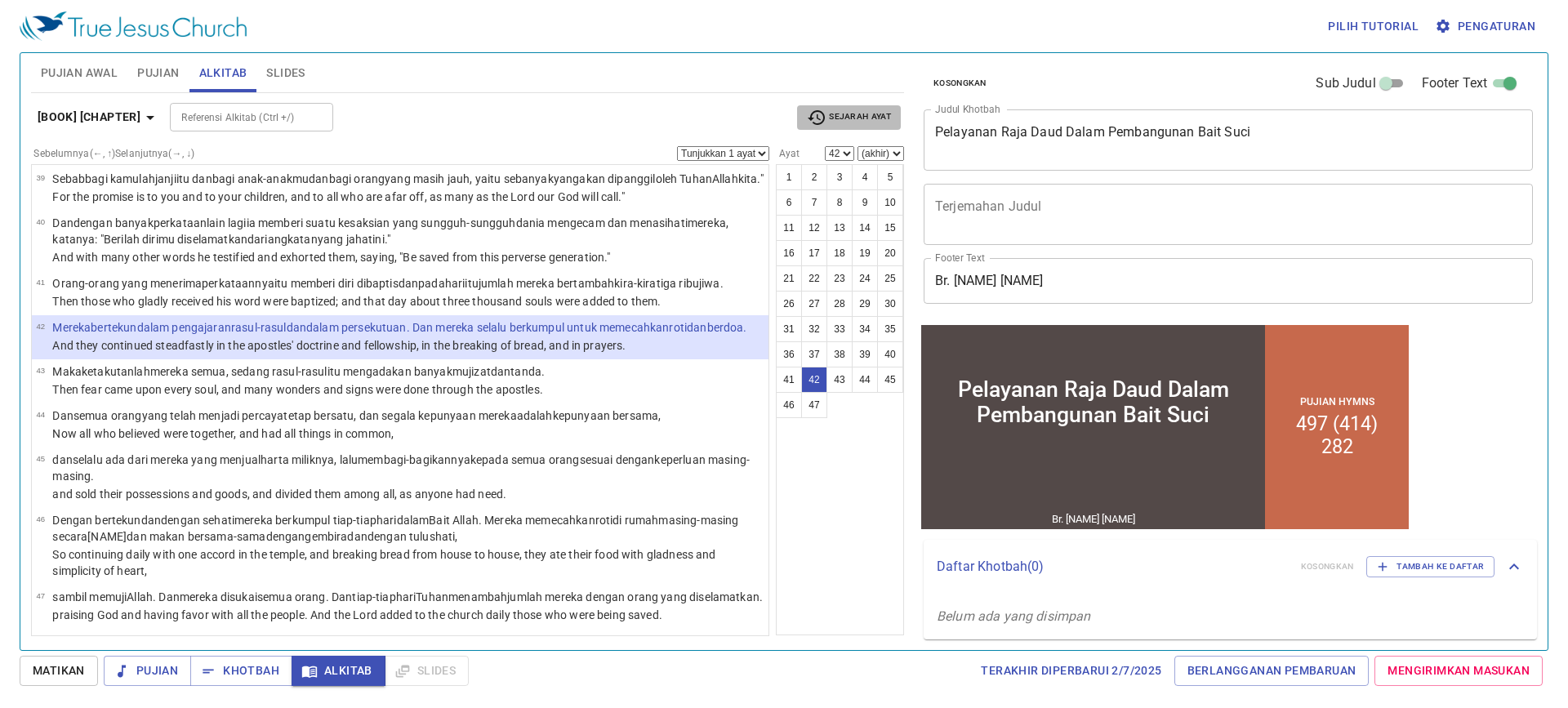 click on "Sejarah Ayat" at bounding box center [849, 118] 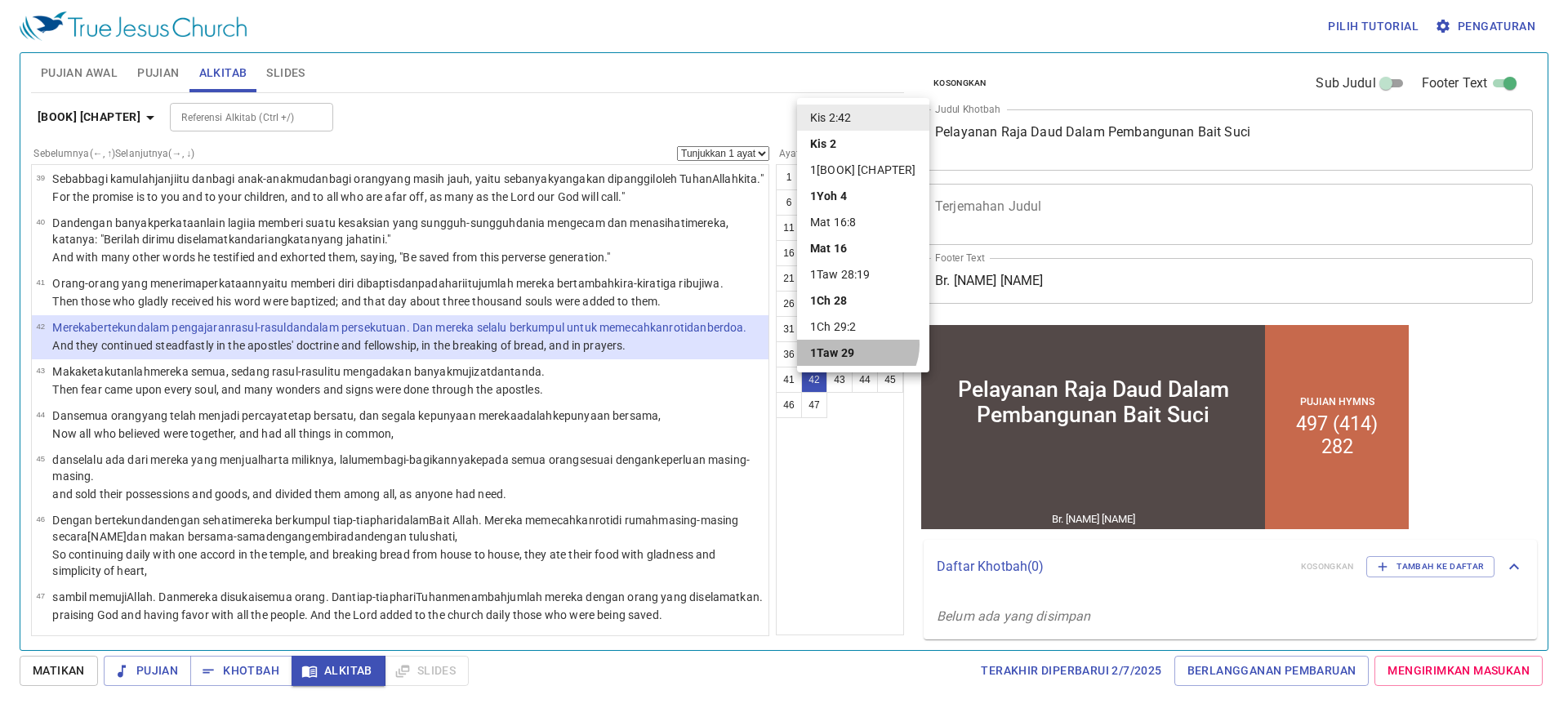 click on "1Taw 29" at bounding box center [863, 353] 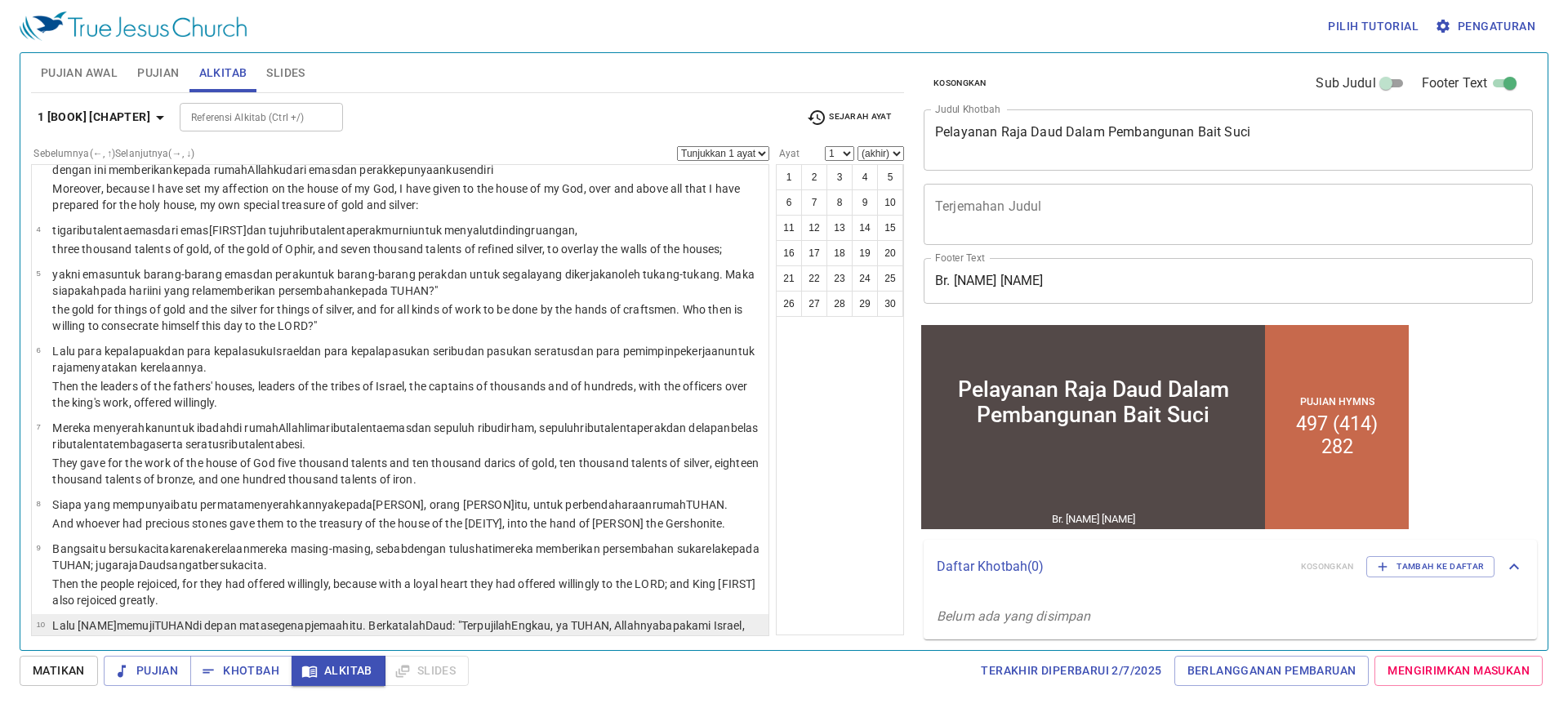 scroll, scrollTop: 0, scrollLeft: 0, axis: both 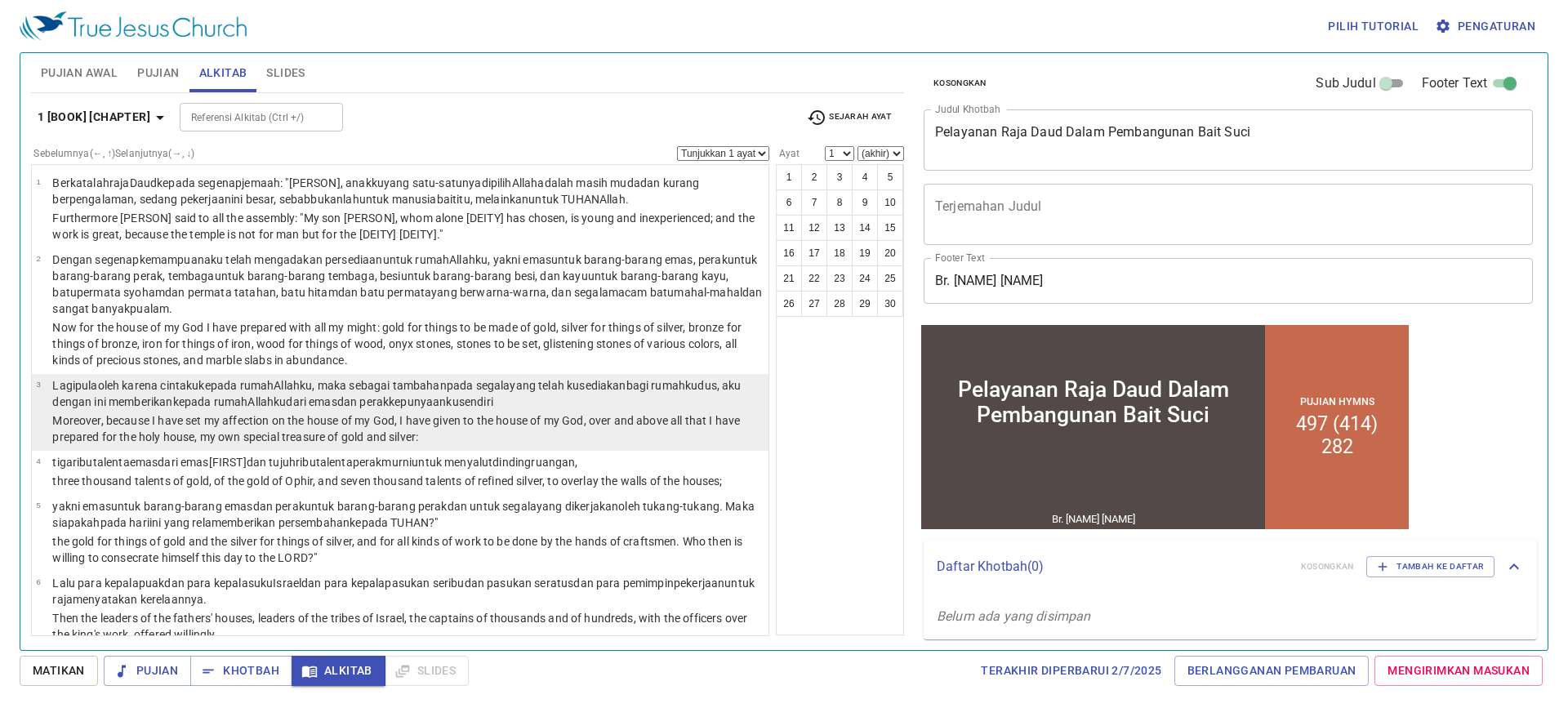 click on "dari emas  dan perak  kepunyaanku  sendiri" at bounding box center [389, 402] 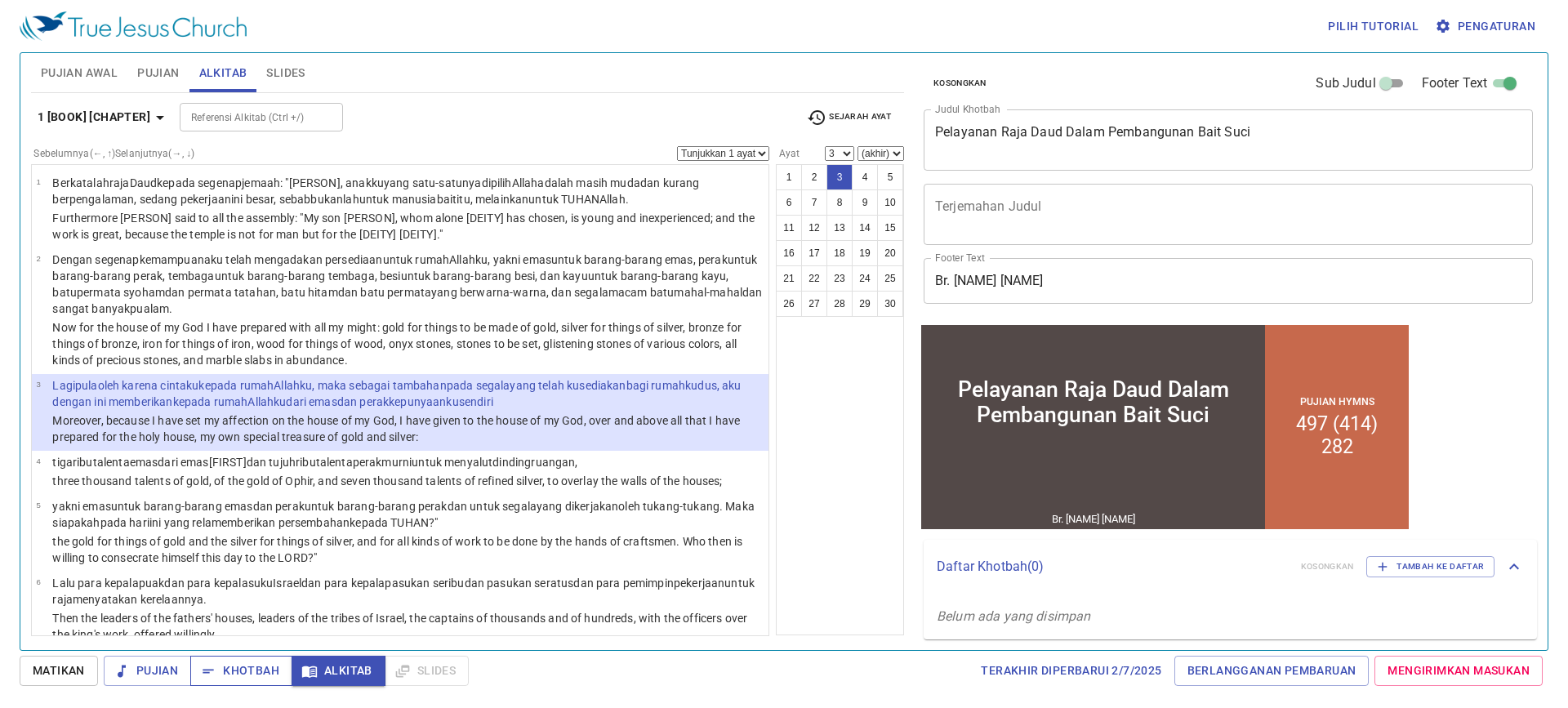 click on "Khotbah" at bounding box center [241, 670] 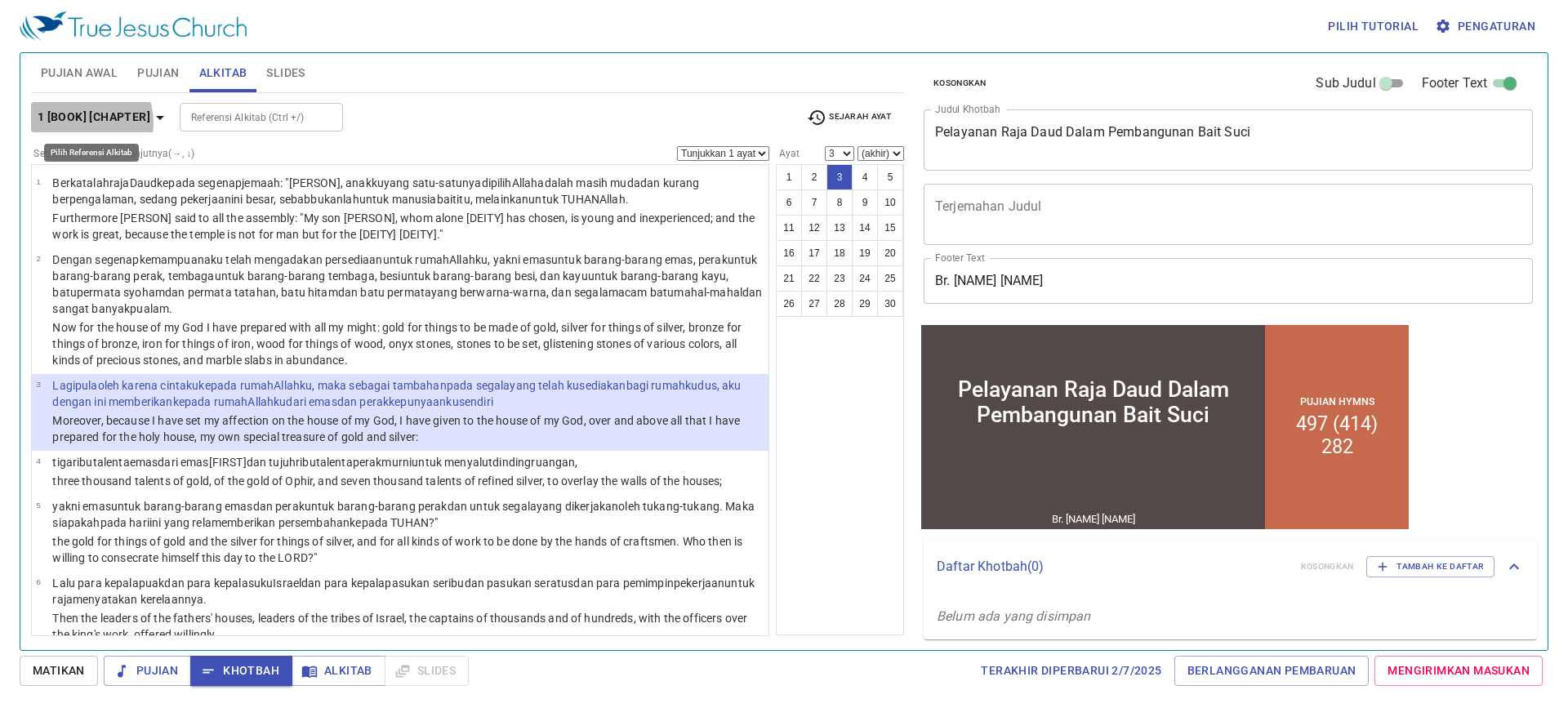 click on "1 Tawarikh 29" at bounding box center (94, 117) 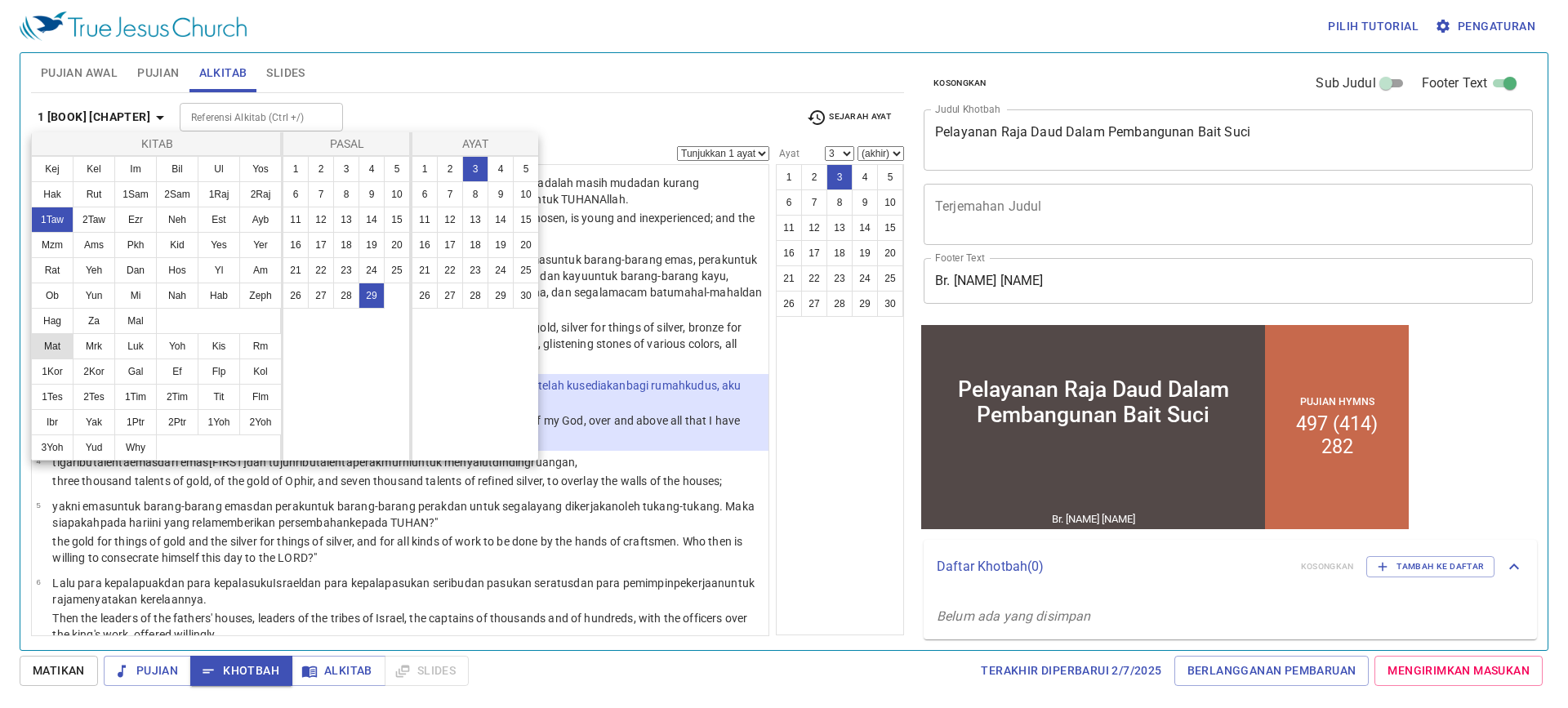 click on "Mat" at bounding box center (52, 346) 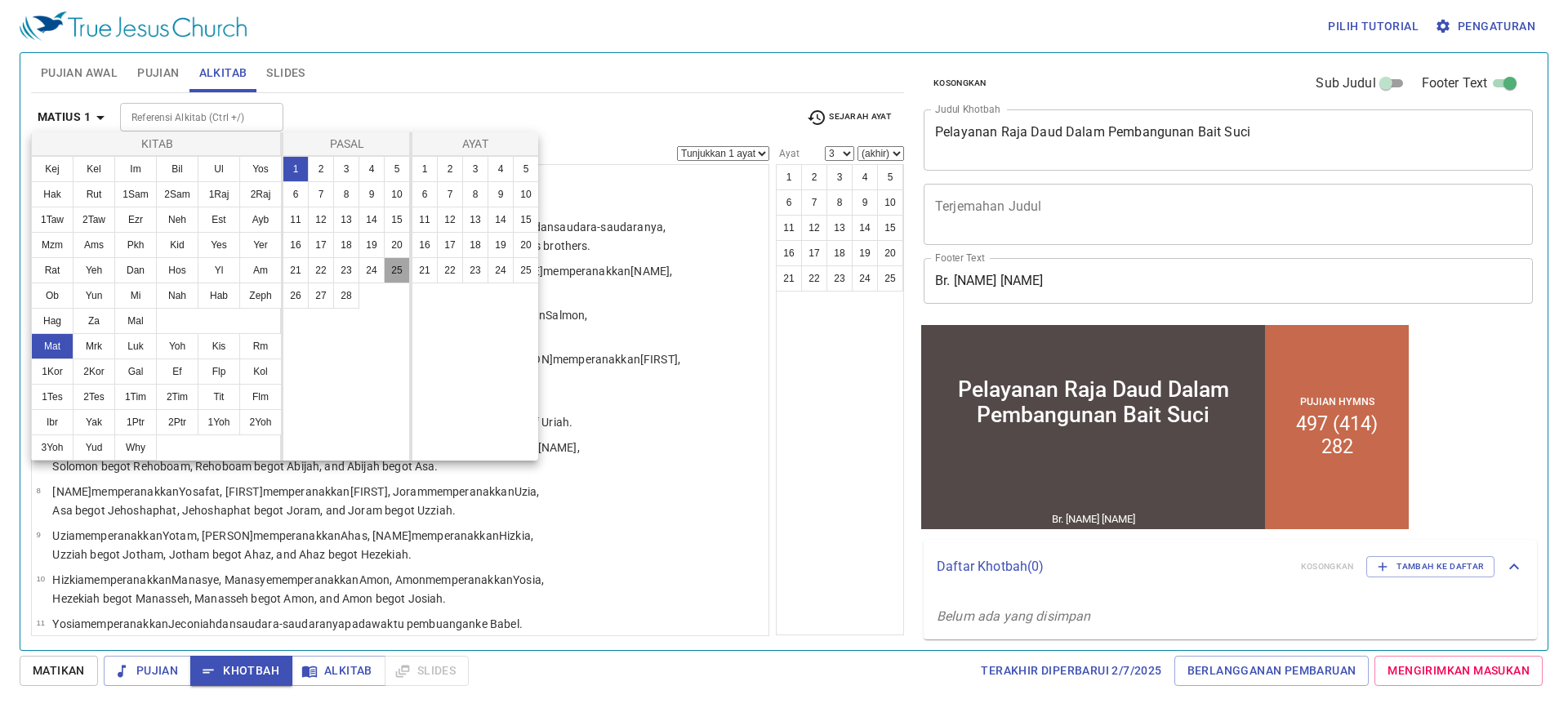 click on "25" at bounding box center (397, 270) 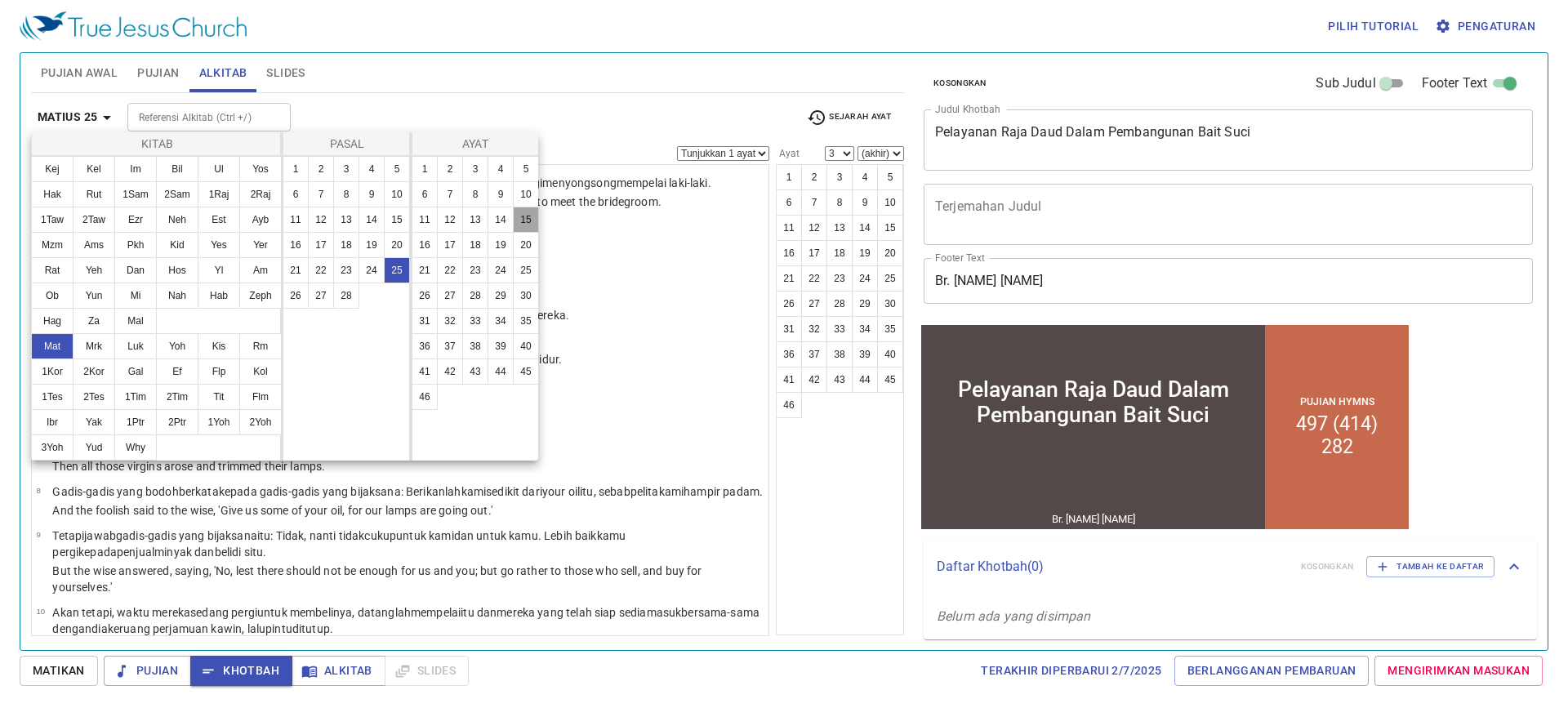 click on "15" at bounding box center (526, 220) 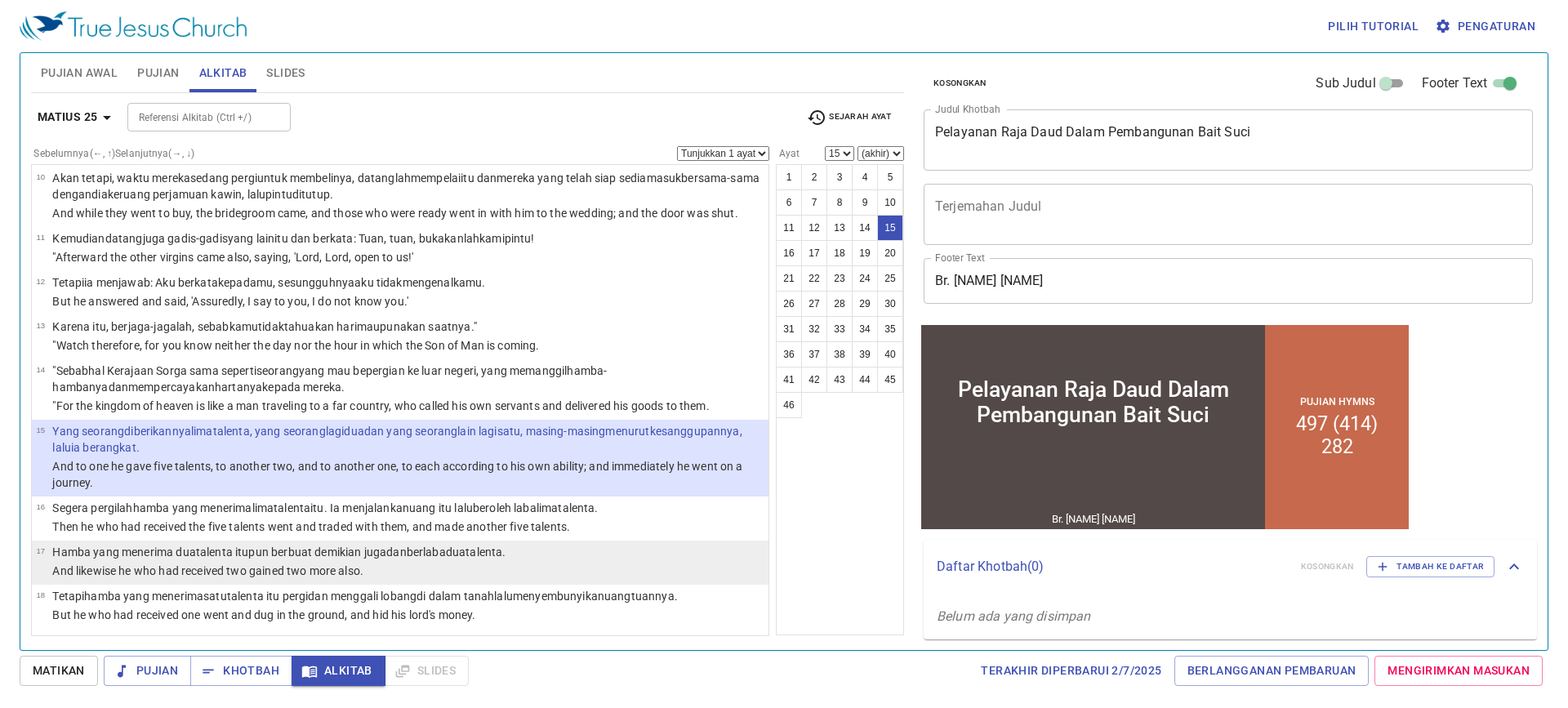 scroll, scrollTop: 427, scrollLeft: 0, axis: vertical 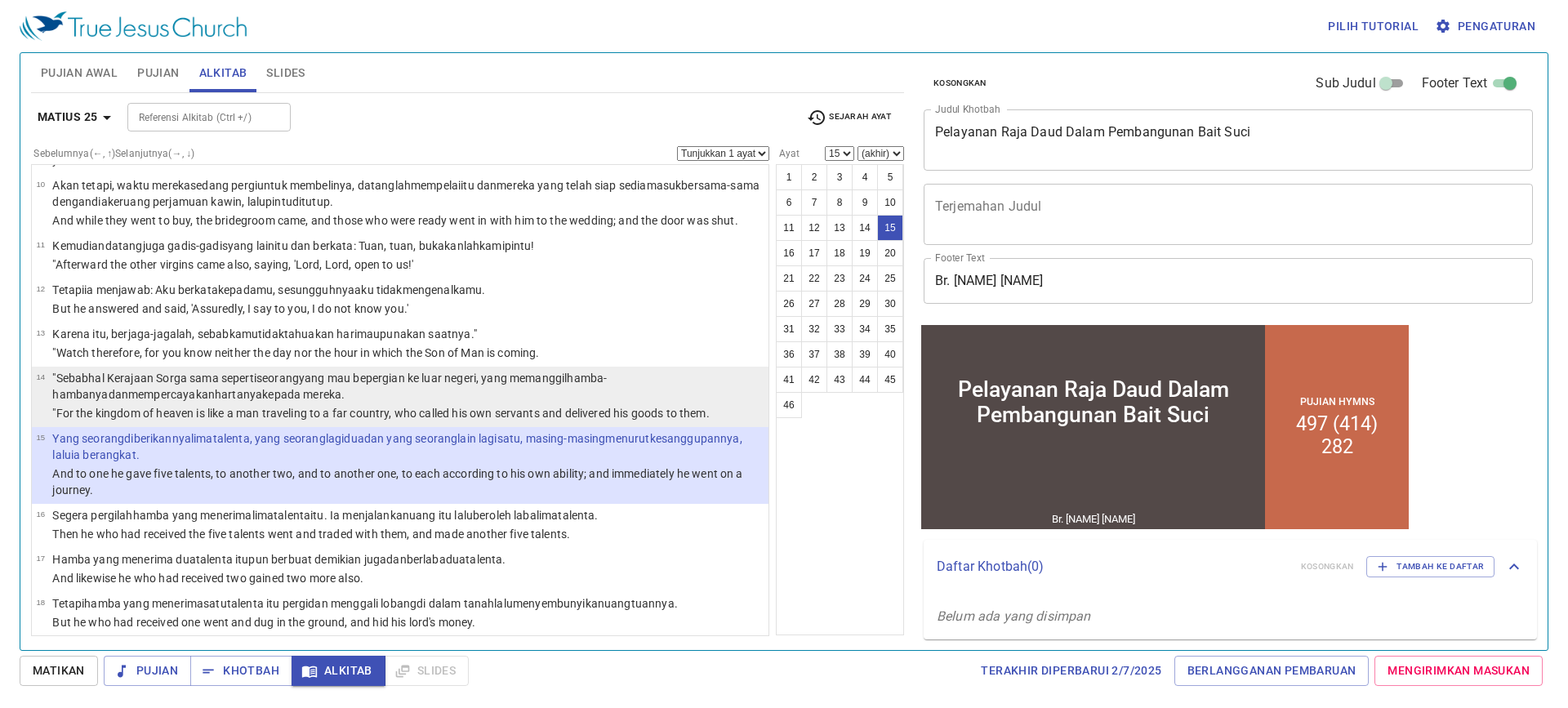 click on ""Sebab  hal Kerajaan Sorga sama seperti  seorang  yang mau bepergian ke luar negeri , yang memanggil  hamba-hambanya  dan  mempercayakan  hartanya  kepada mereka ." at bounding box center (408, 386) 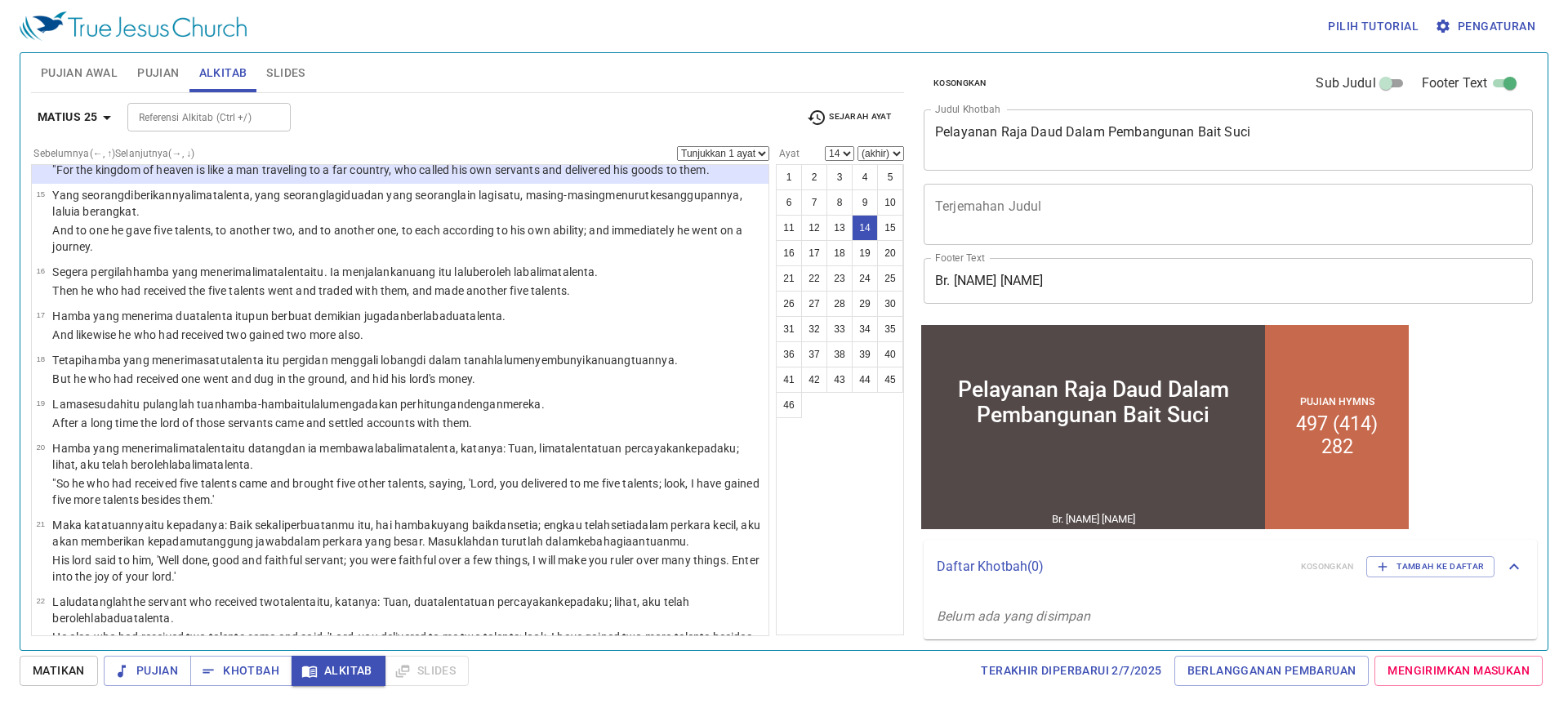scroll, scrollTop: 672, scrollLeft: 0, axis: vertical 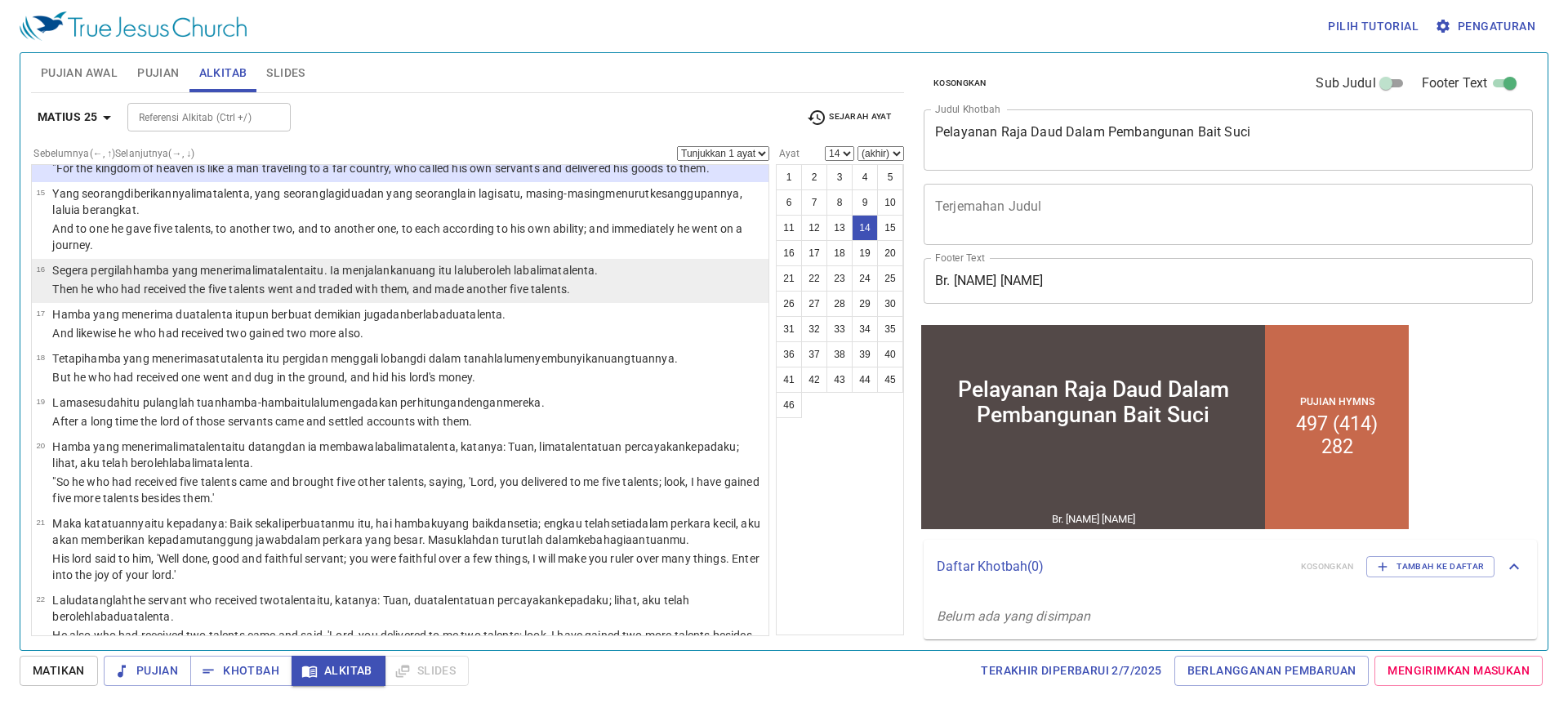 drag, startPoint x: 501, startPoint y: 198, endPoint x: 461, endPoint y: 276, distance: 87.65843 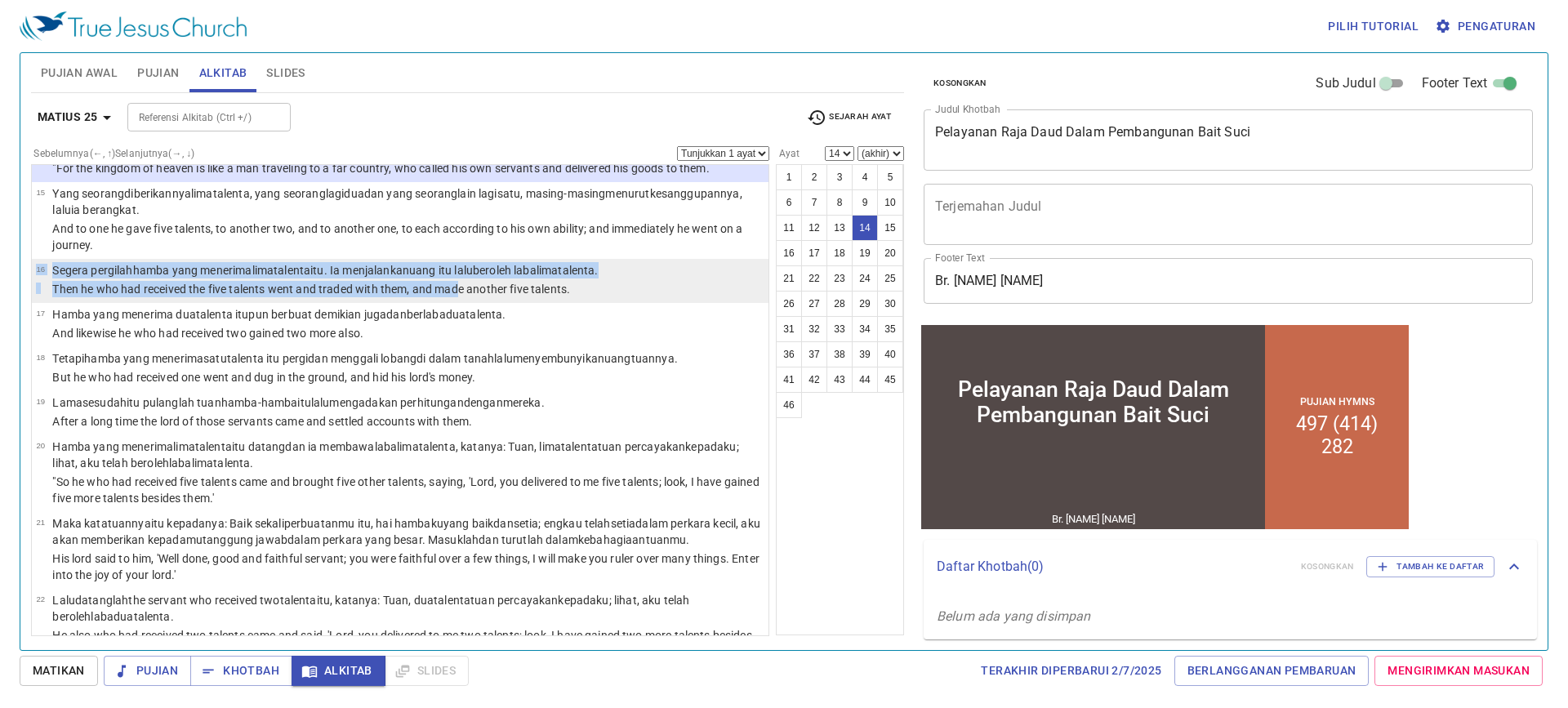 click on "16 Segera pergilah  hamba yang menerima  lima  talenta  itu. Ia menjalankan  uang itu lalu  beroleh laba  lima  talenta.    Then he who had received the five talents went and traded with them, and made another five talents." at bounding box center [400, 281] 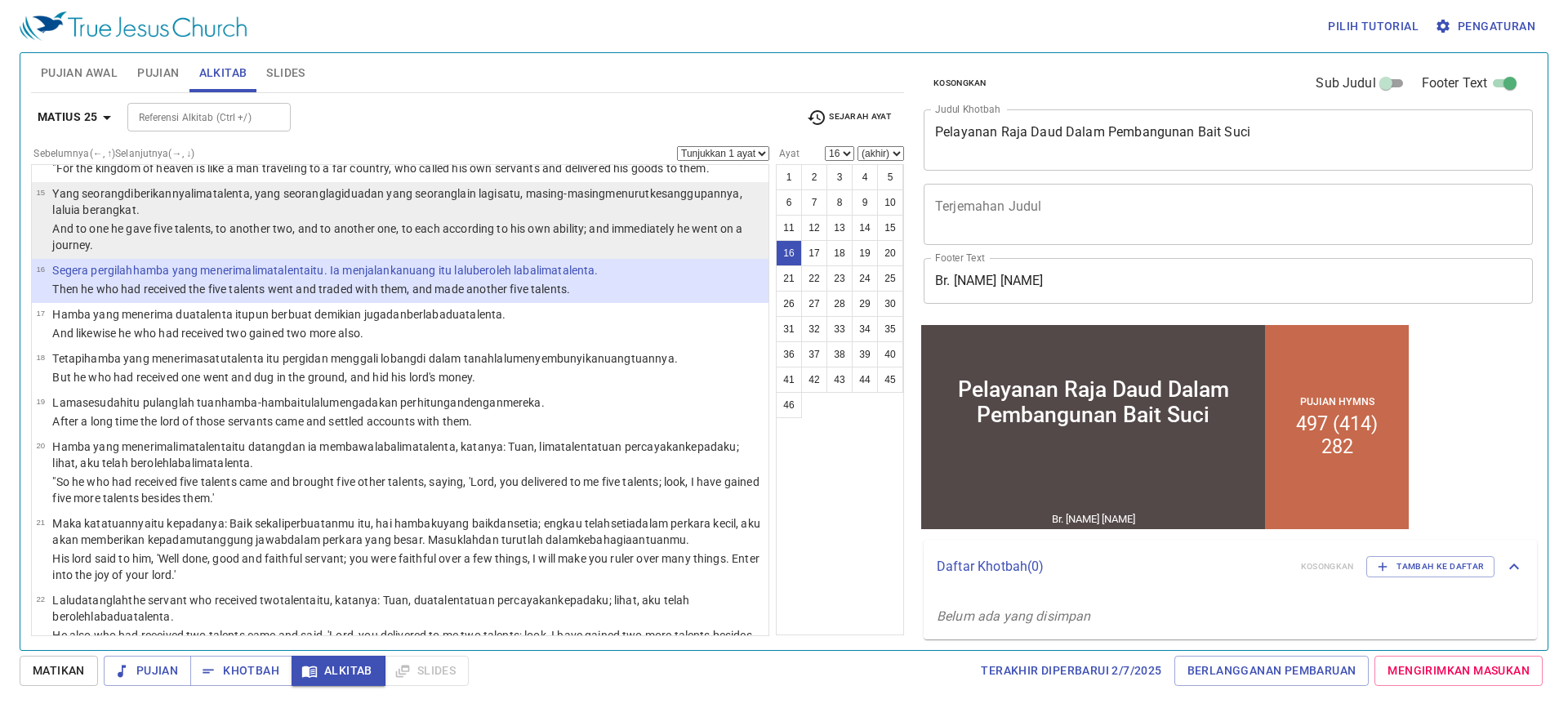 click on "And to one he gave five talents, to another two, and to another one, to each according to his own ability; and immediately he went on a journey." at bounding box center (408, 237) 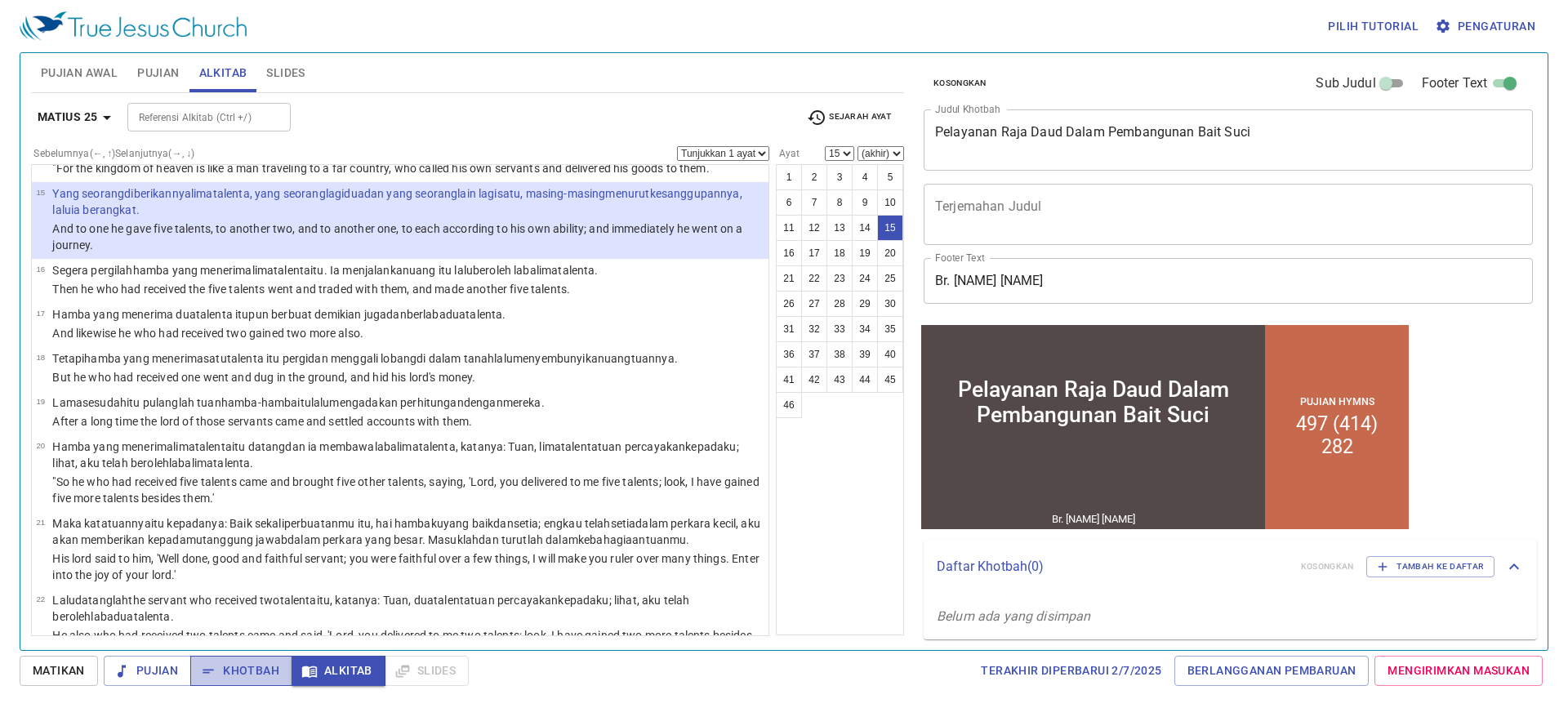 click on "Khotbah" at bounding box center [241, 670] 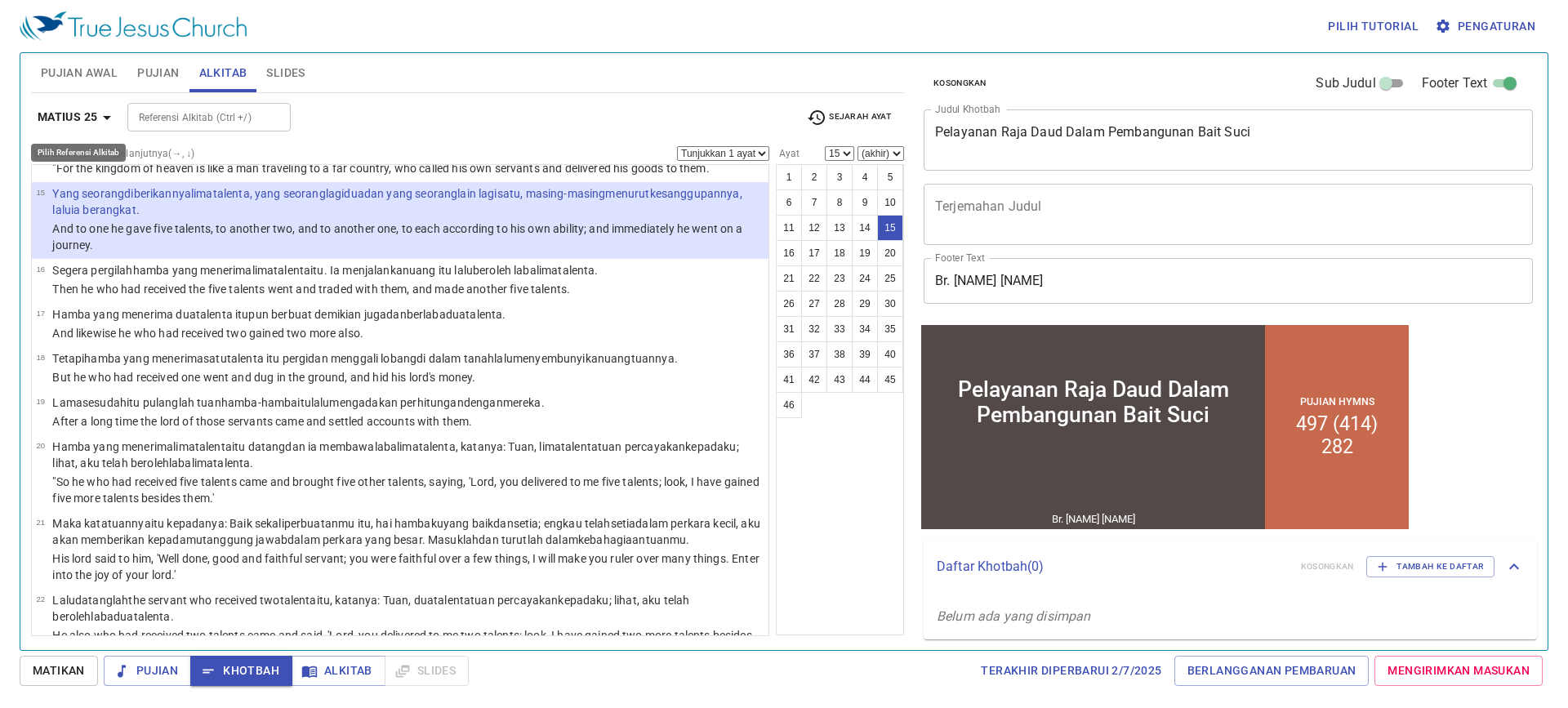 click on "Matius 25" at bounding box center (68, 117) 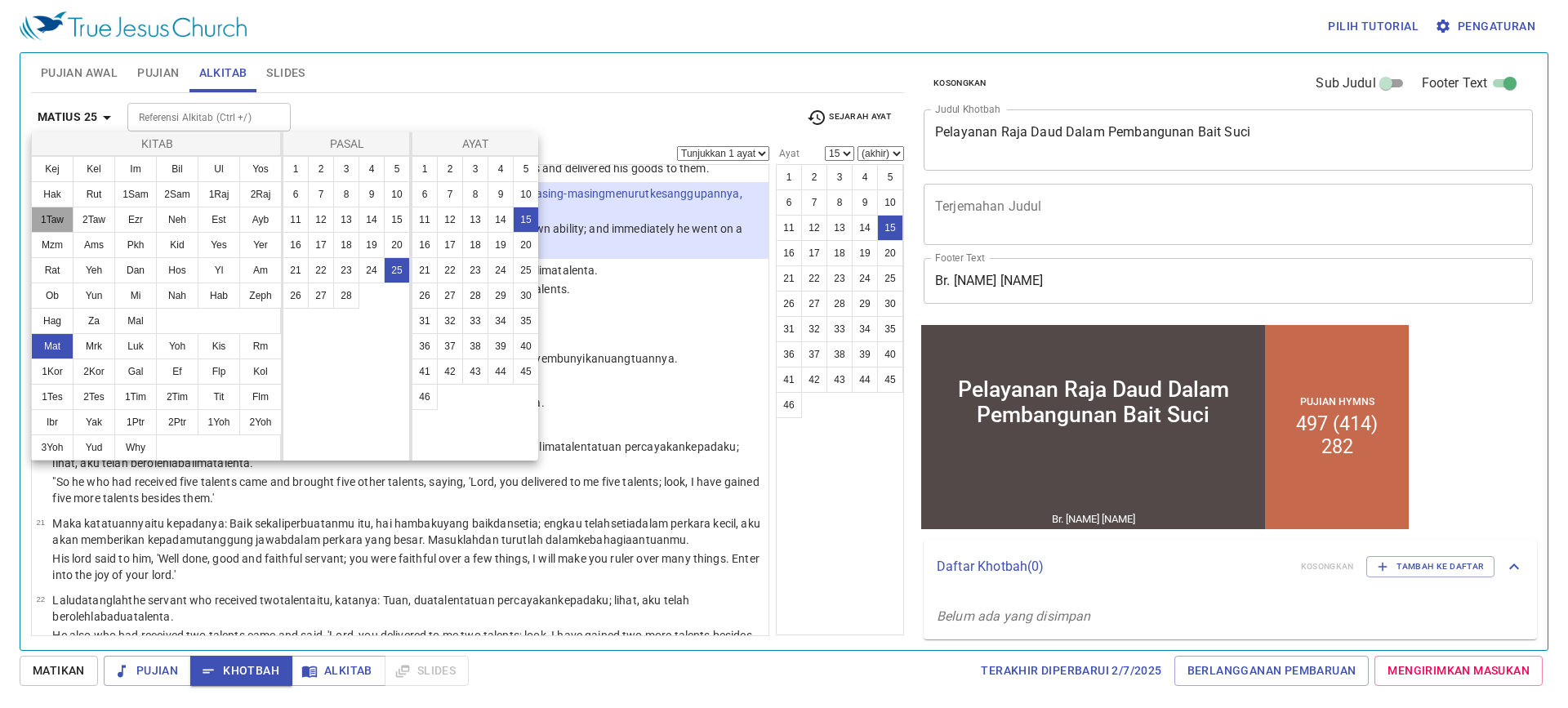click on "1Taw" at bounding box center (52, 220) 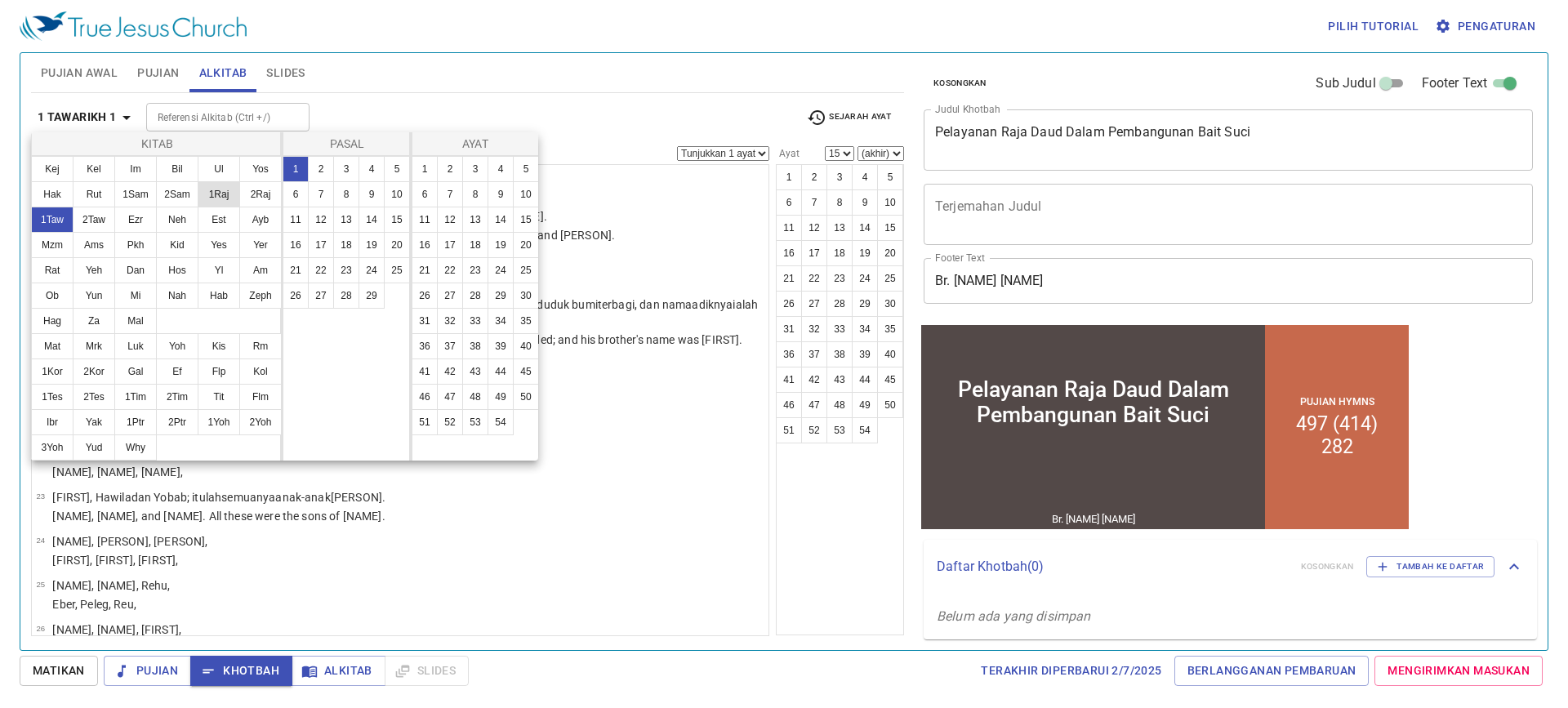 scroll, scrollTop: 0, scrollLeft: 0, axis: both 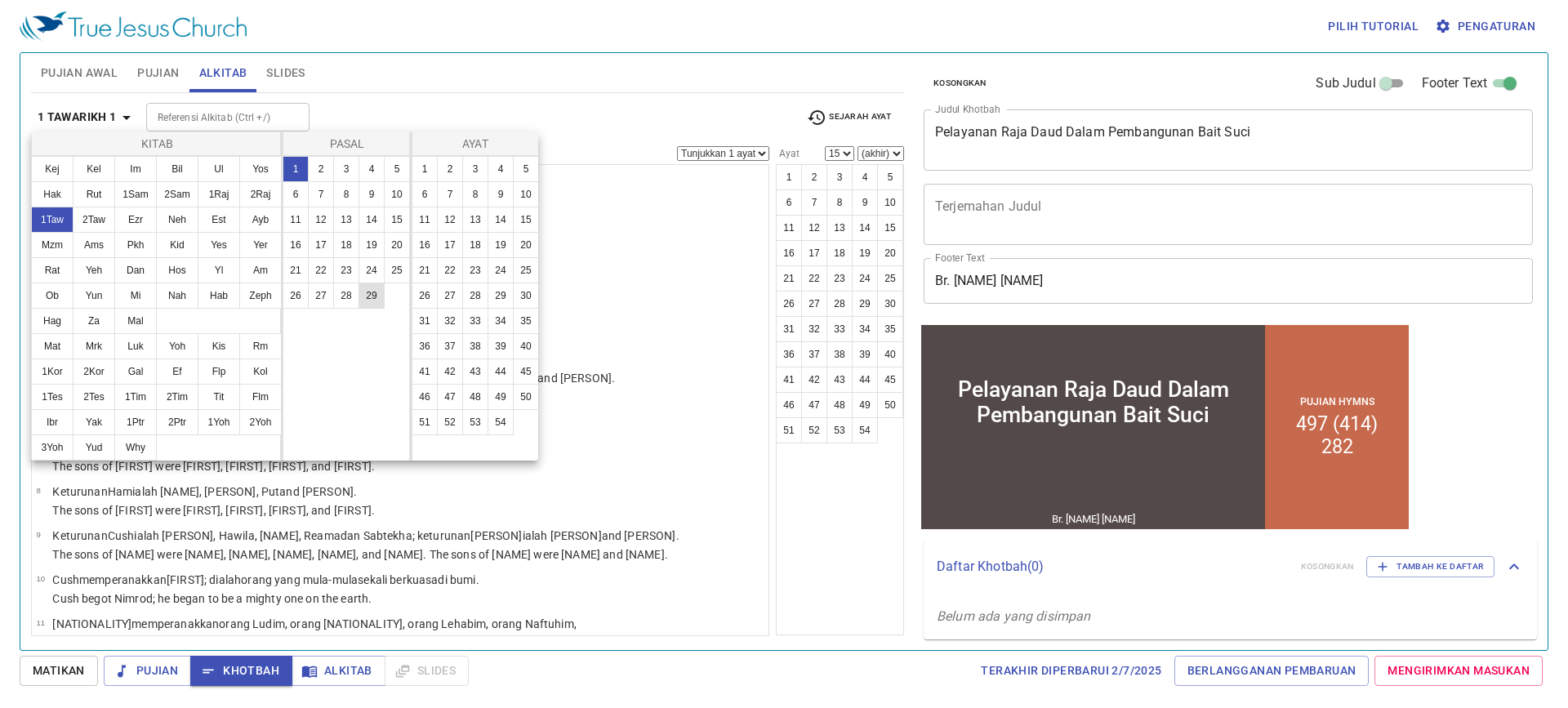 click on "29" at bounding box center (372, 296) 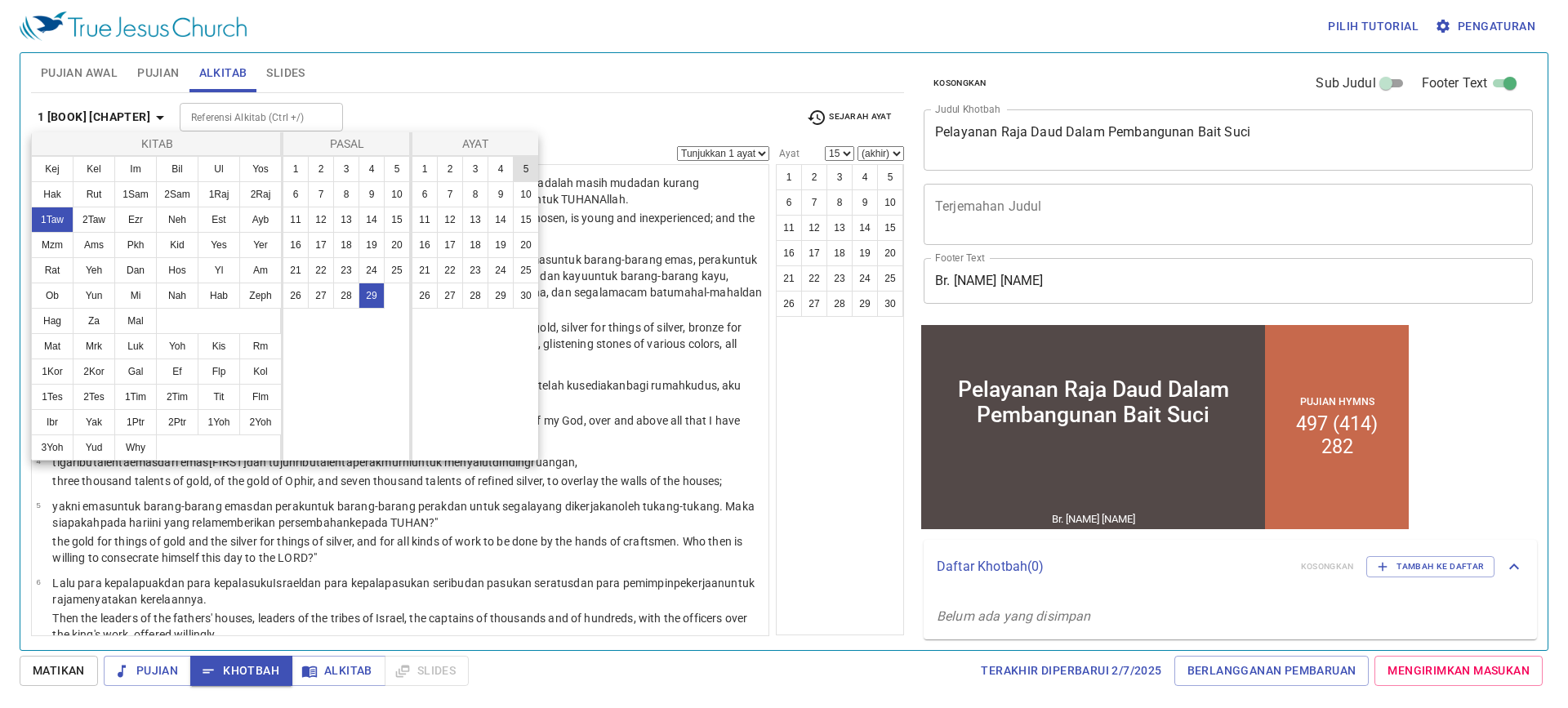 click on "5" at bounding box center [526, 169] 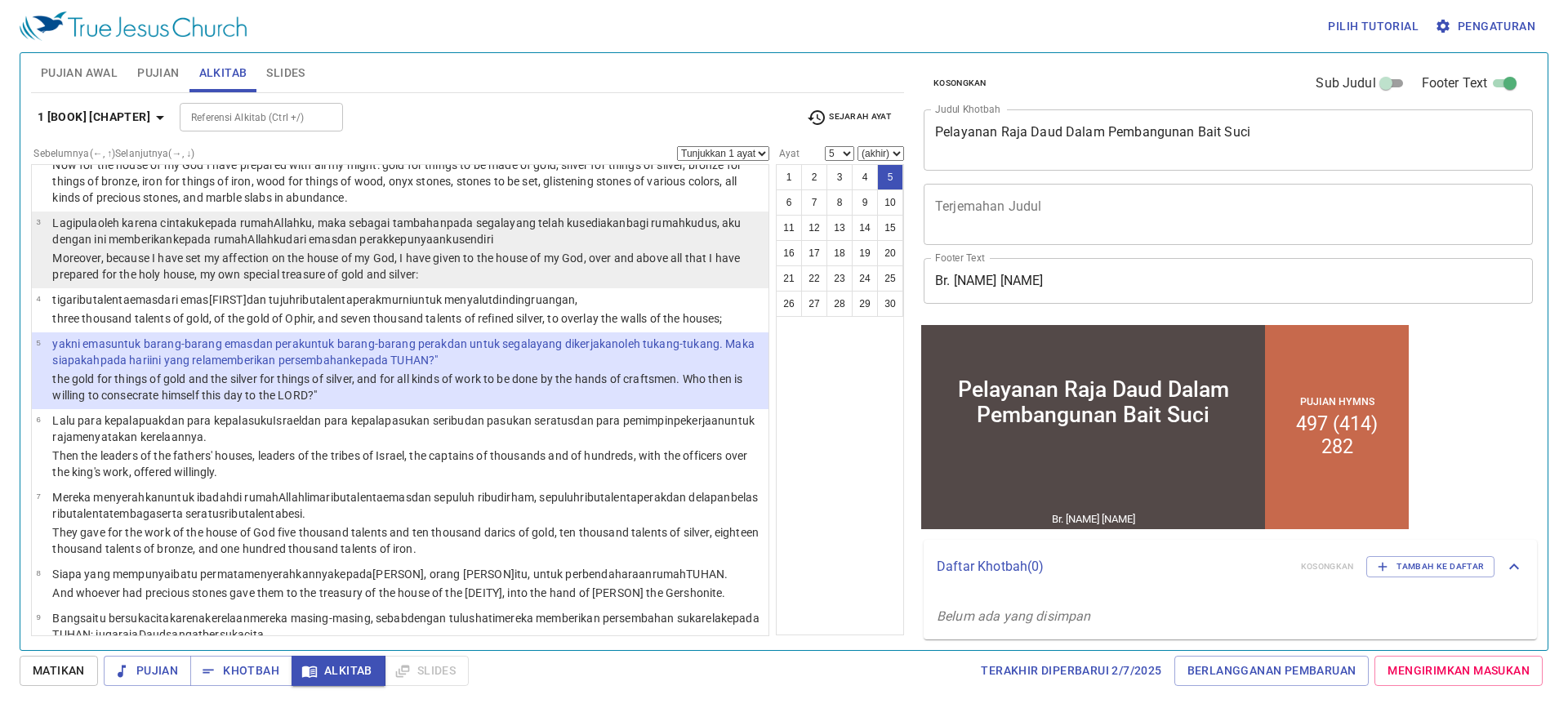 scroll, scrollTop: 163, scrollLeft: 0, axis: vertical 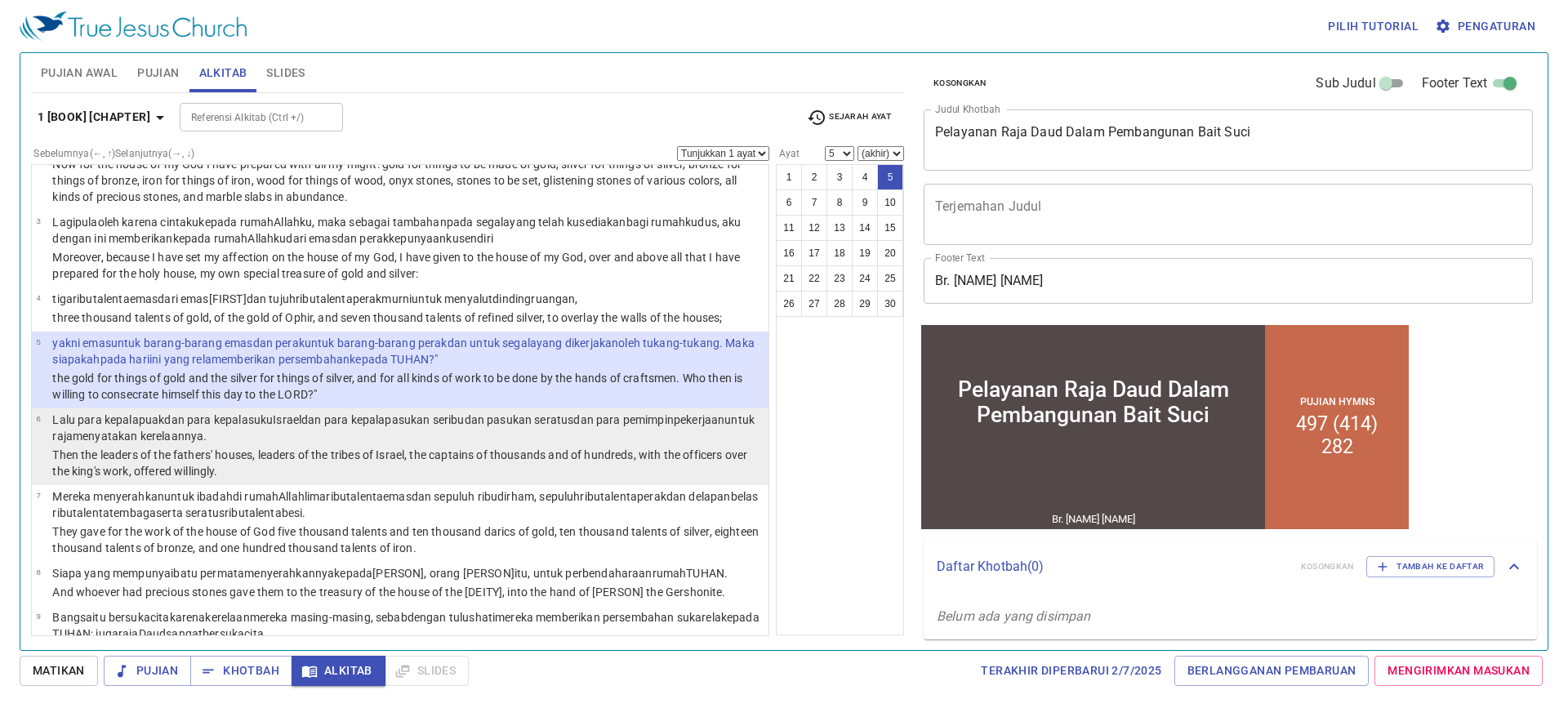 click on "Lalu para kepala  puak  dan para kepala  suku  Israel  dan para kepala  pasukan seribu  dan pasukan seratus  dan para pemimpin  pekerjaan  untuk raja  menyatakan kerelaannya ." at bounding box center (408, 428) 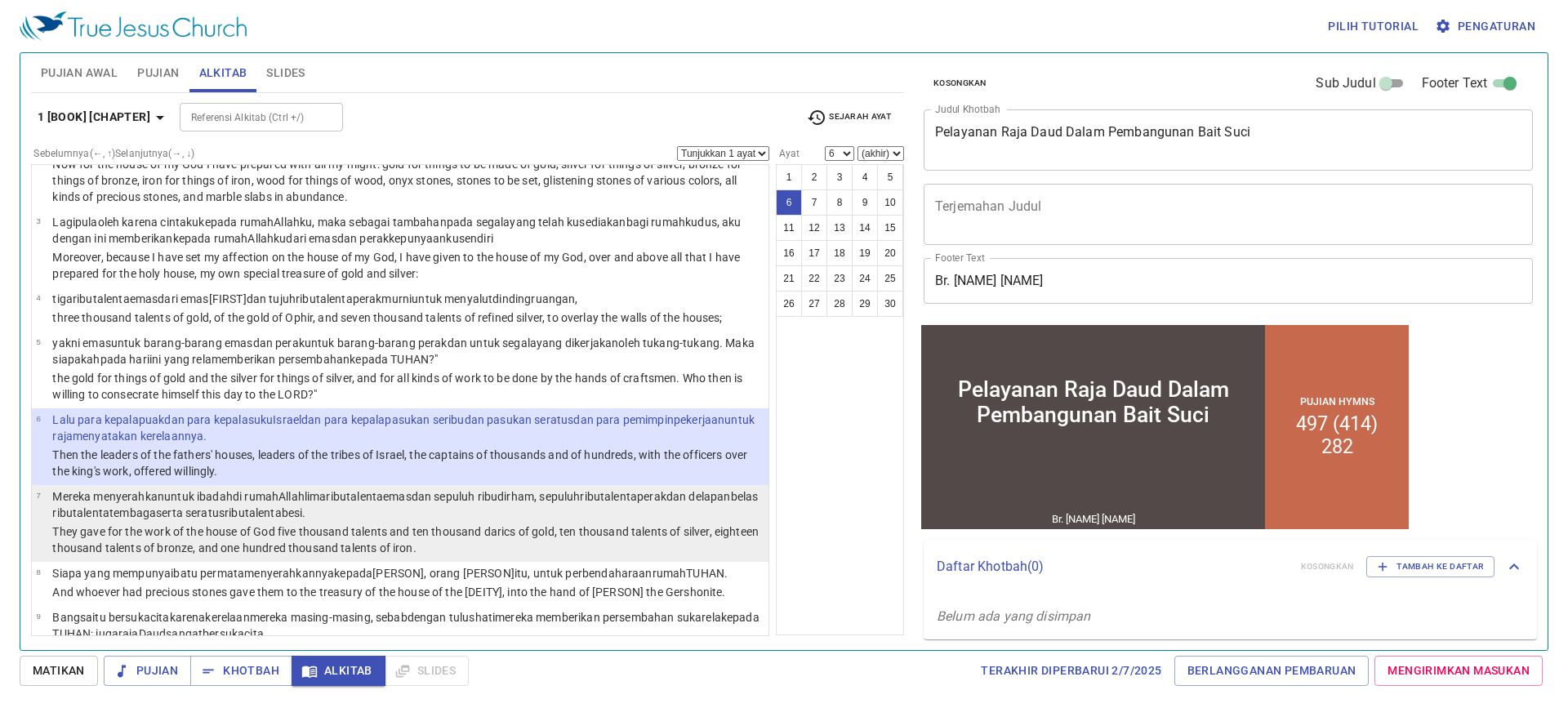 click on "Mereka menyerahkan  untuk ibadah  di rumah  Allah  lima  ribu  talenta  emas  dan sepuluh ribu  dirham , sepuluh  ribu  talenta  perak  dan delapan  belas ribu  talenta  tembaga  serta seratus  ribu  talenta  besi ." at bounding box center (408, 505) 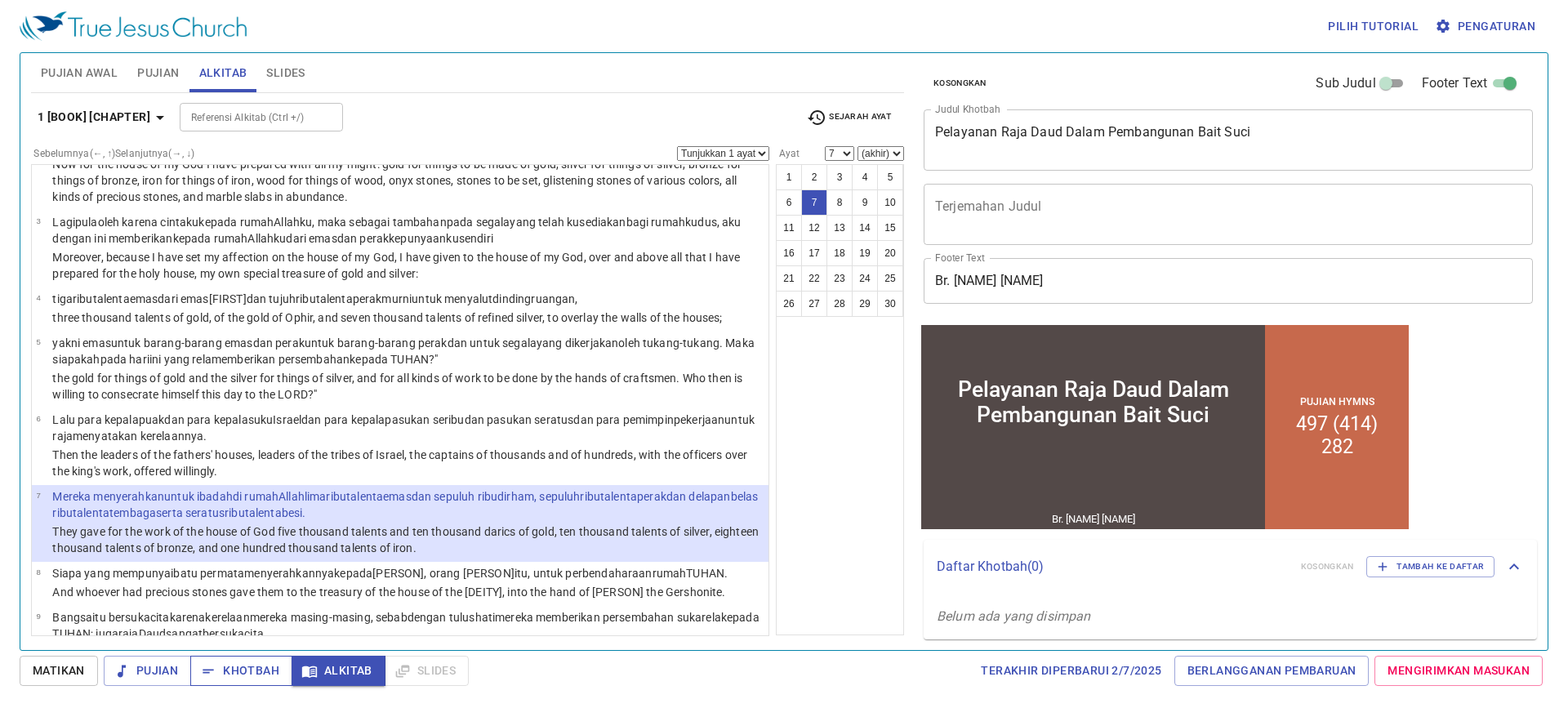 click on "Khotbah" at bounding box center (241, 670) 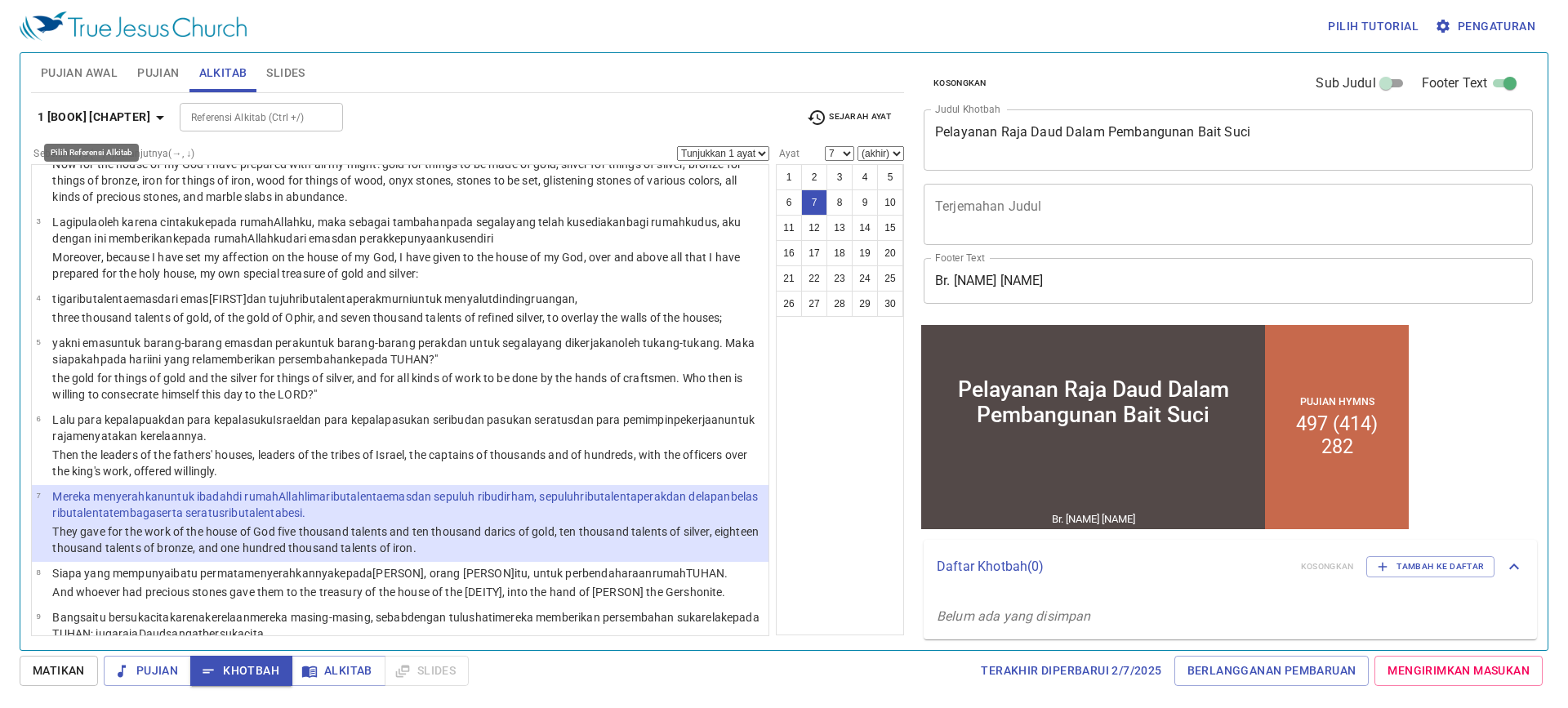 click 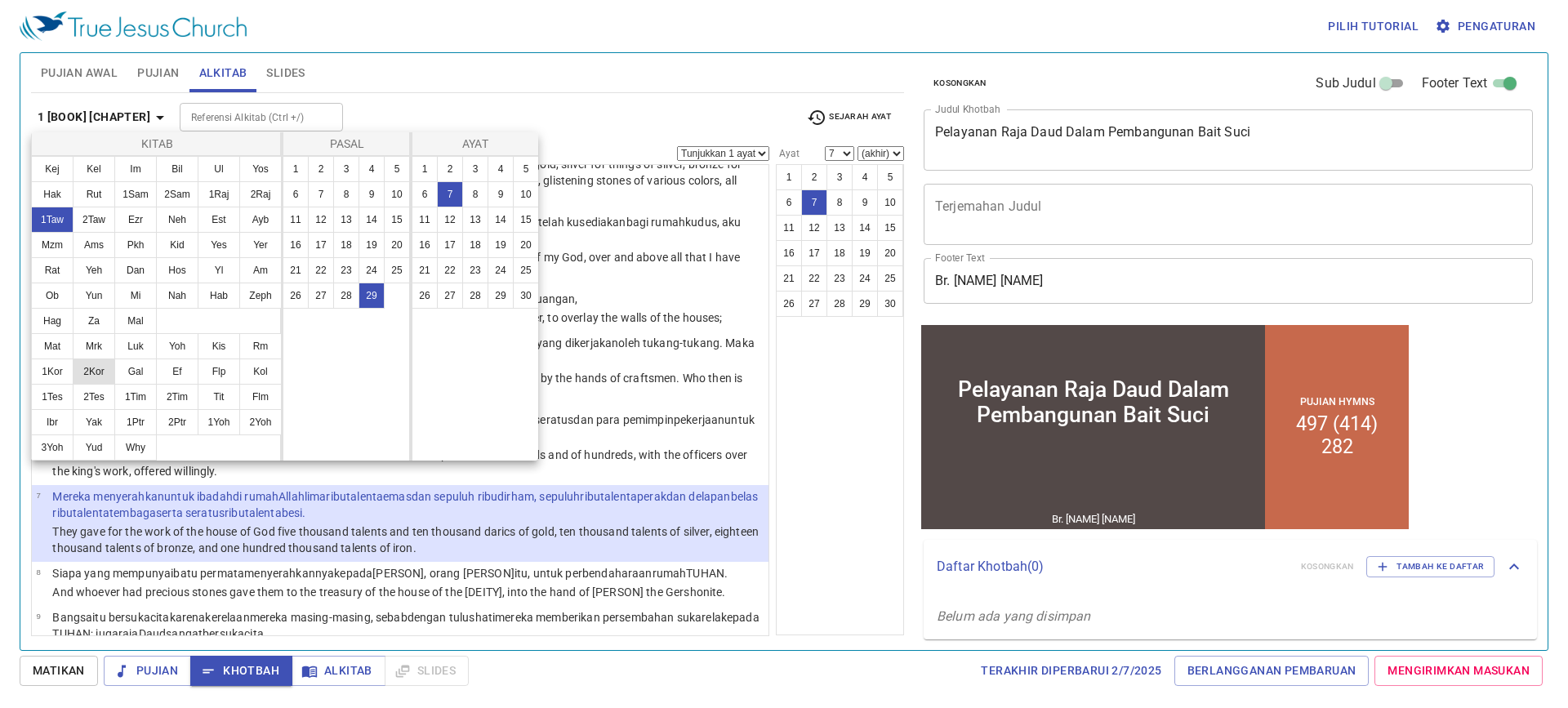 click on "2Kor" at bounding box center (94, 372) 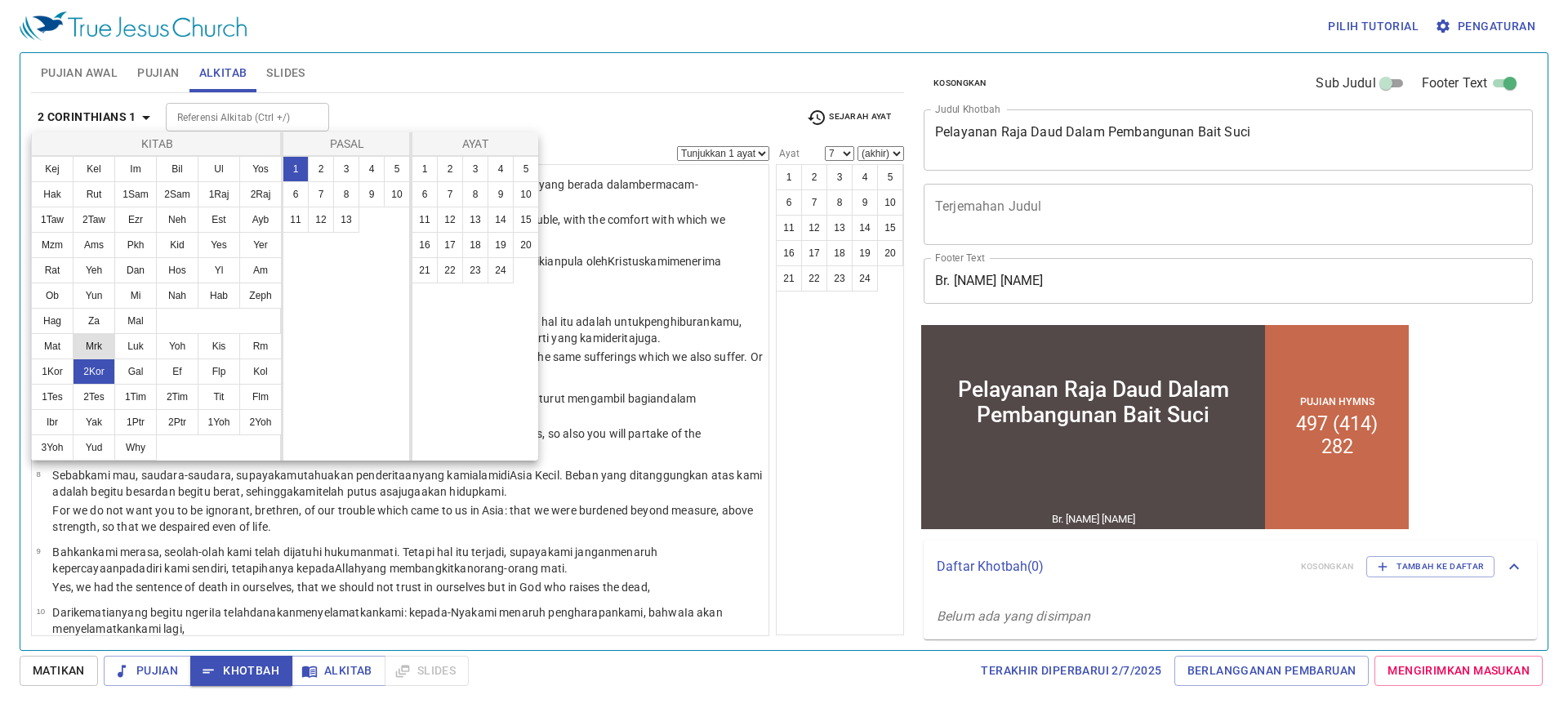 scroll, scrollTop: 0, scrollLeft: 0, axis: both 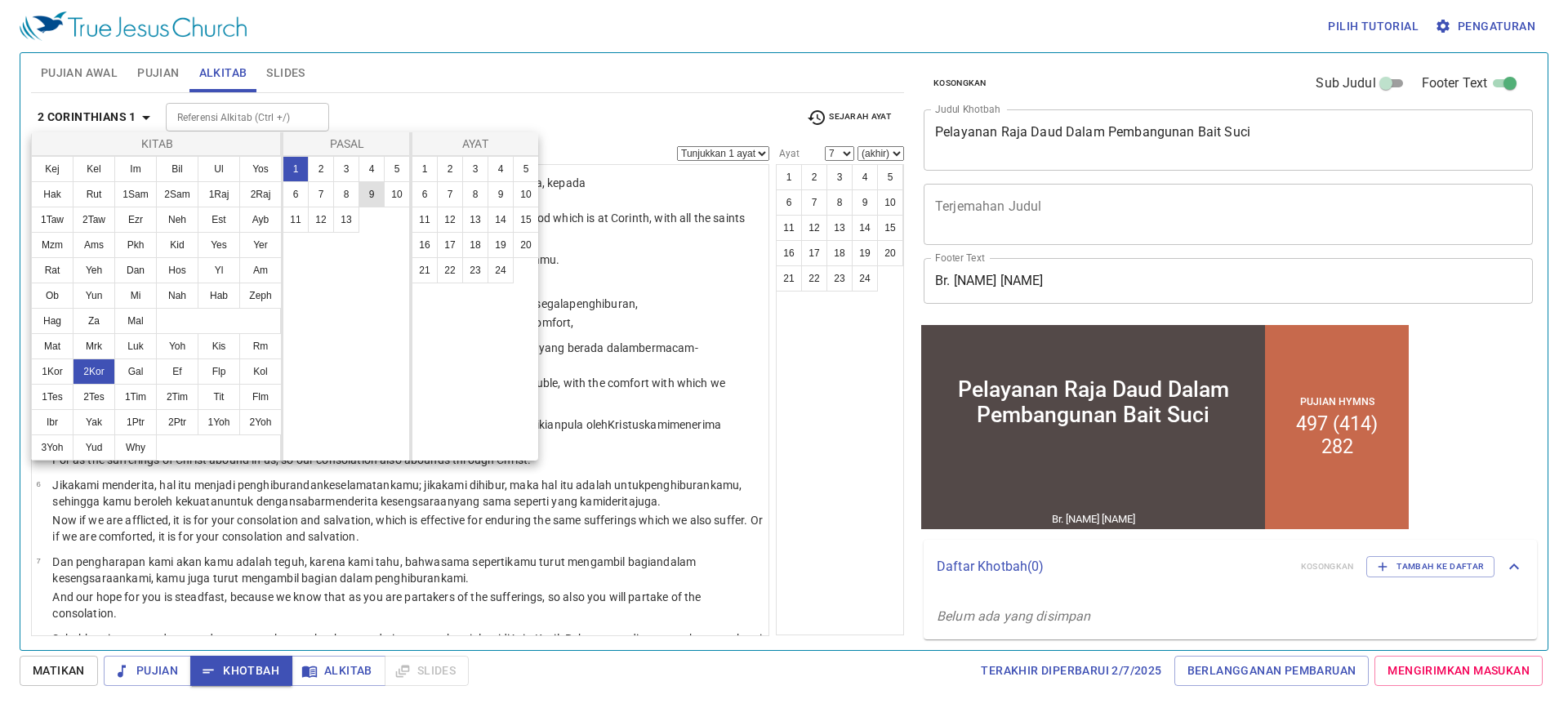 click on "9" at bounding box center (372, 194) 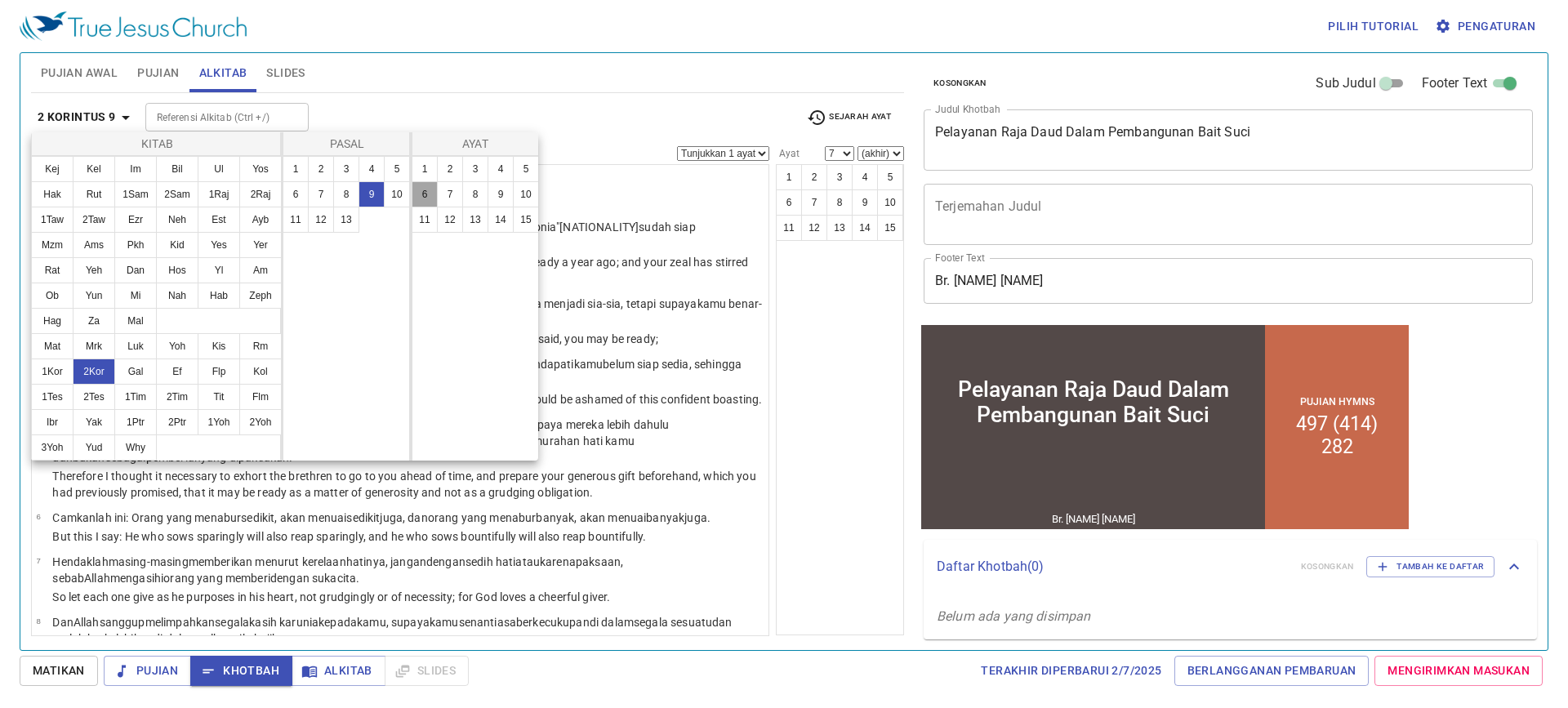 click on "6" at bounding box center (425, 194) 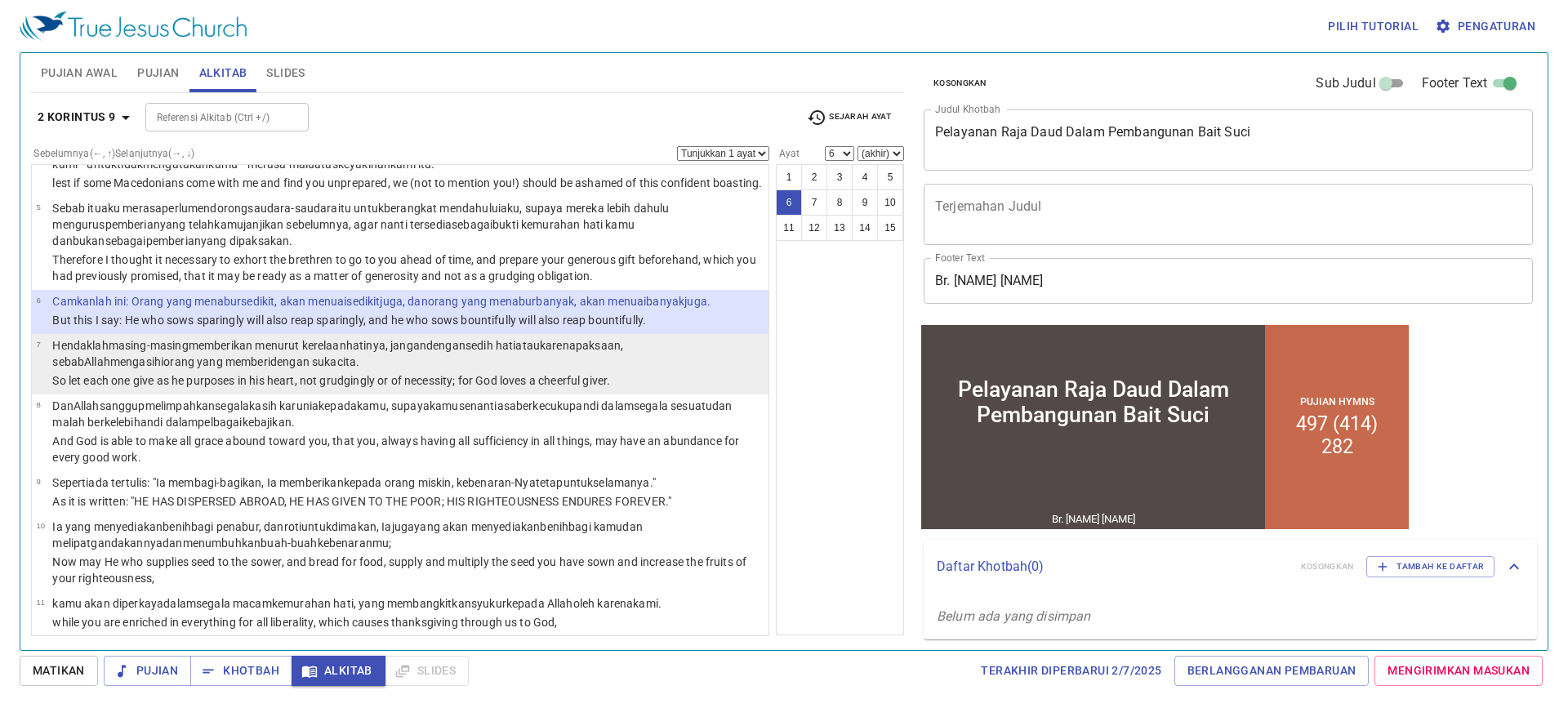 scroll, scrollTop: 245, scrollLeft: 0, axis: vertical 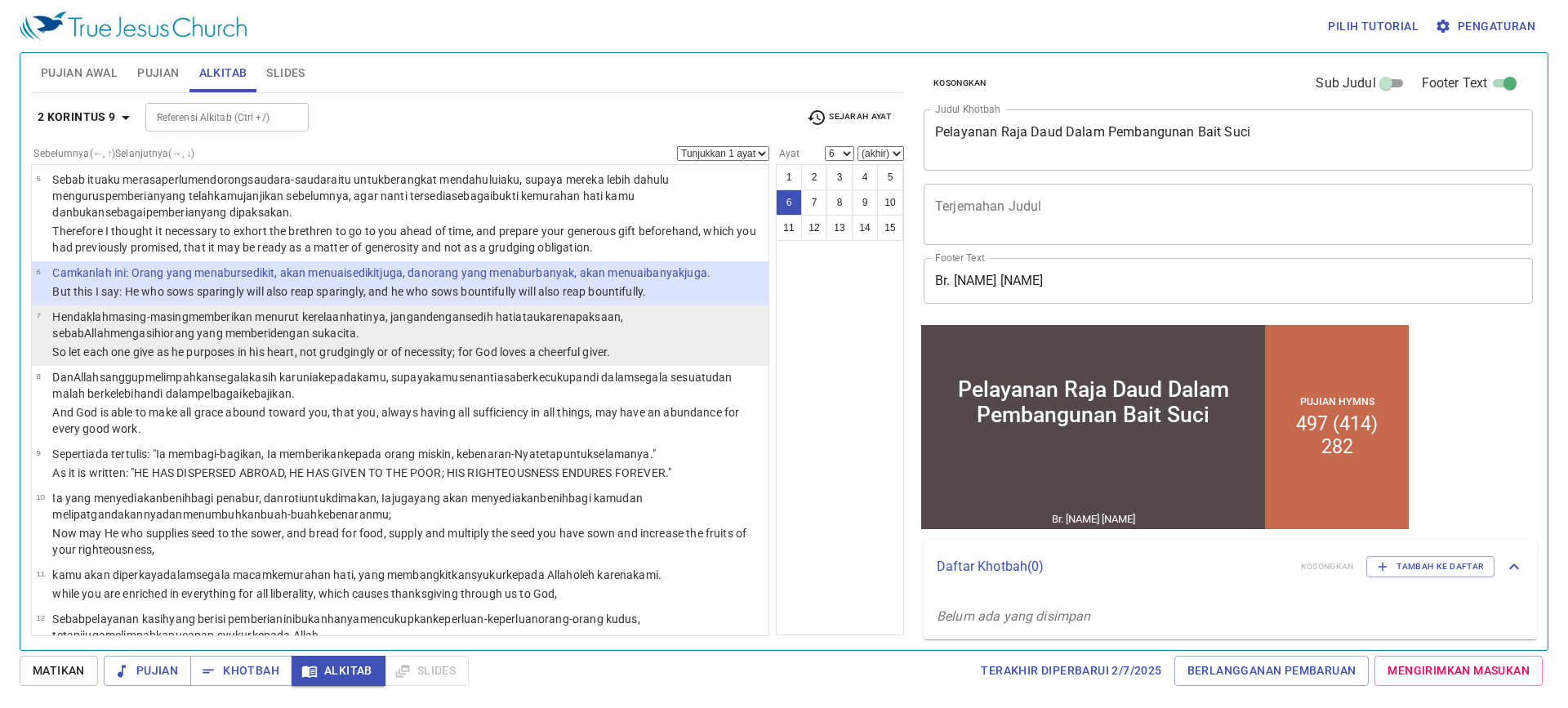 click on "Hendaklah  masing-masing  memberikan menurut kerelaan  hatinya , jangan  dengan  sedih hati  atau  karena  paksaan , sebab  Allah  mengasihi  orang yang memberi  dengan sukacita ." at bounding box center (408, 325) 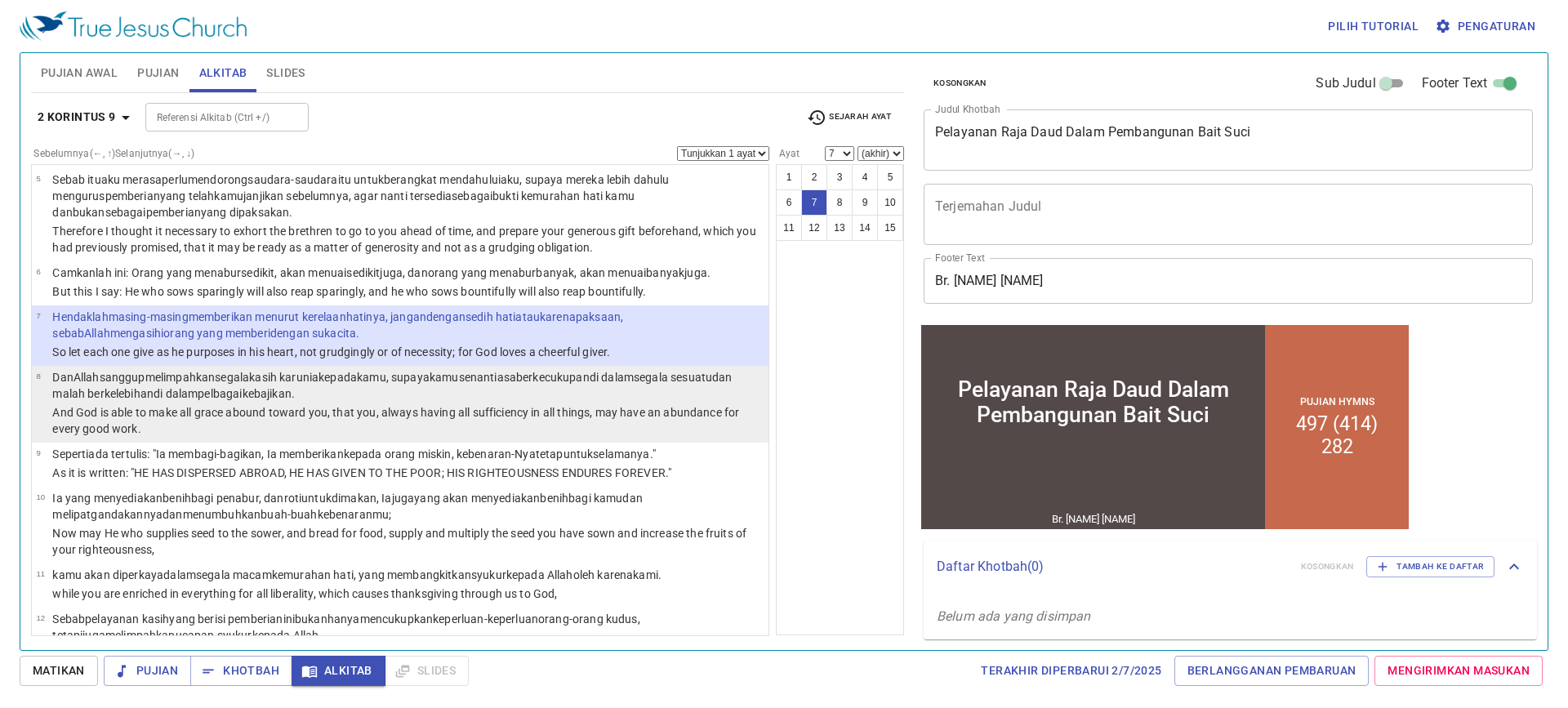 click on "Dan  Allah  sanggup  melimpahkan  segala  kasih karunia  kepada  kamu , supaya  kamu  senantiasa  berkecukupan  di dalam  segala sesuatu  dan malah berkelebihan  di dalam  pelbagai  kebajikan ." at bounding box center (408, 385) 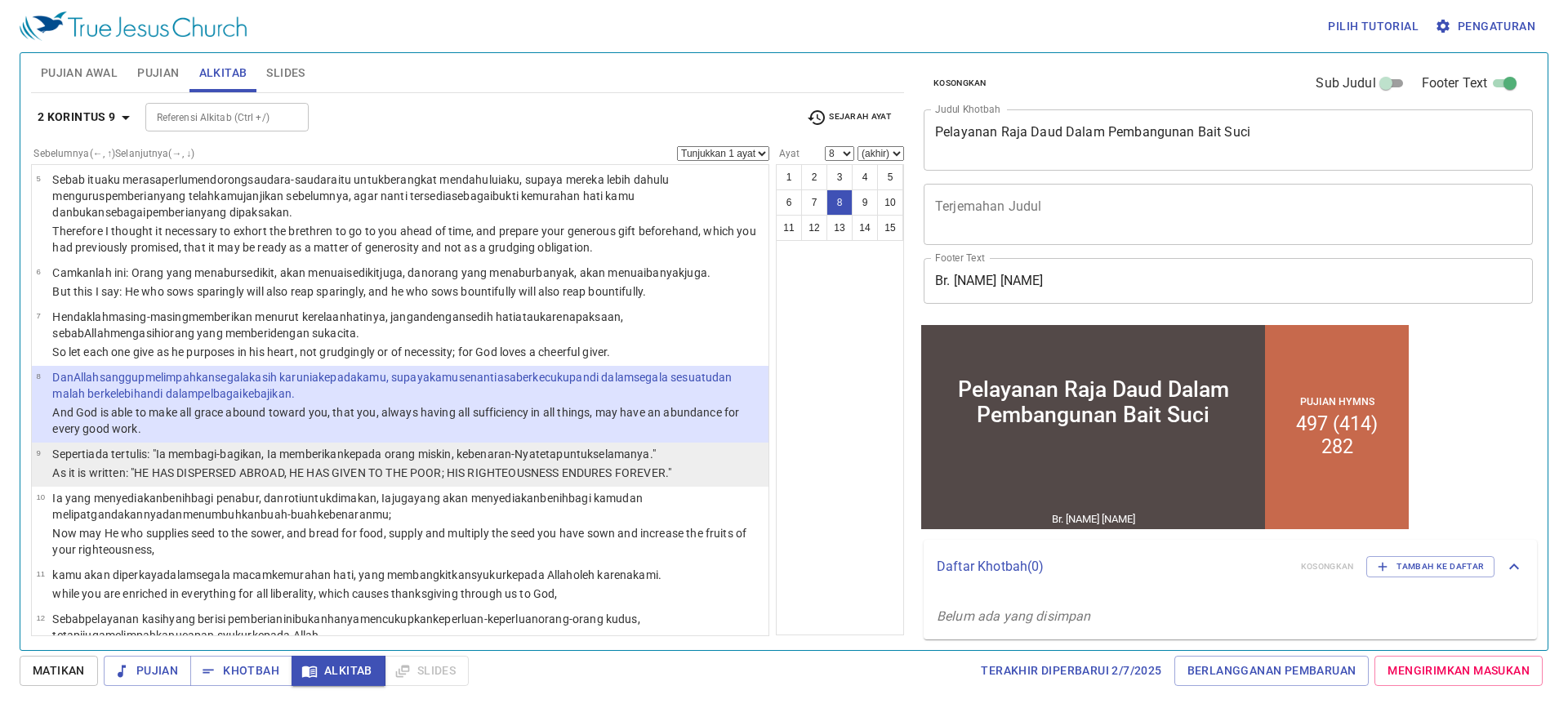 click on ", kebenaran-Nya  tetap  untuk  selamanya ."" at bounding box center [554, 454] 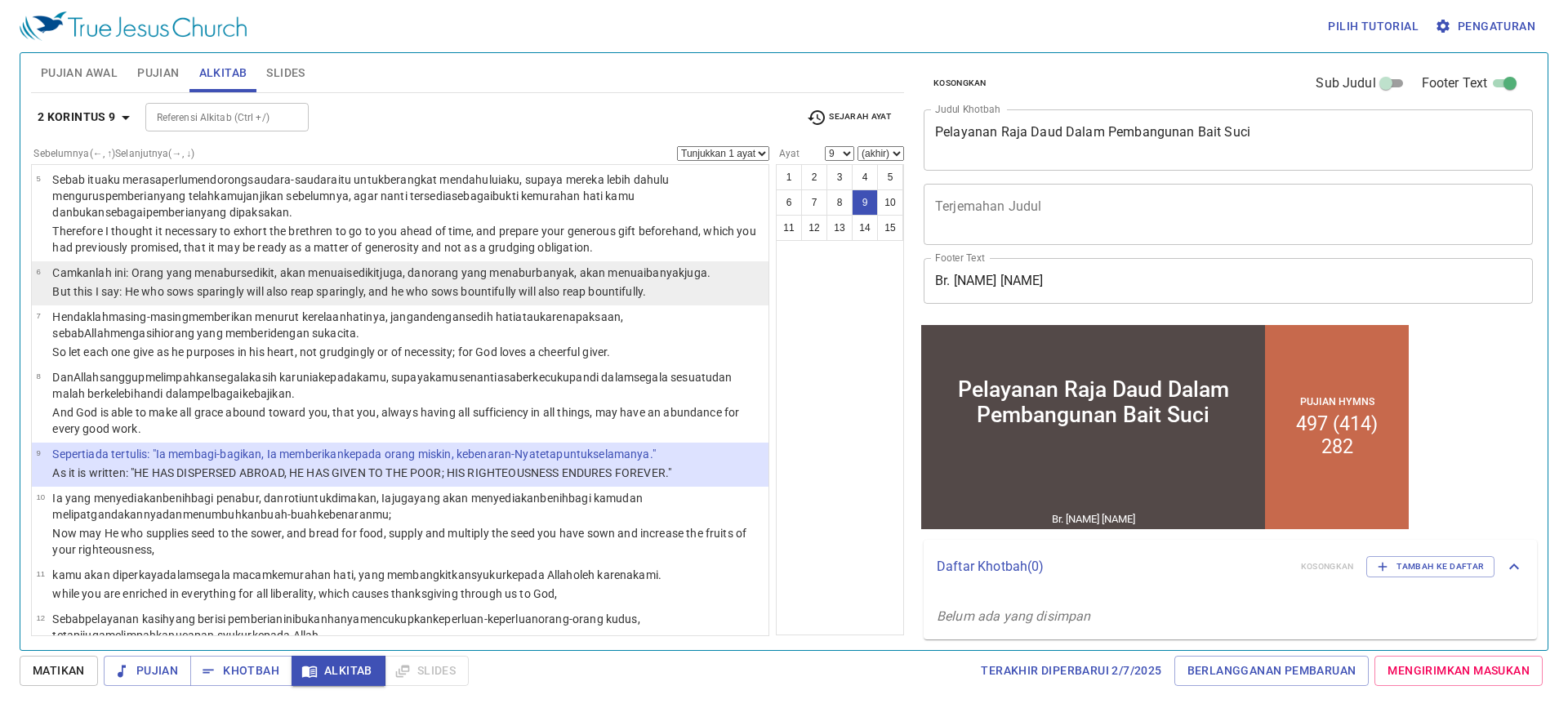 click on "Camkanlah ini: Orang yang menabur  sedikit , akan menuai  sedikit  juga , dan  orang yang menabur  banyak , akan menuai  banyak  juga ." at bounding box center [381, 273] 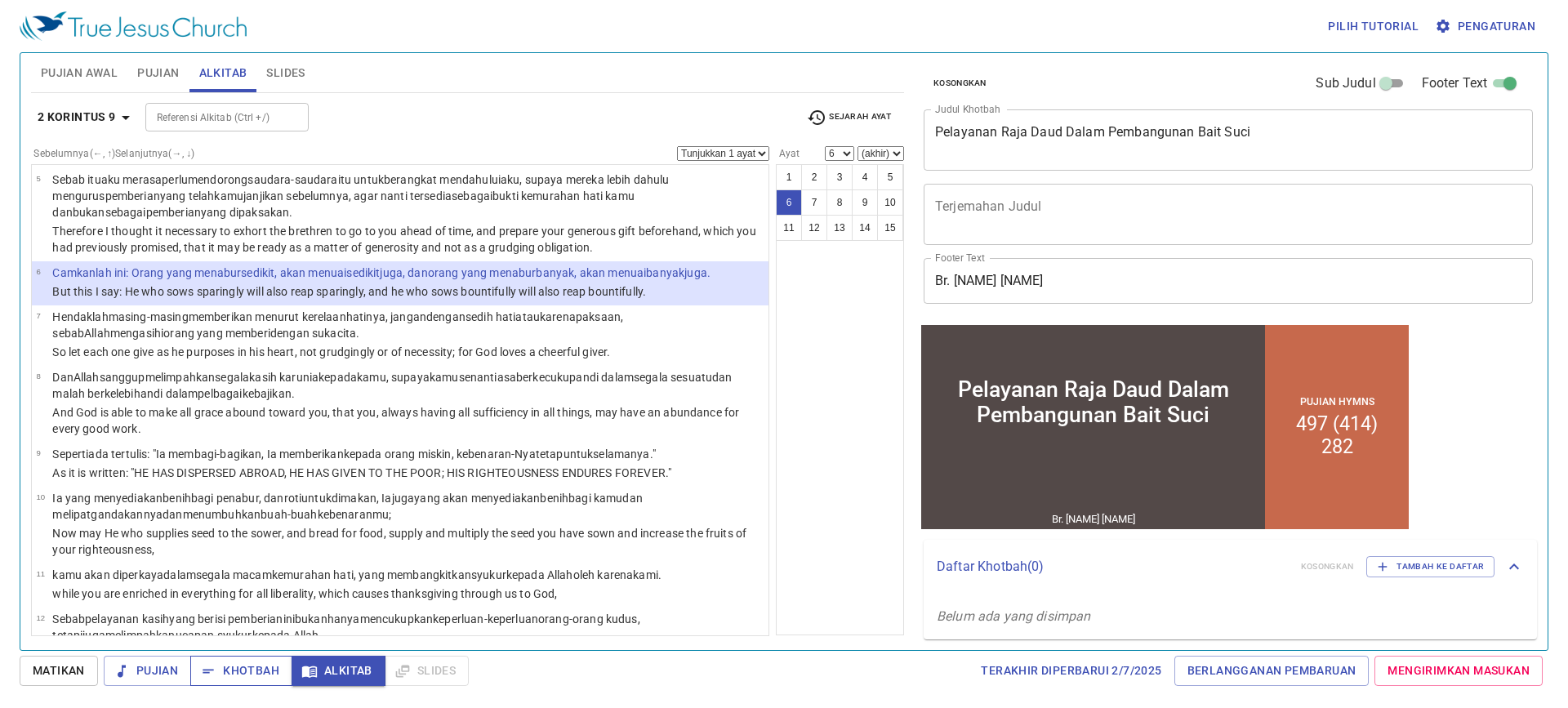 click on "Khotbah" at bounding box center [241, 670] 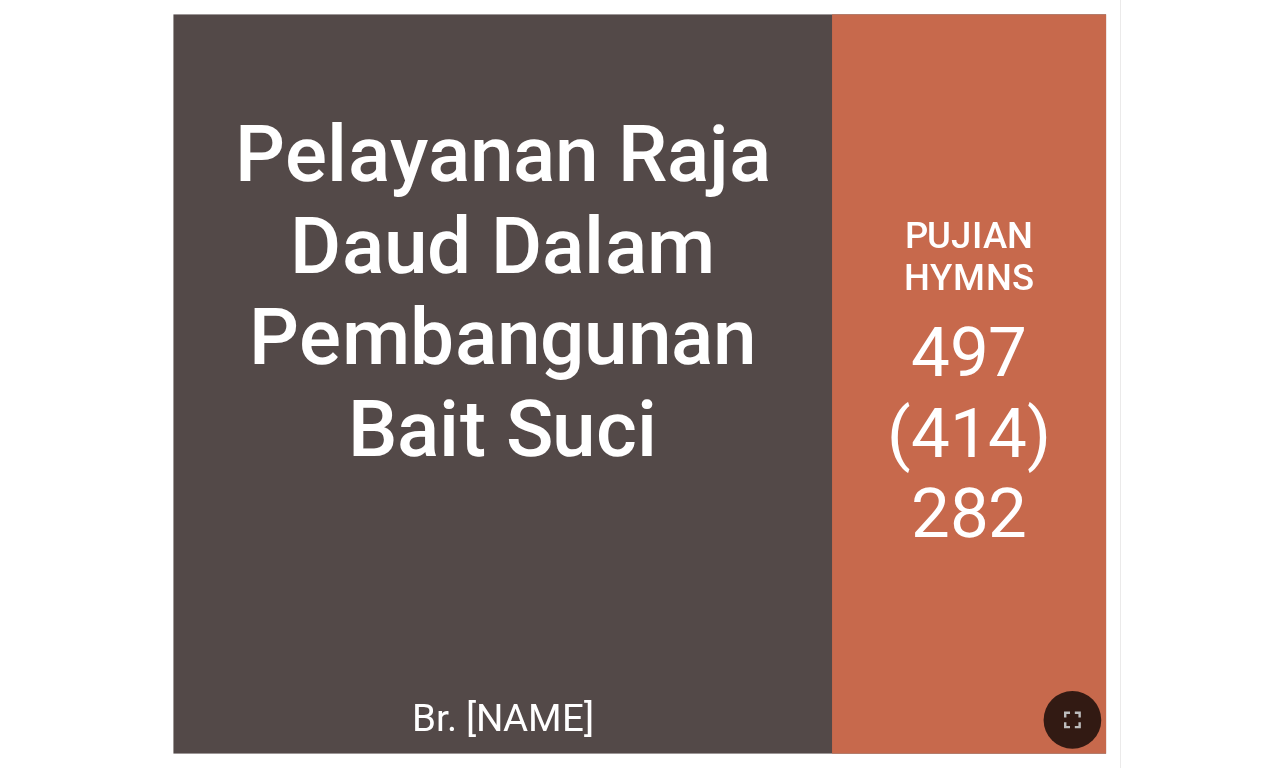 scroll, scrollTop: 0, scrollLeft: 0, axis: both 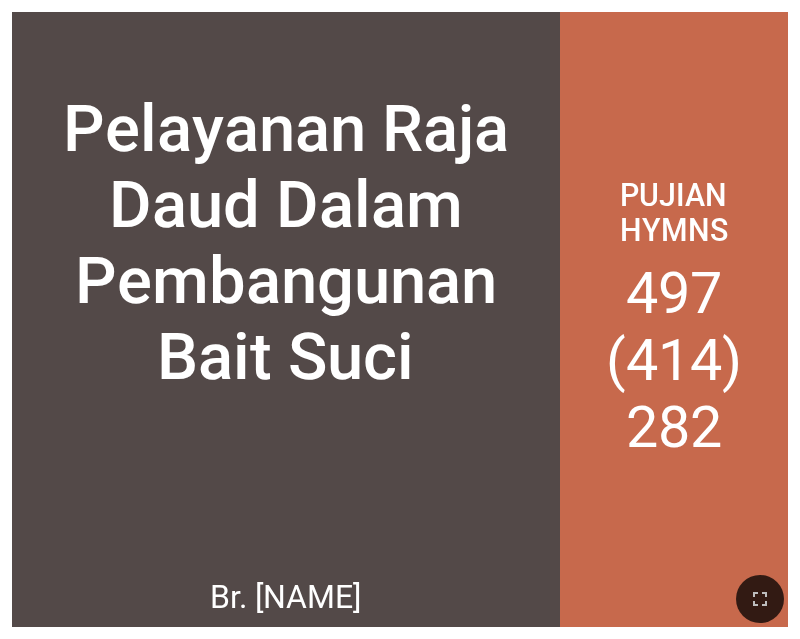 click at bounding box center [760, 599] 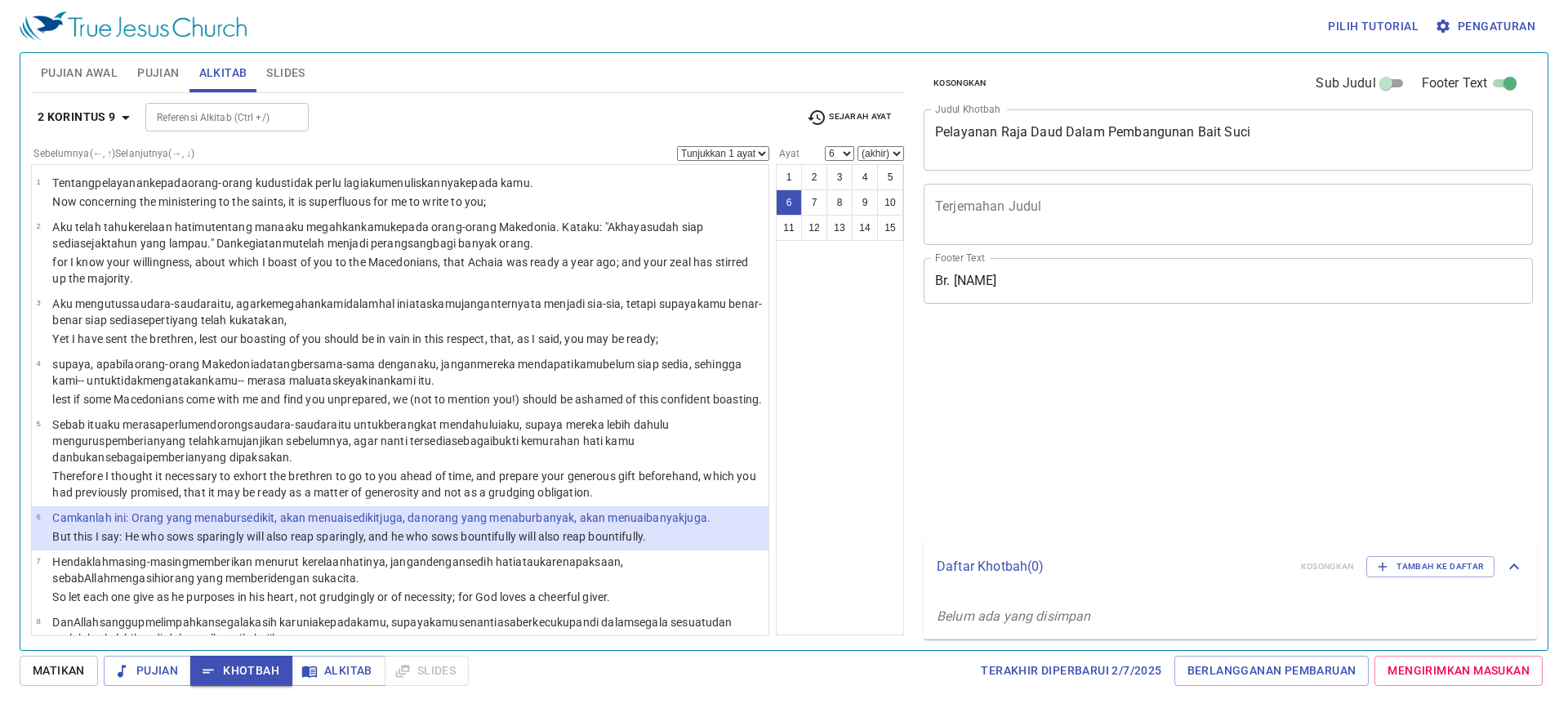 scroll, scrollTop: 0, scrollLeft: 0, axis: both 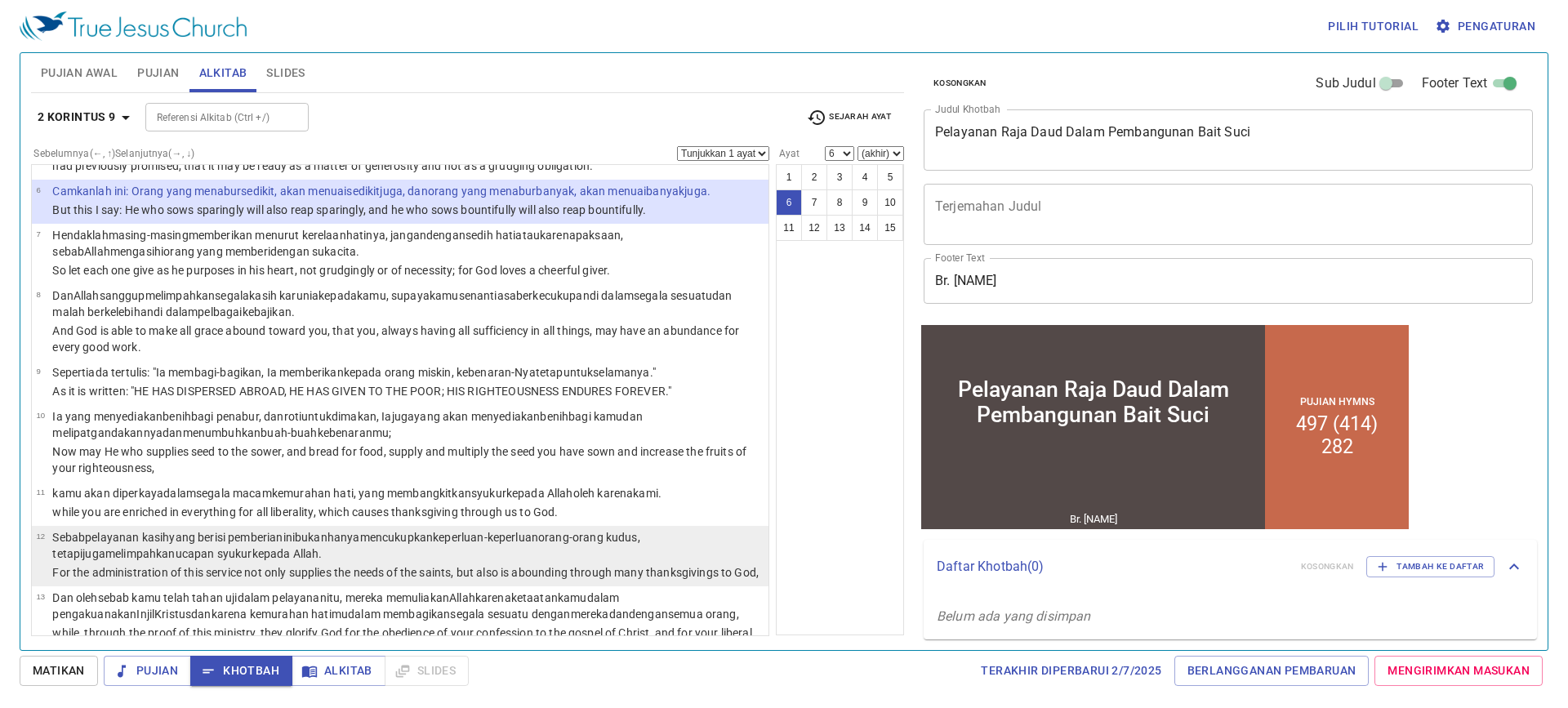 drag, startPoint x: 396, startPoint y: 591, endPoint x: 372, endPoint y: 574, distance: 29.410882 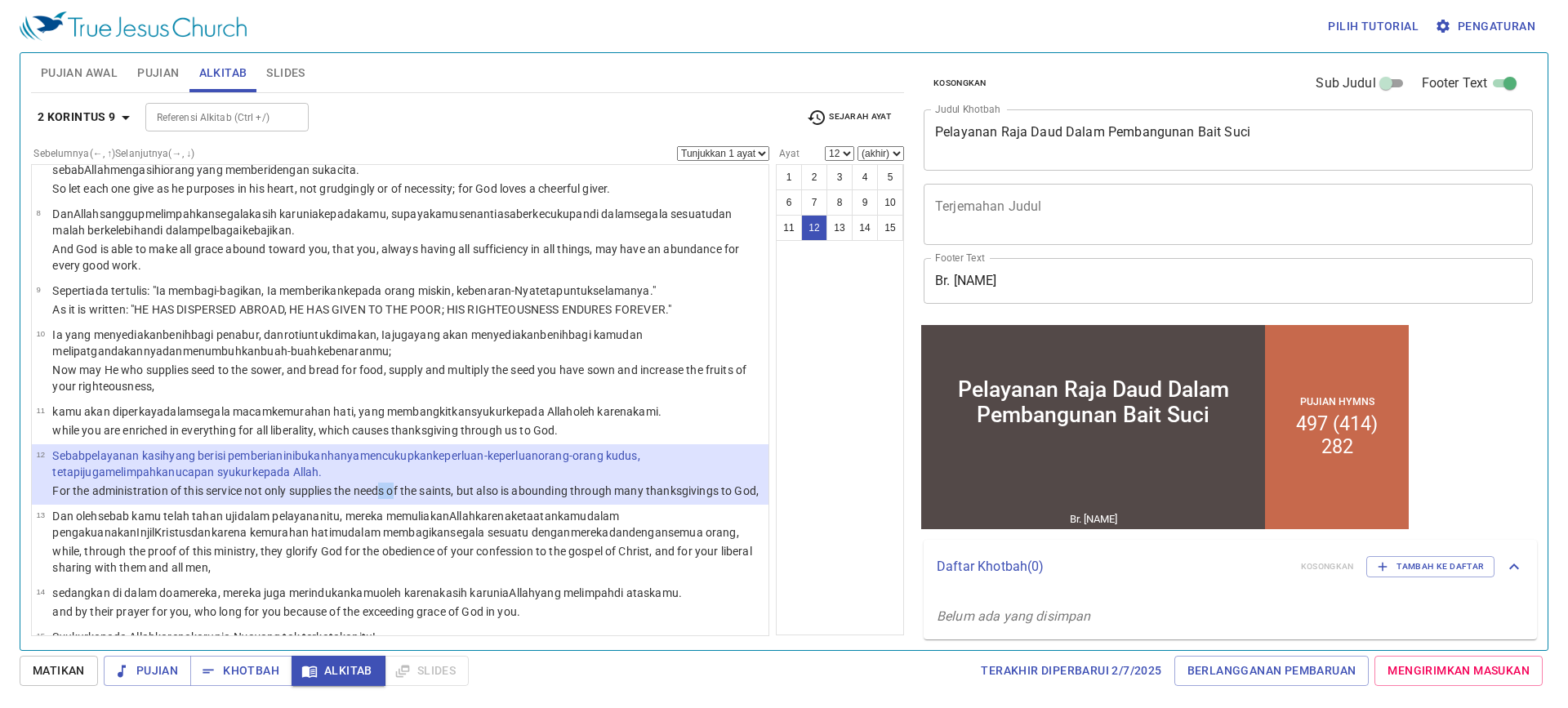 scroll, scrollTop: 482, scrollLeft: 0, axis: vertical 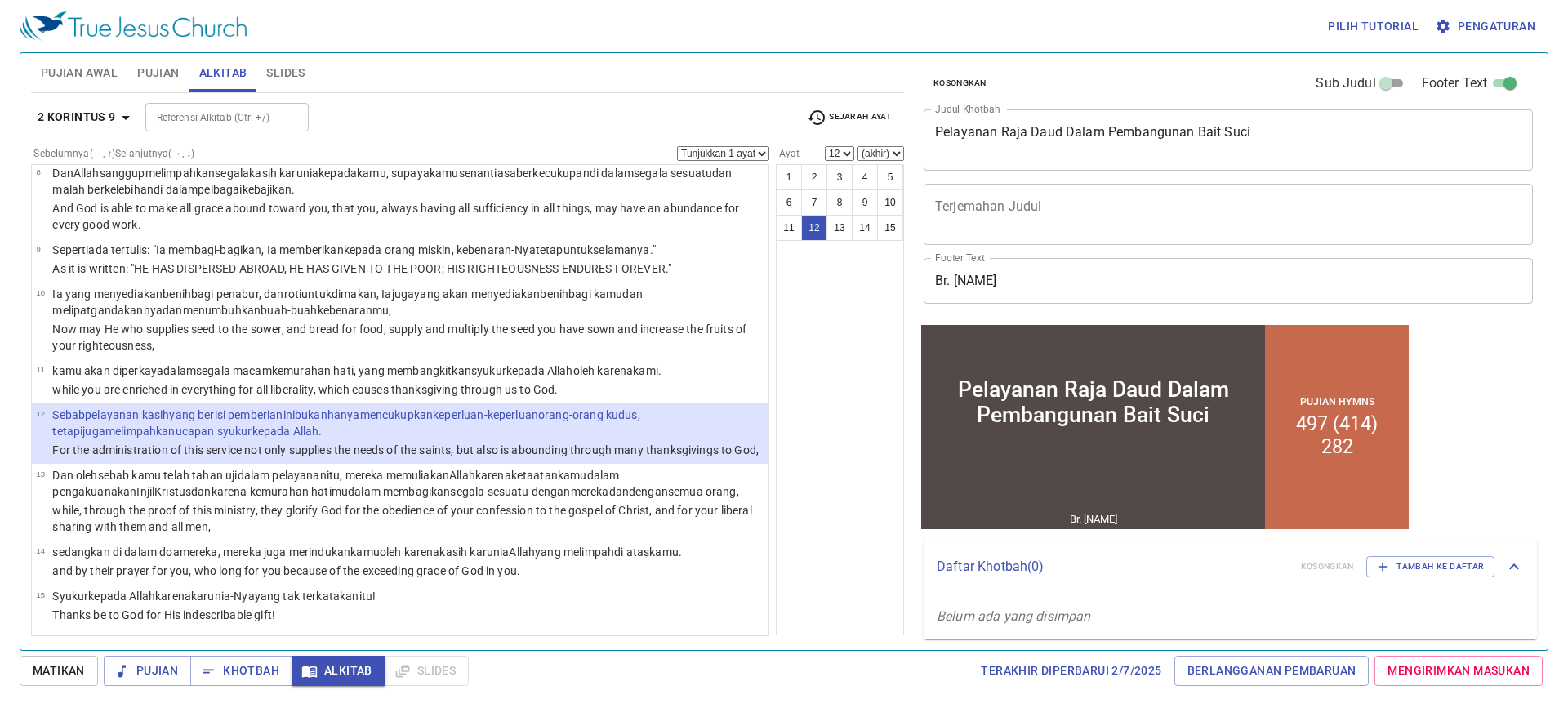 click on "Sebab  pelayanan kasih  yang berisi pemberian  ini  bukan  hanya  mencukupkan  keperluan-keperluan  orang-orang kudus , tetapi  juga  melimpahkan  ucapan syukur  kepada Allah ." at bounding box center [408, 423] 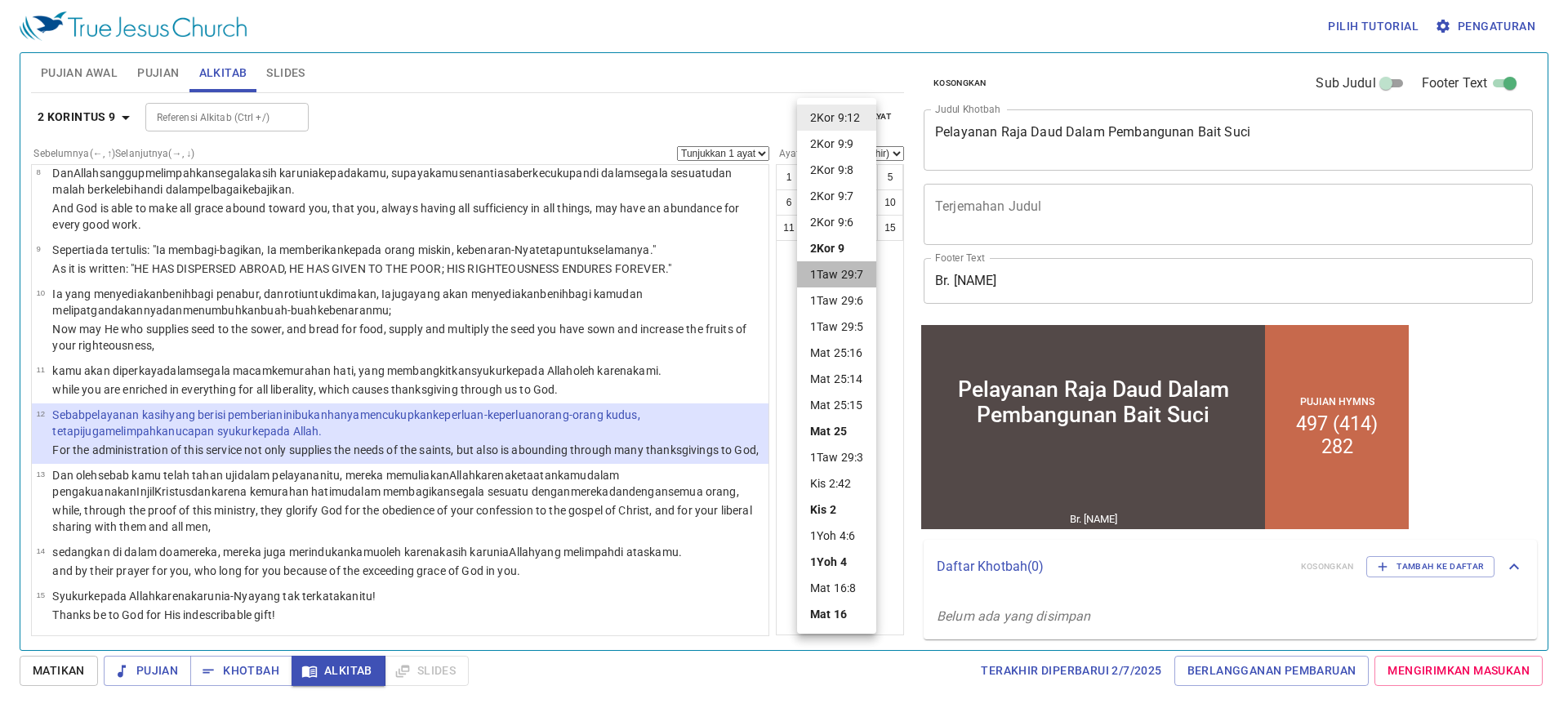 click on "1Taw 29:7" at bounding box center (836, 274) 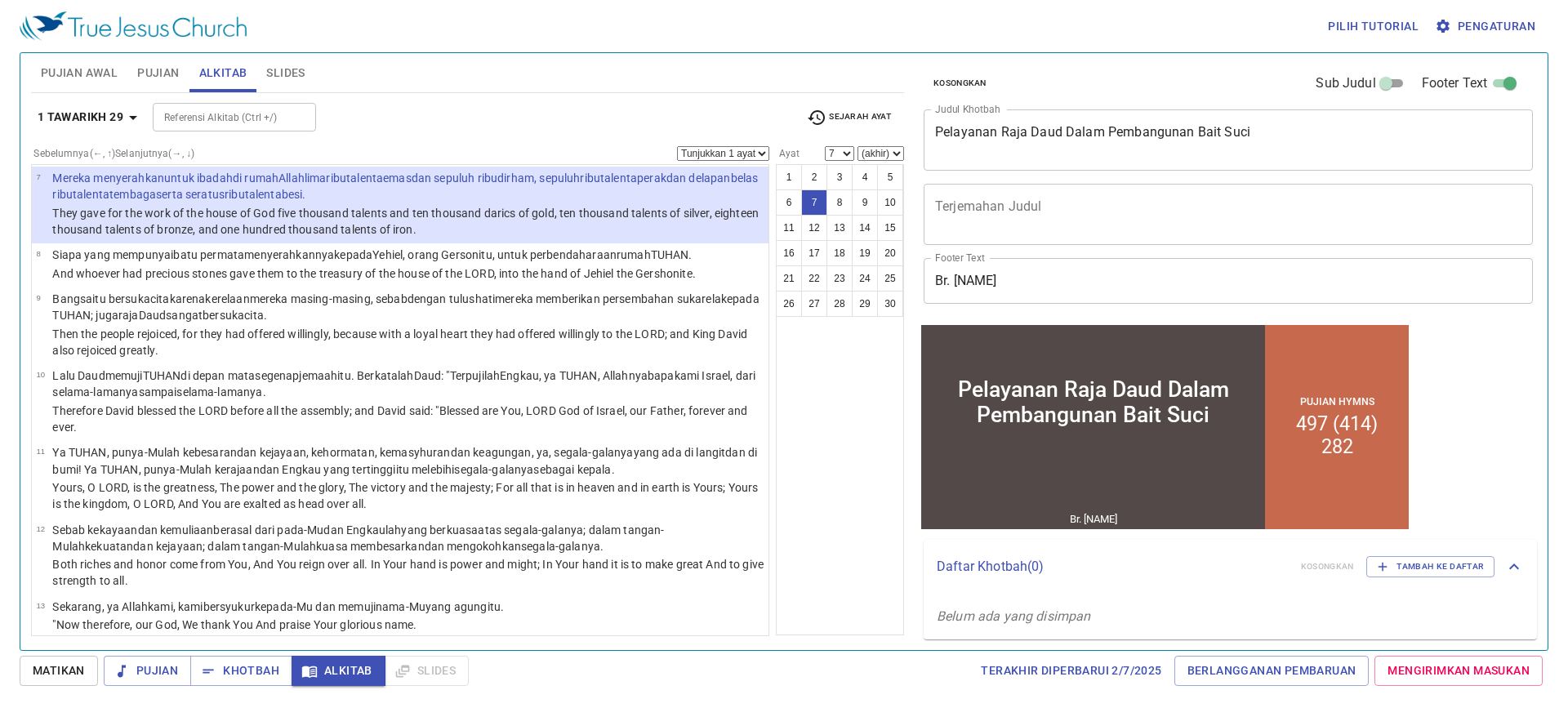 scroll, scrollTop: 287, scrollLeft: 0, axis: vertical 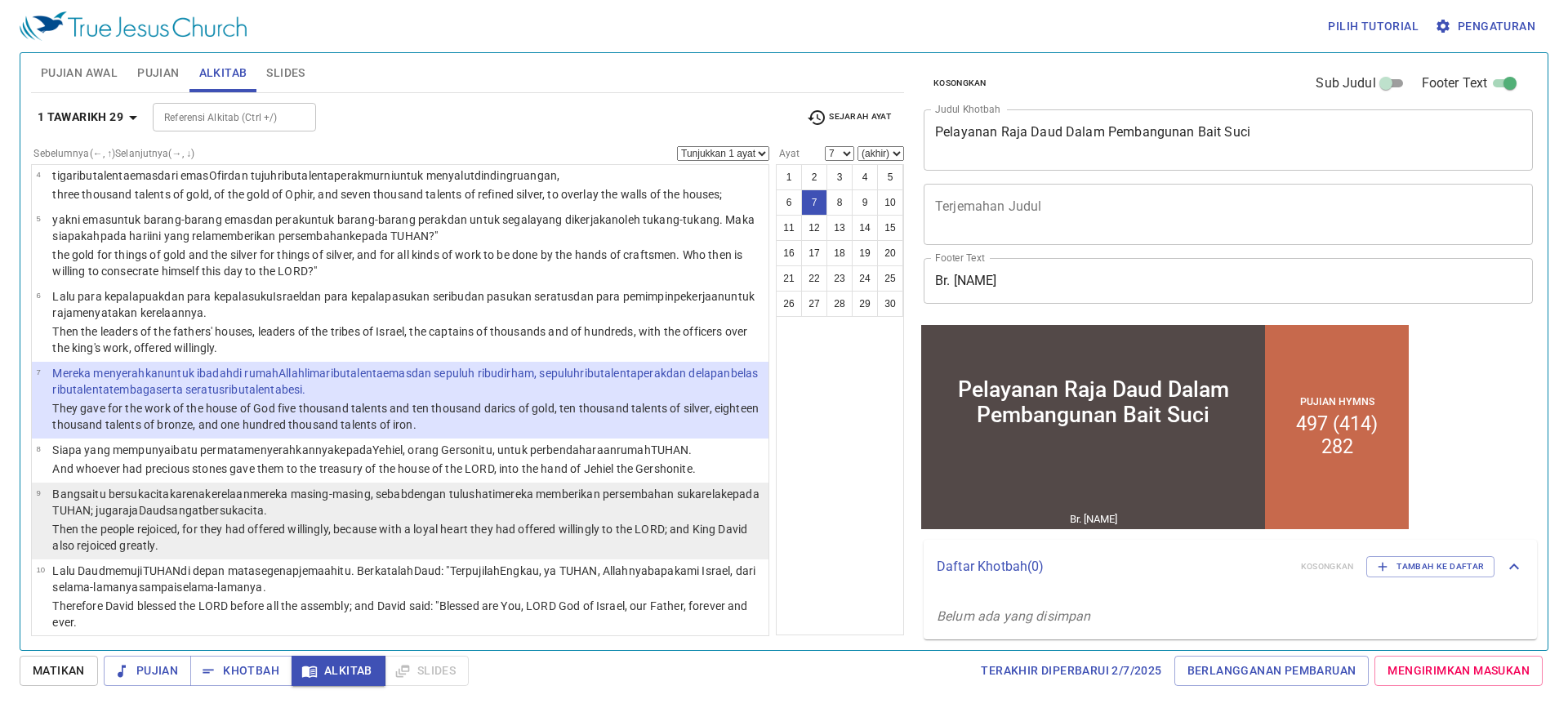 click on "bersukacita ." at bounding box center [234, 510] 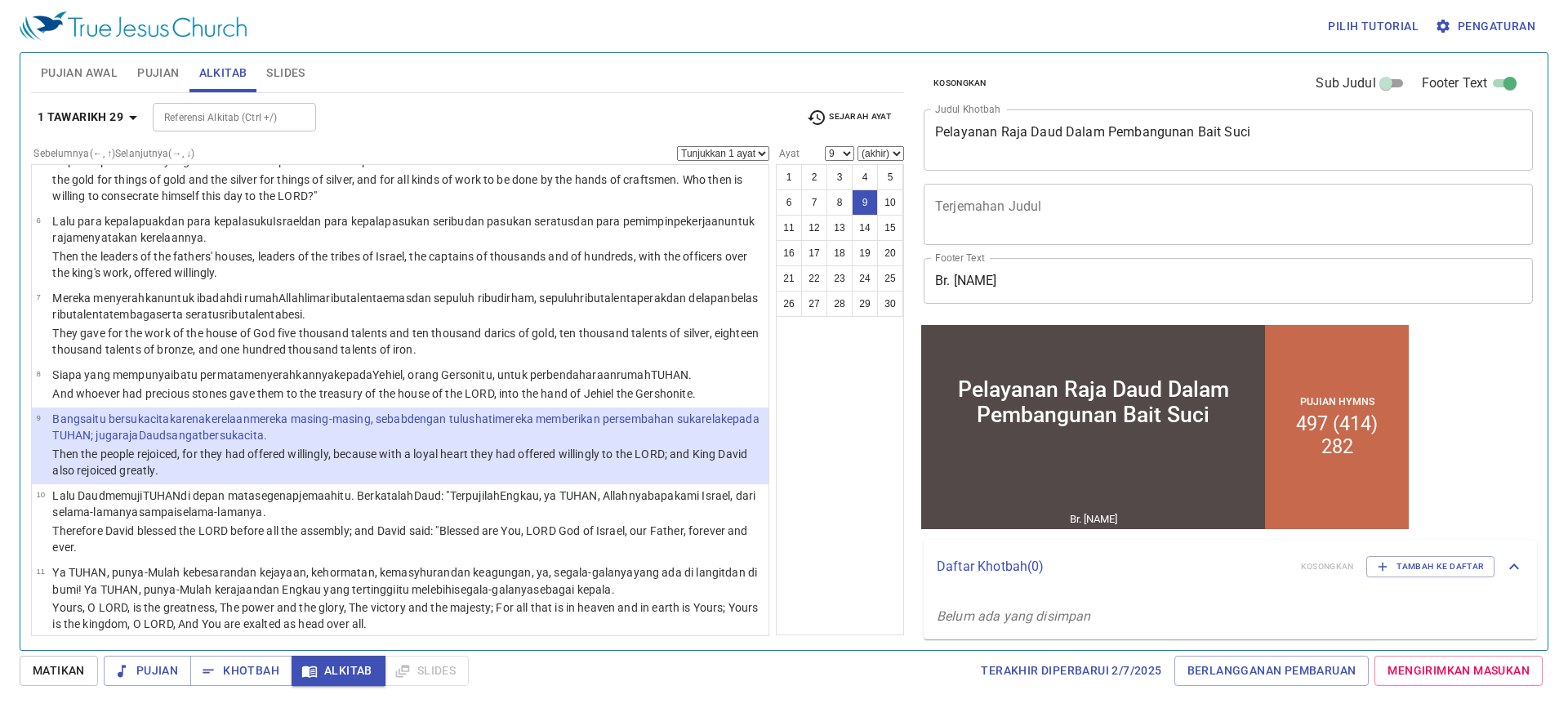 scroll, scrollTop: 450, scrollLeft: 0, axis: vertical 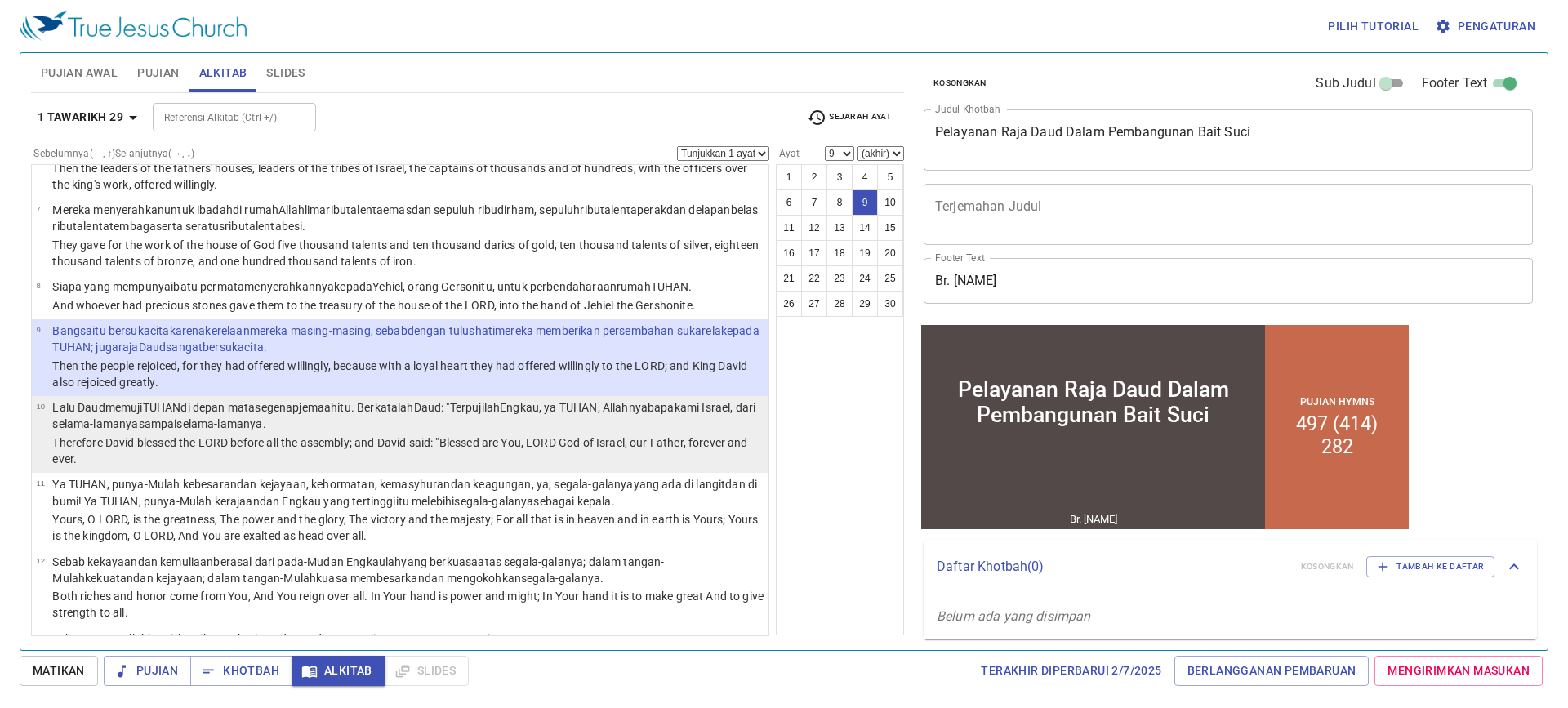 click on "Lalu Daud  memuji  TUHAN  di depan mata  segenap  jemaah  itu. Berkatalah  Daud : "Terpujilah  Engkau , ya TUHAN , Allahnya  bapa  kami Israel , dari selama-lamanya  sampai  selama-lamanya ." at bounding box center (408, 416) 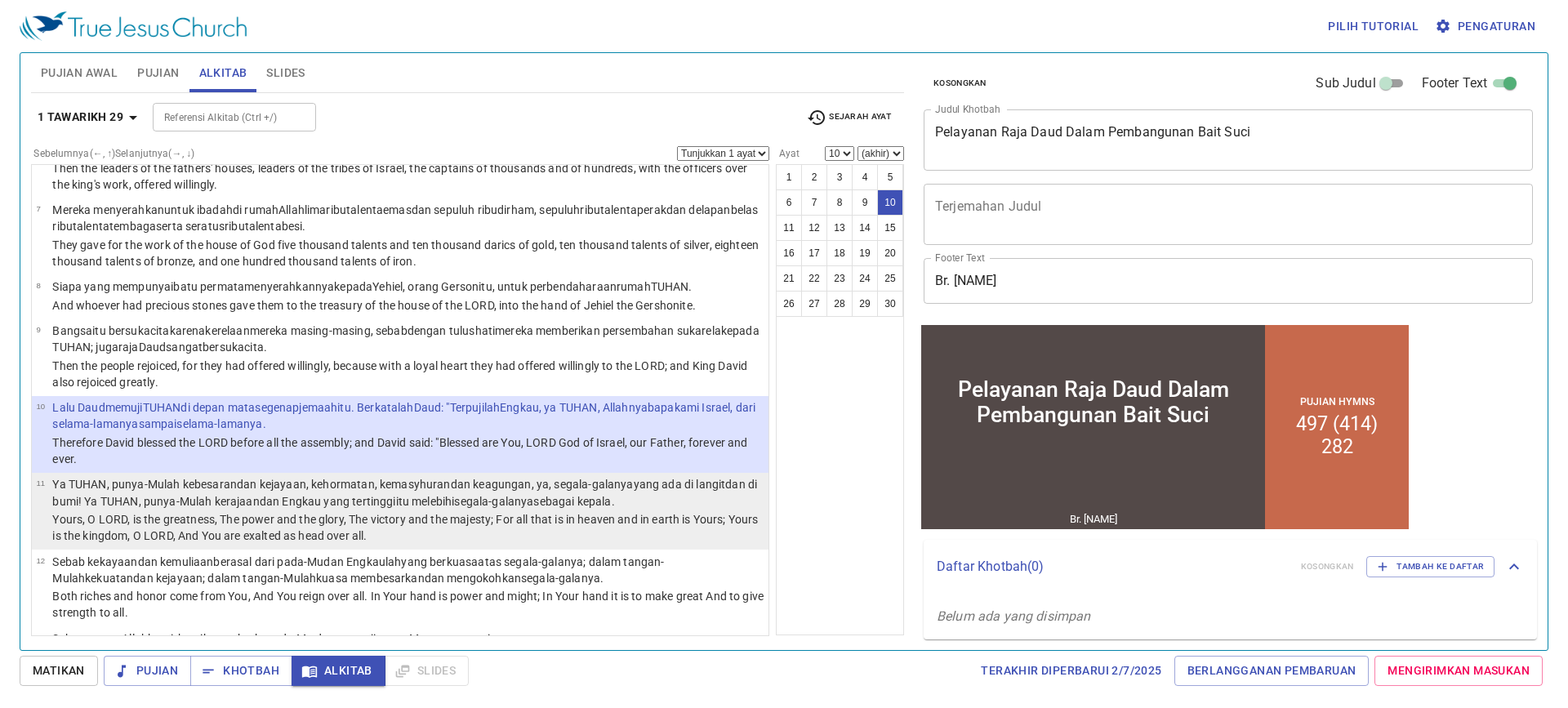 click on "dan Engkau yang tertinggi  itu melebihi  segala-galanya  sebagai kepala ." at bounding box center (437, 501) 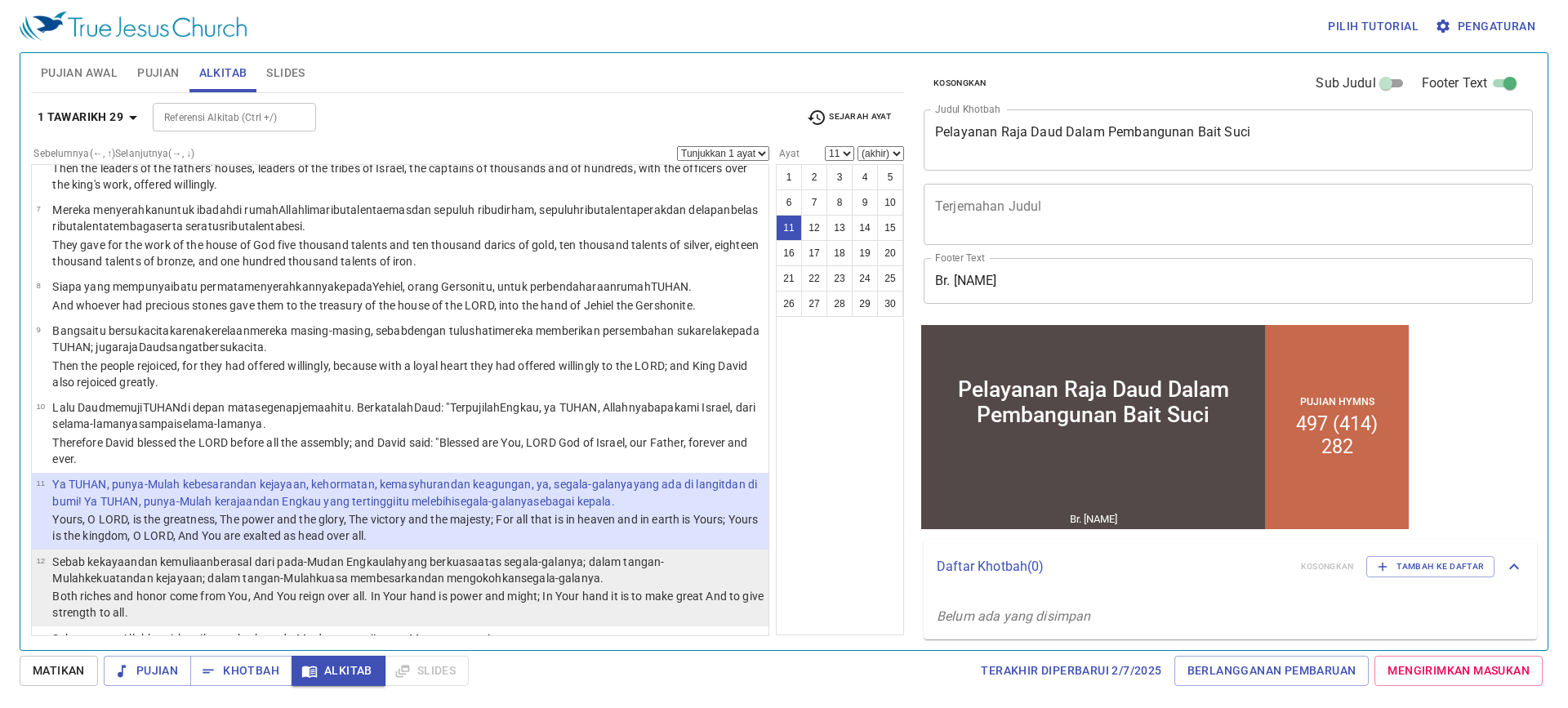 scroll, scrollTop: 532, scrollLeft: 0, axis: vertical 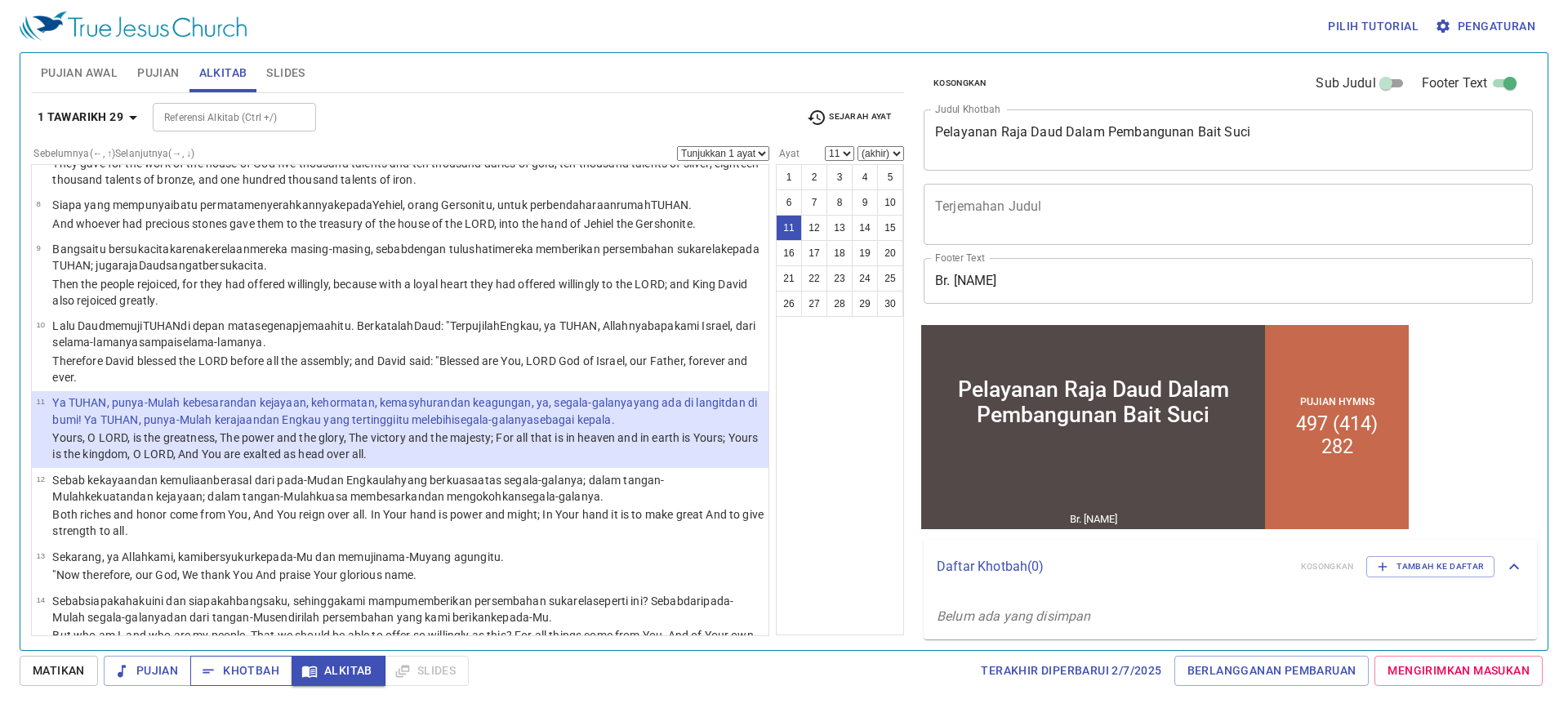 click on "Khotbah" at bounding box center (241, 670) 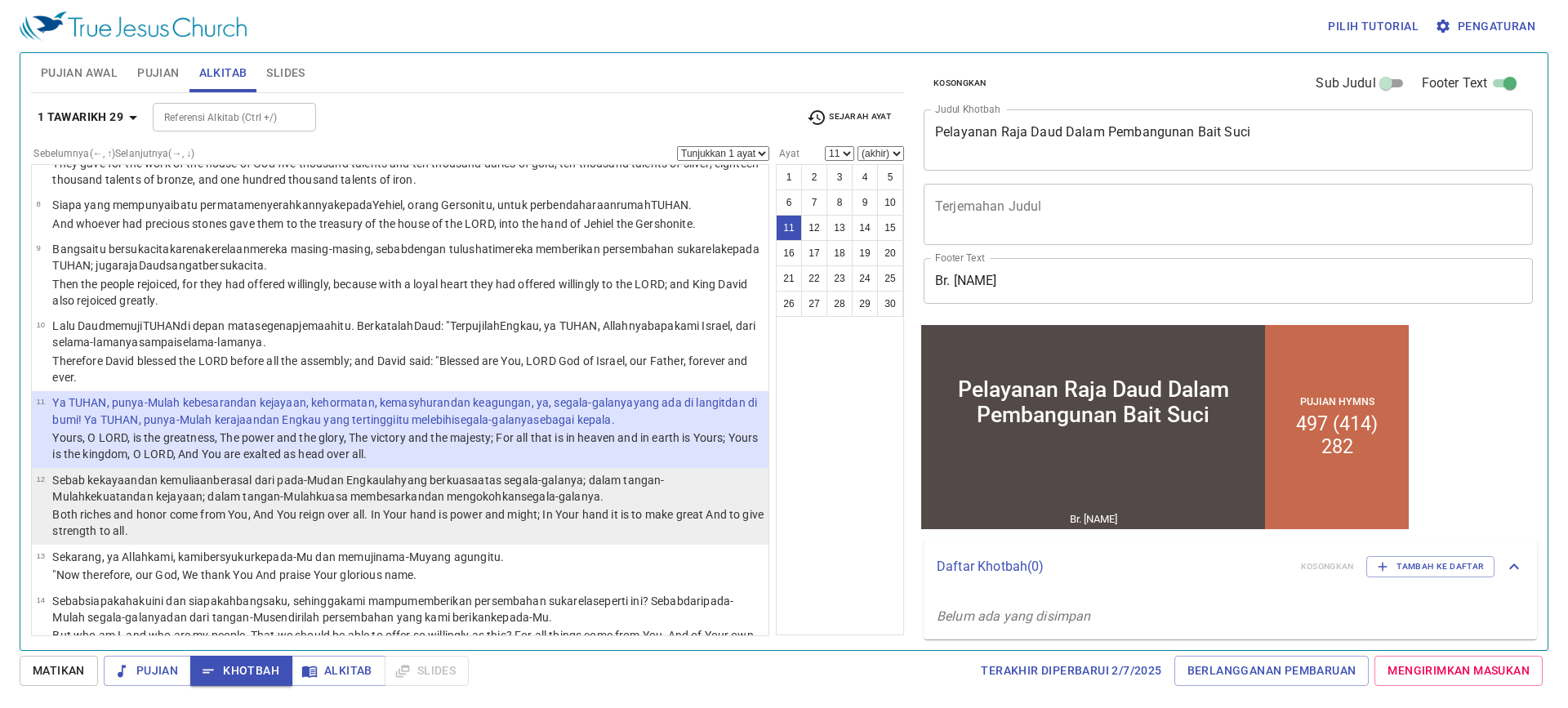click on "Both riches and honor come from You, And You reign over all. In Your hand is power and might; In Your hand it is to make great And to give strength to all." at bounding box center [408, 523] 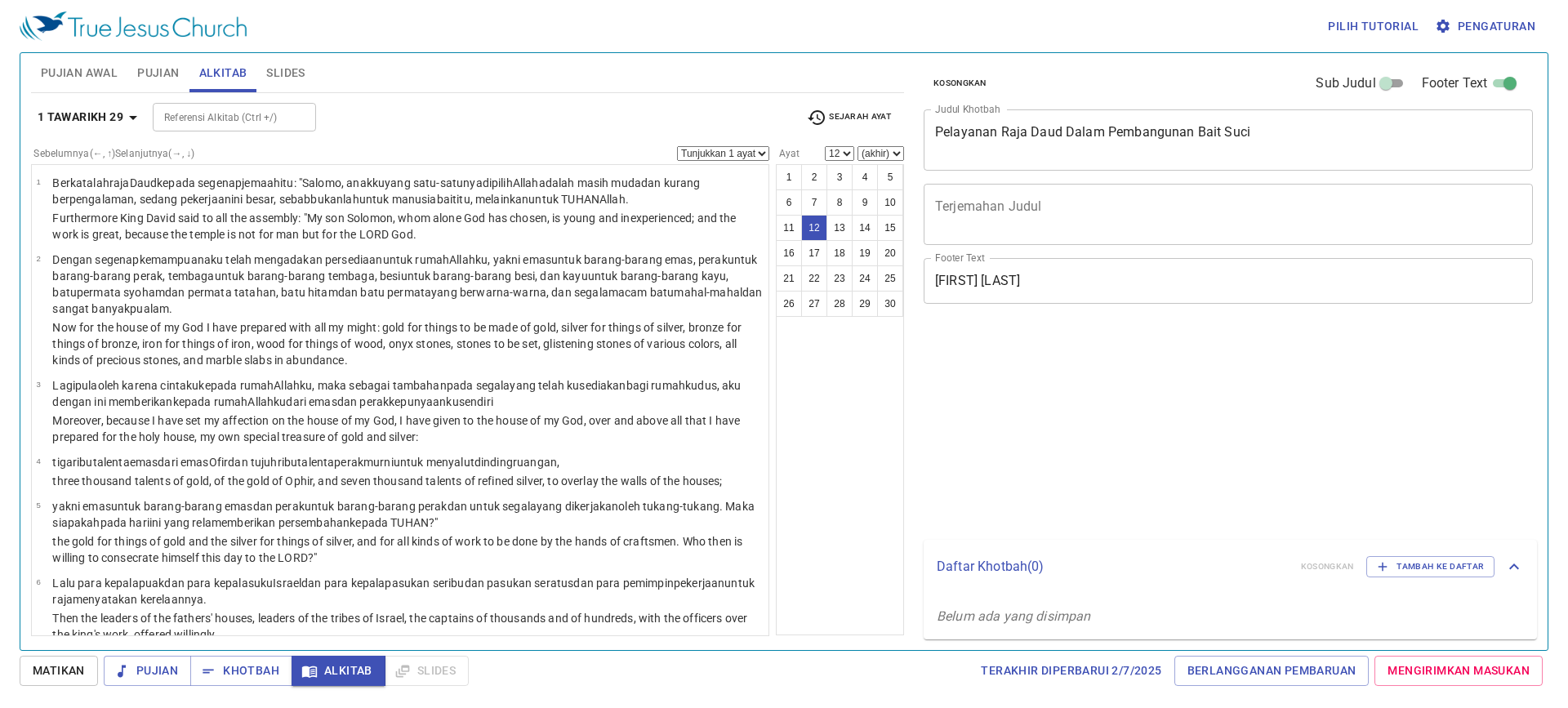 select on "12" 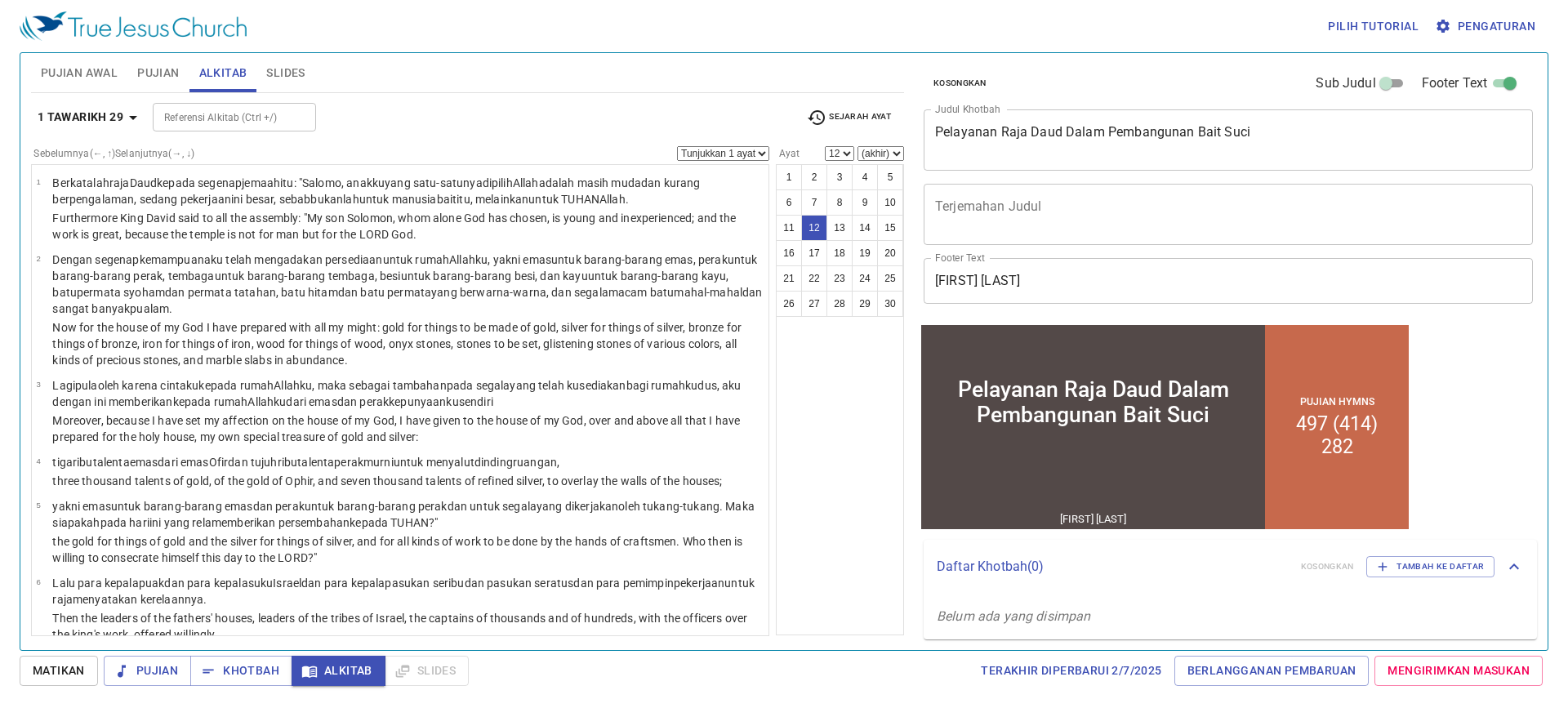 scroll, scrollTop: 532, scrollLeft: 0, axis: vertical 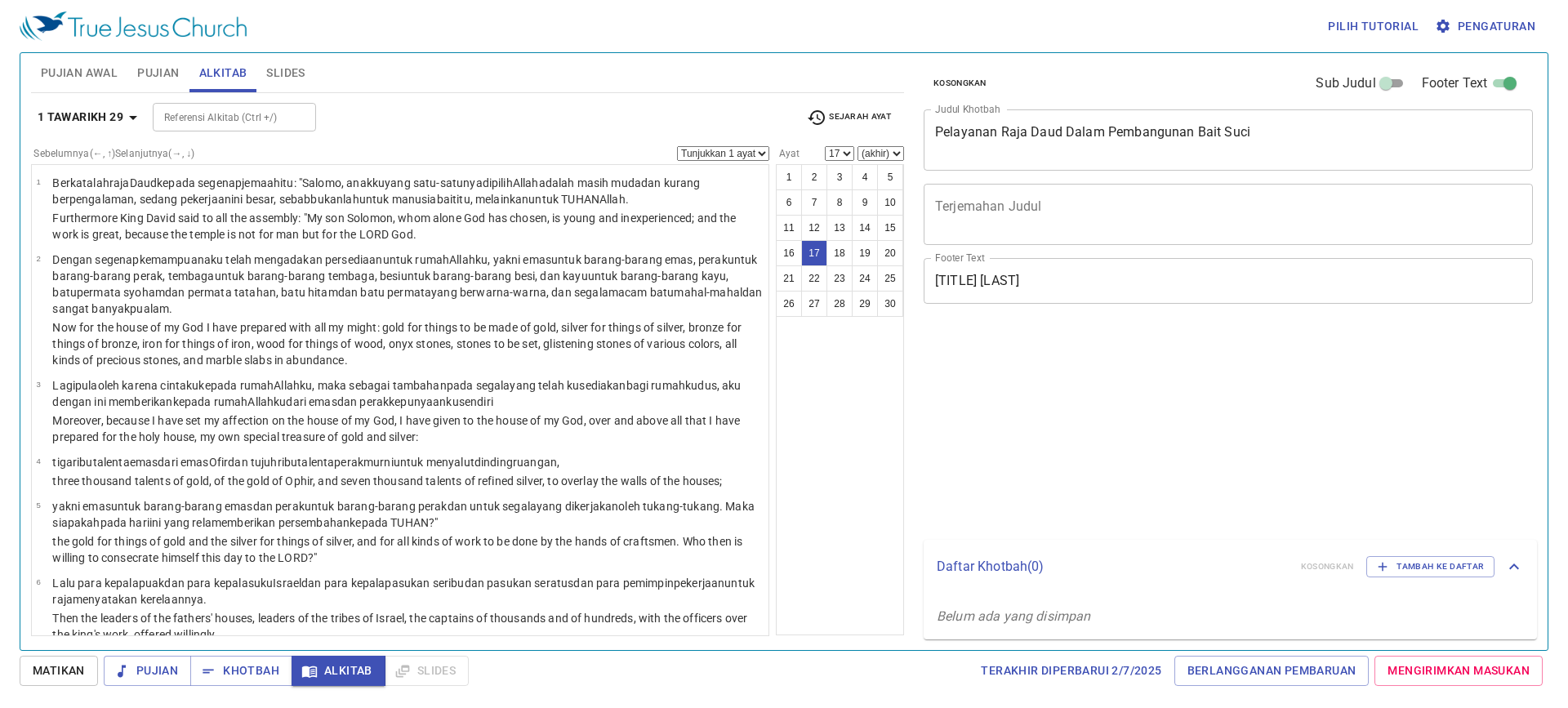 select on "17" 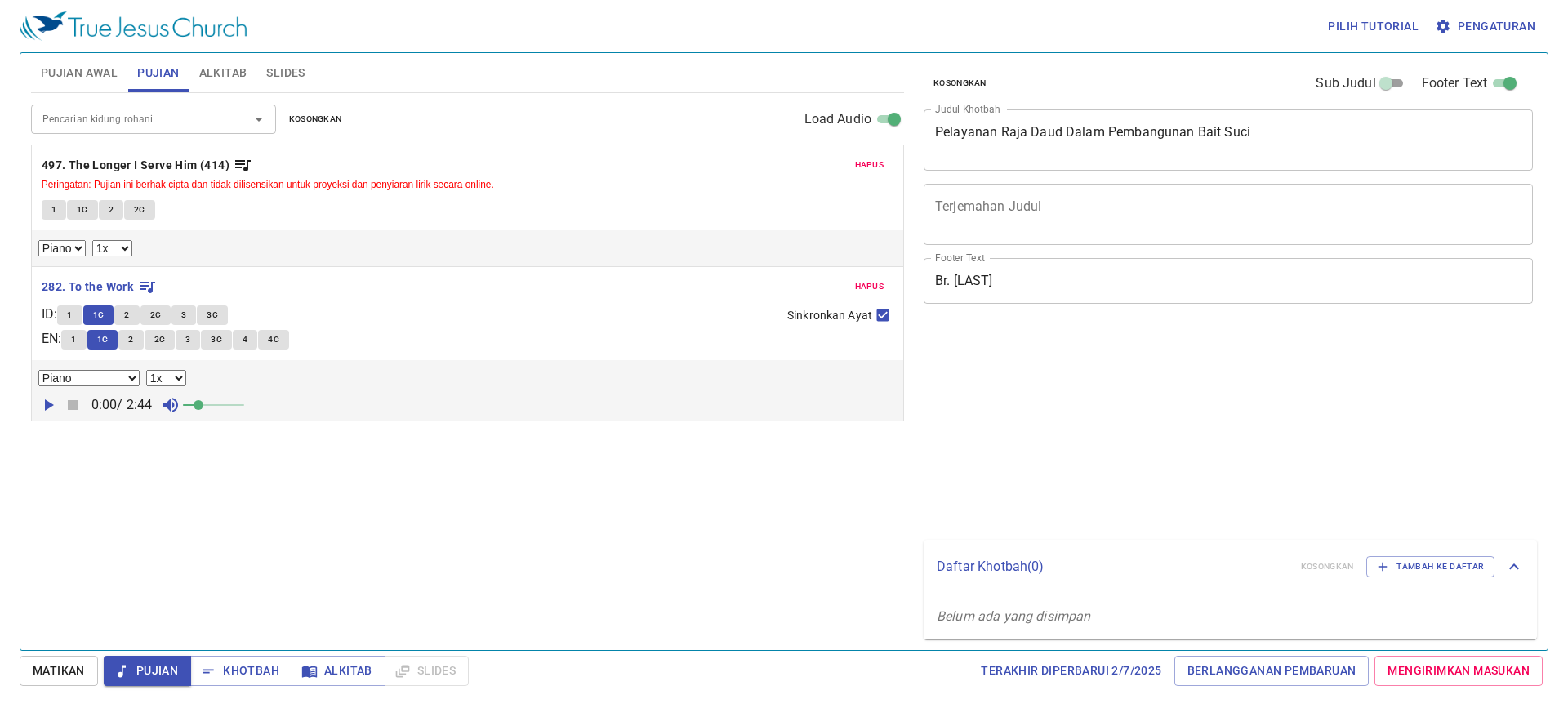 select on "1" 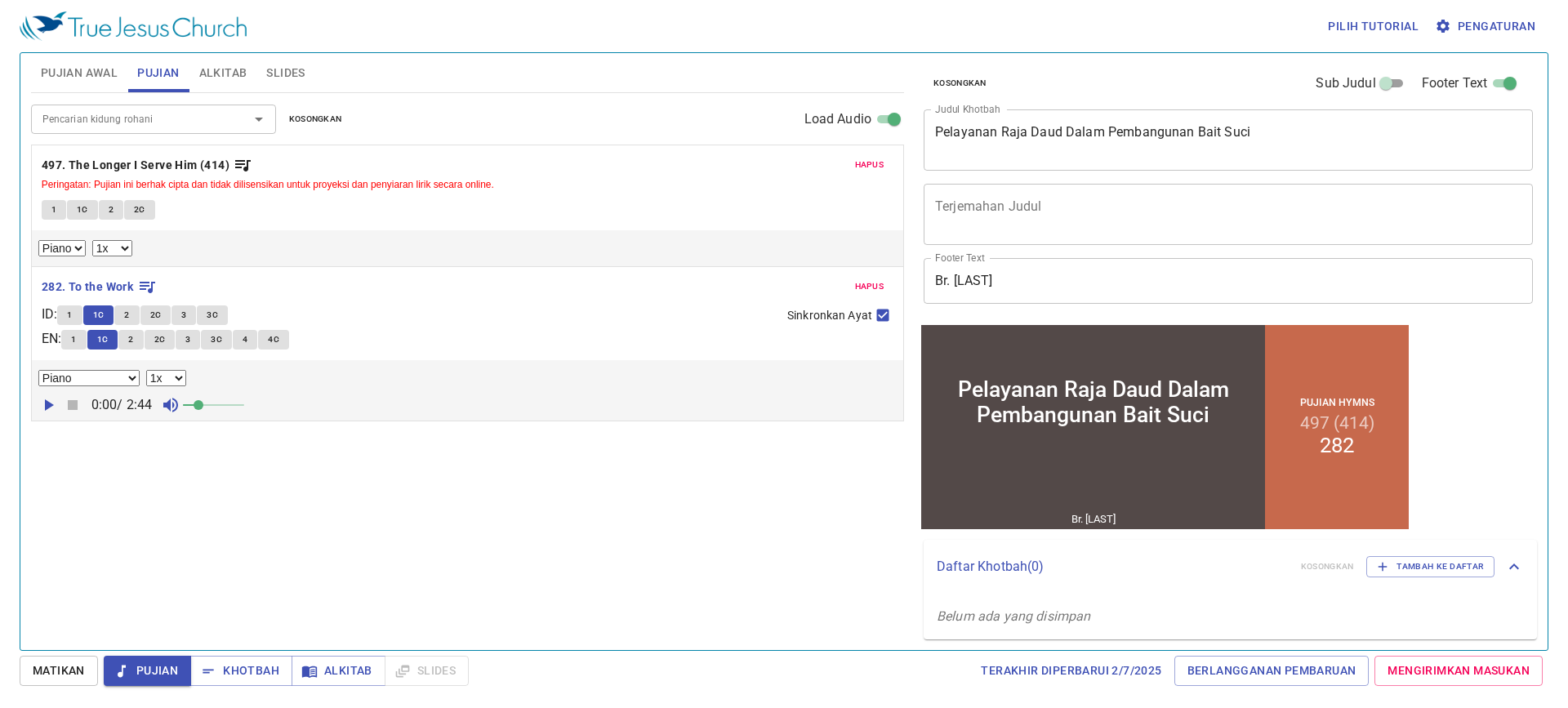 type 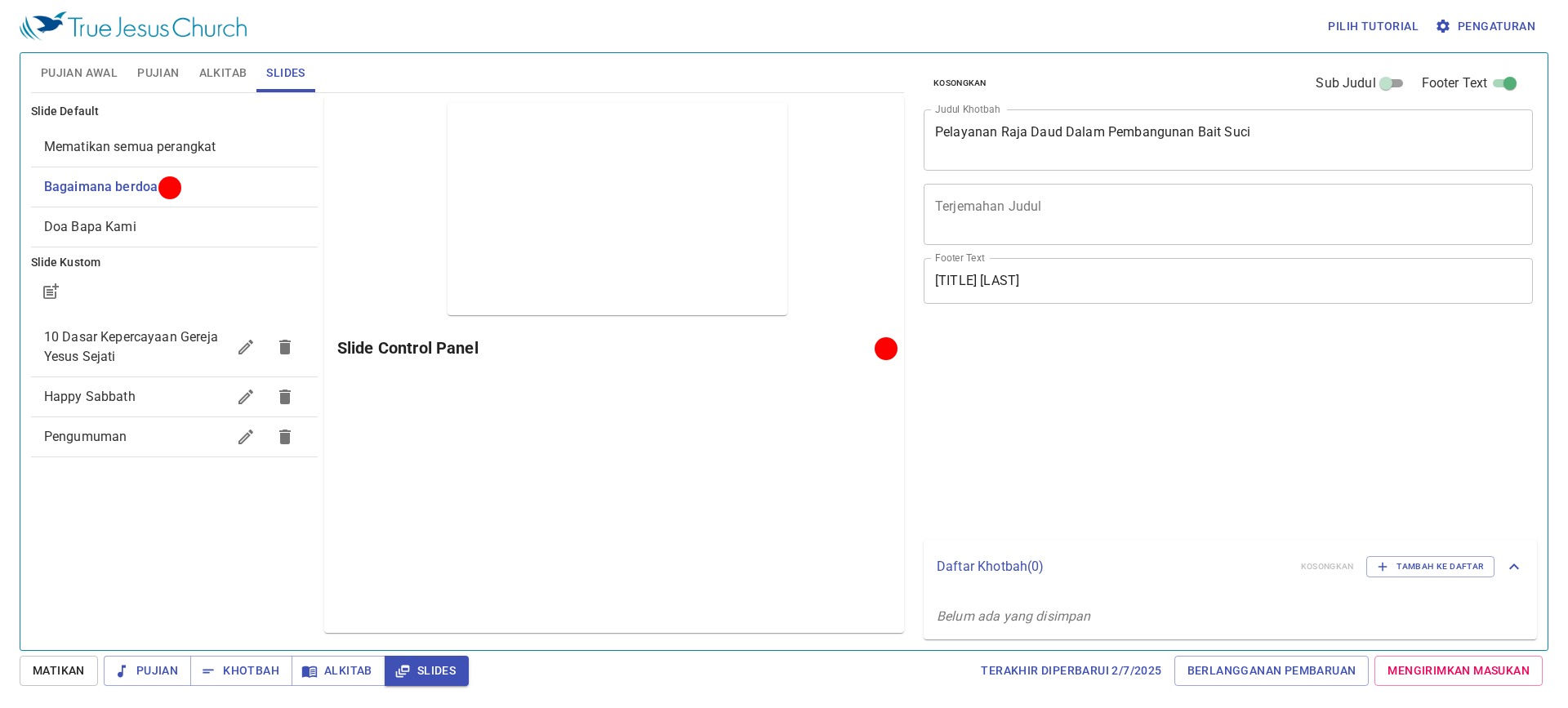 scroll, scrollTop: 0, scrollLeft: 0, axis: both 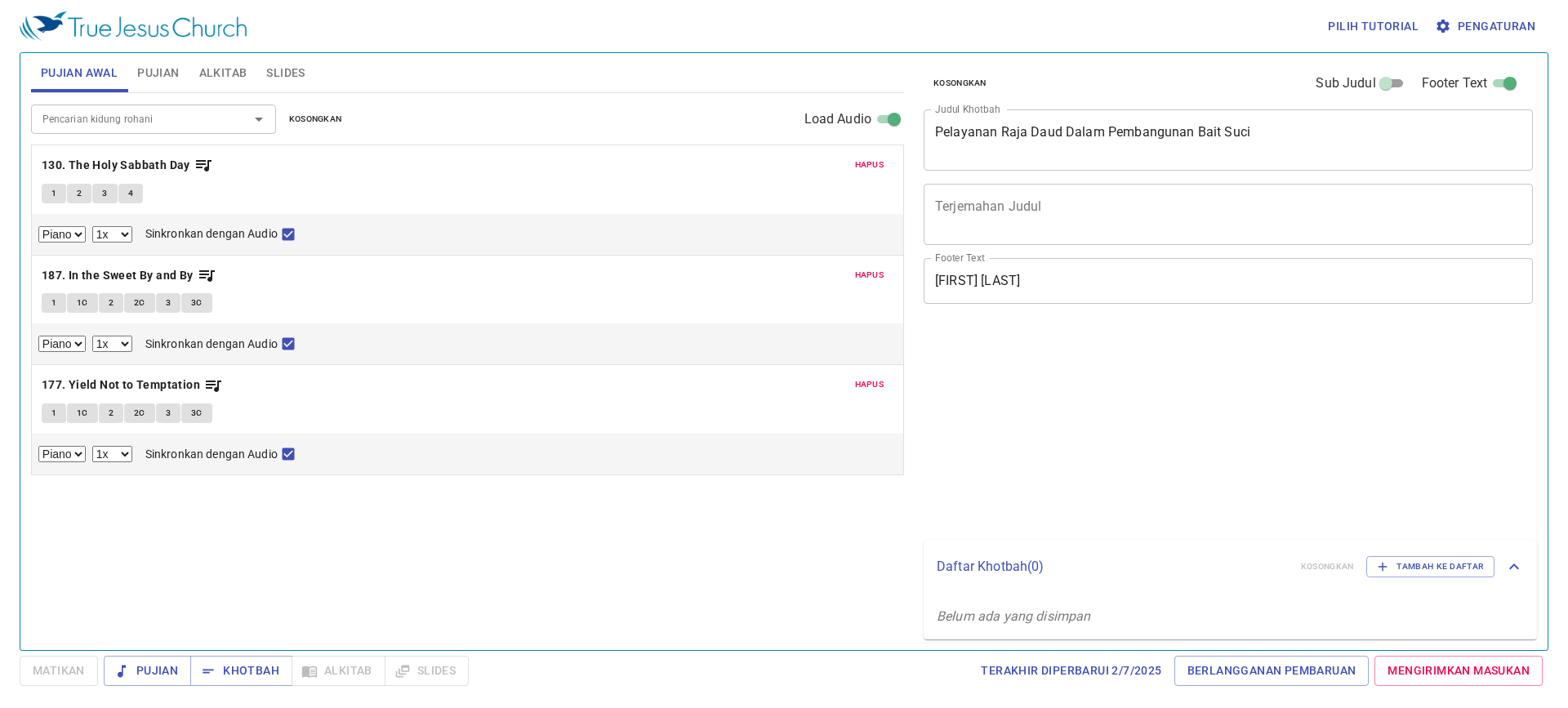 select on "1" 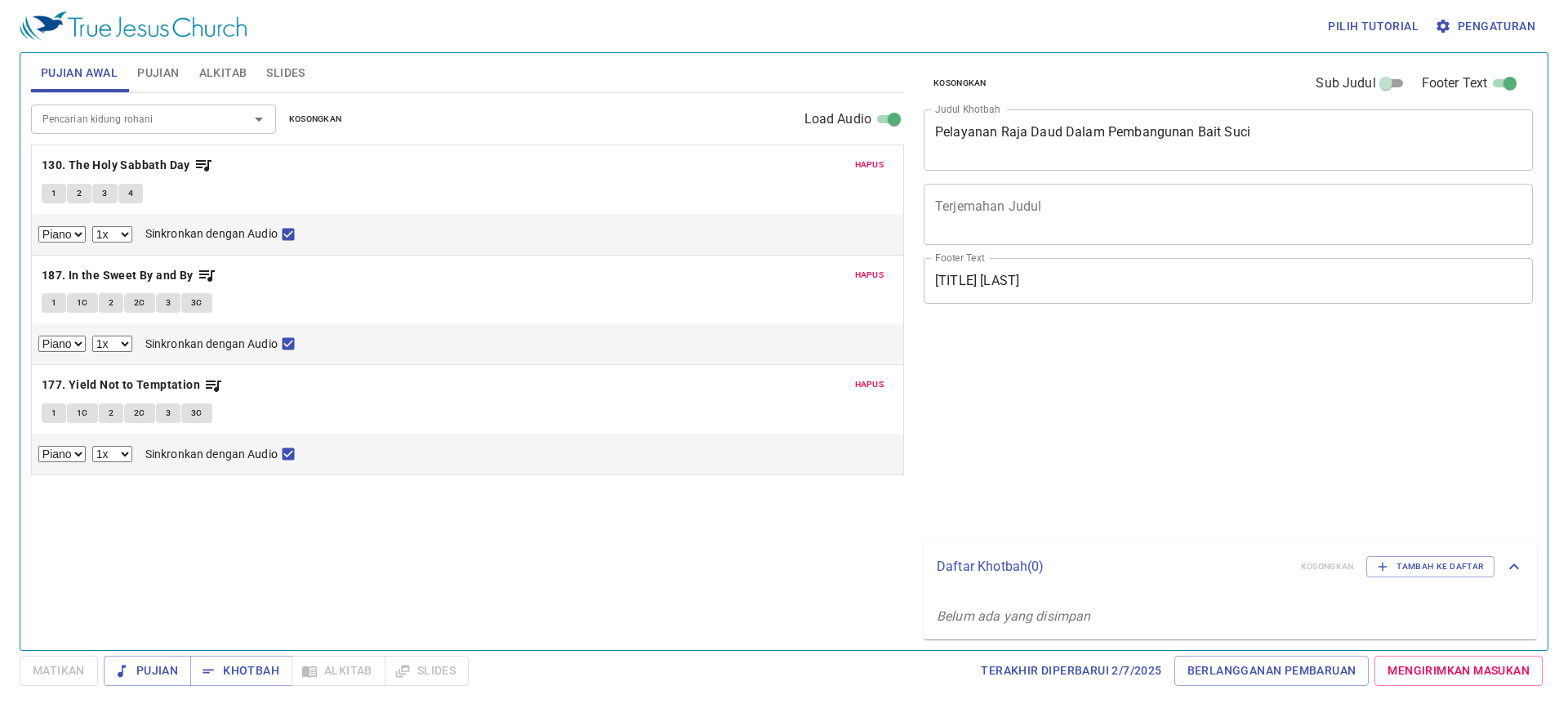 select on "1" 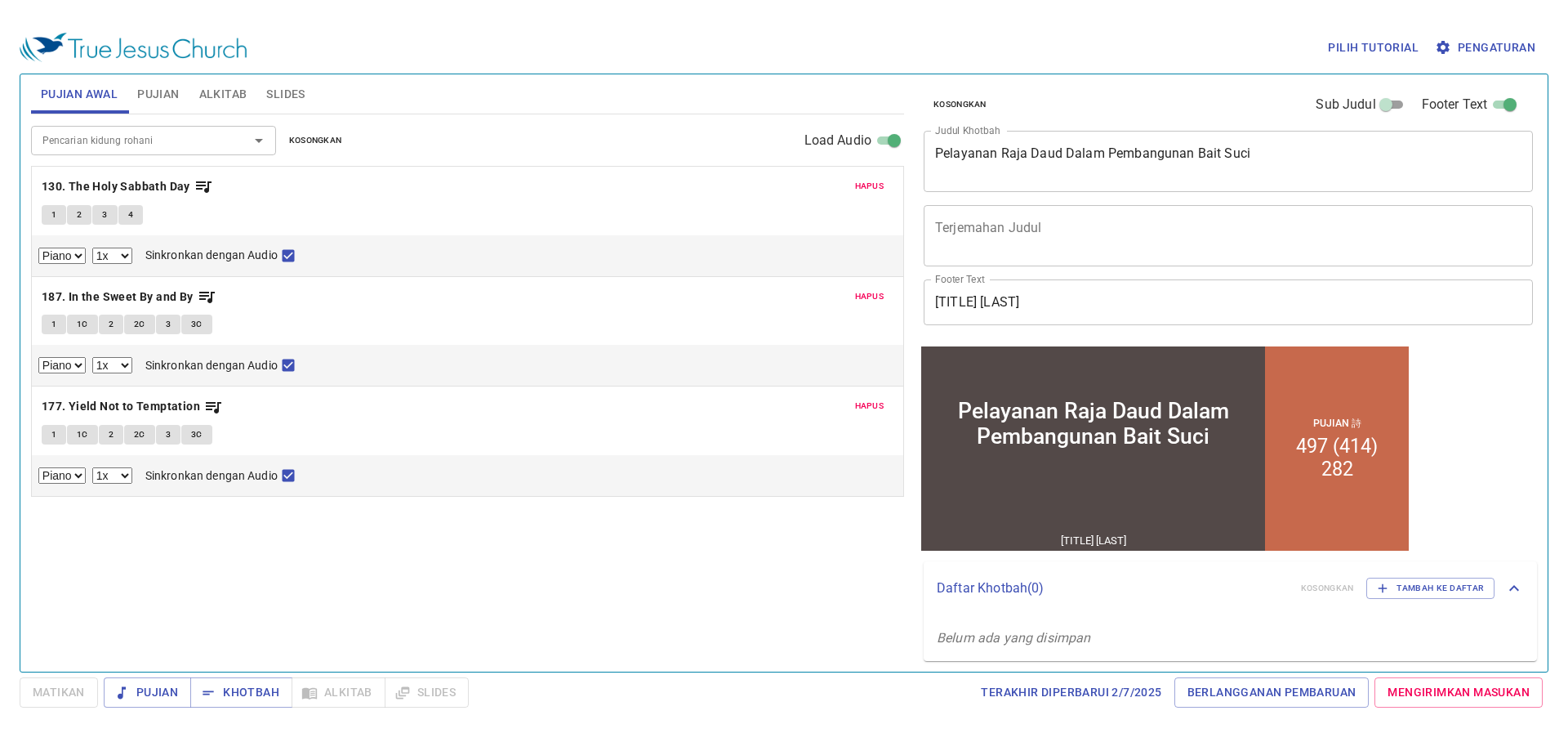scroll, scrollTop: 0, scrollLeft: 0, axis: both 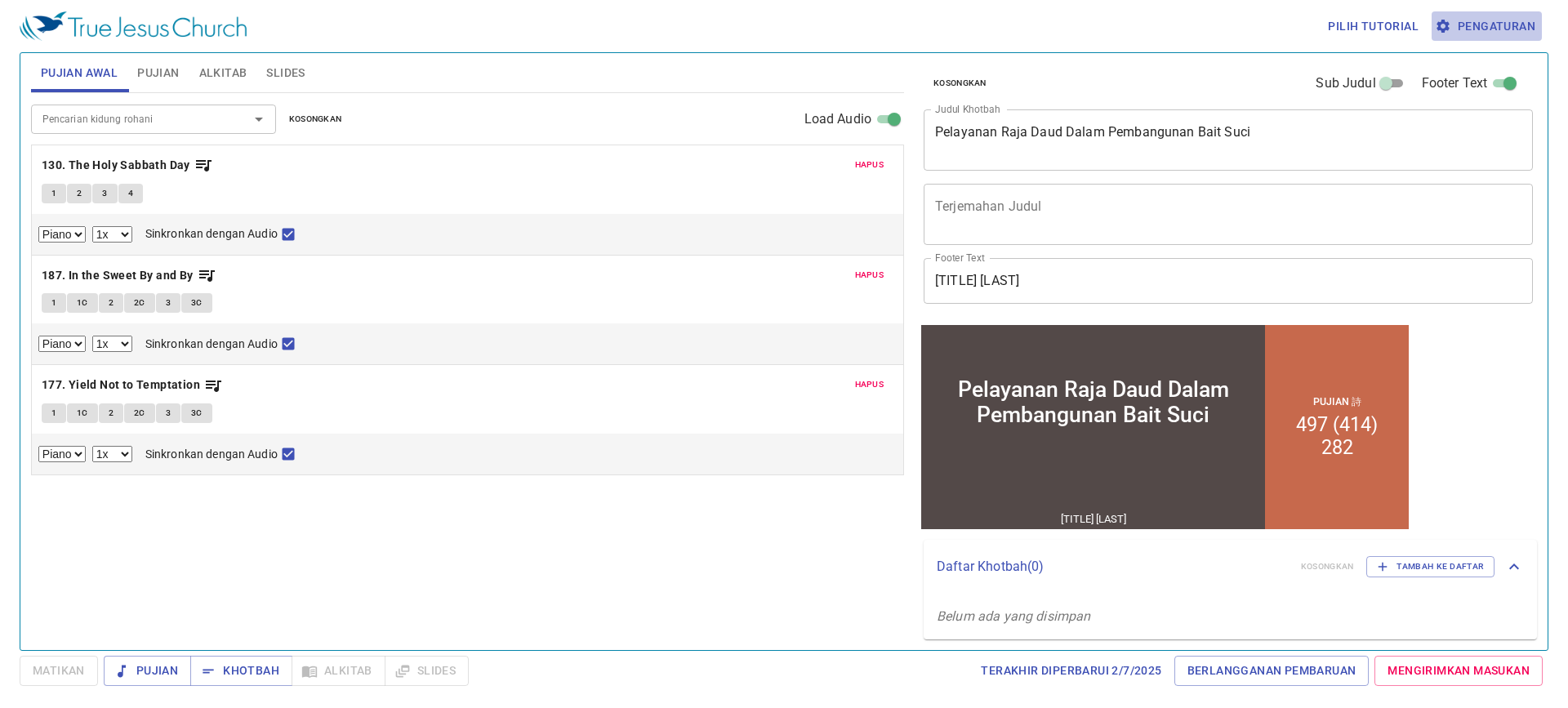 click on "Pengaturan" at bounding box center (1486, 26) 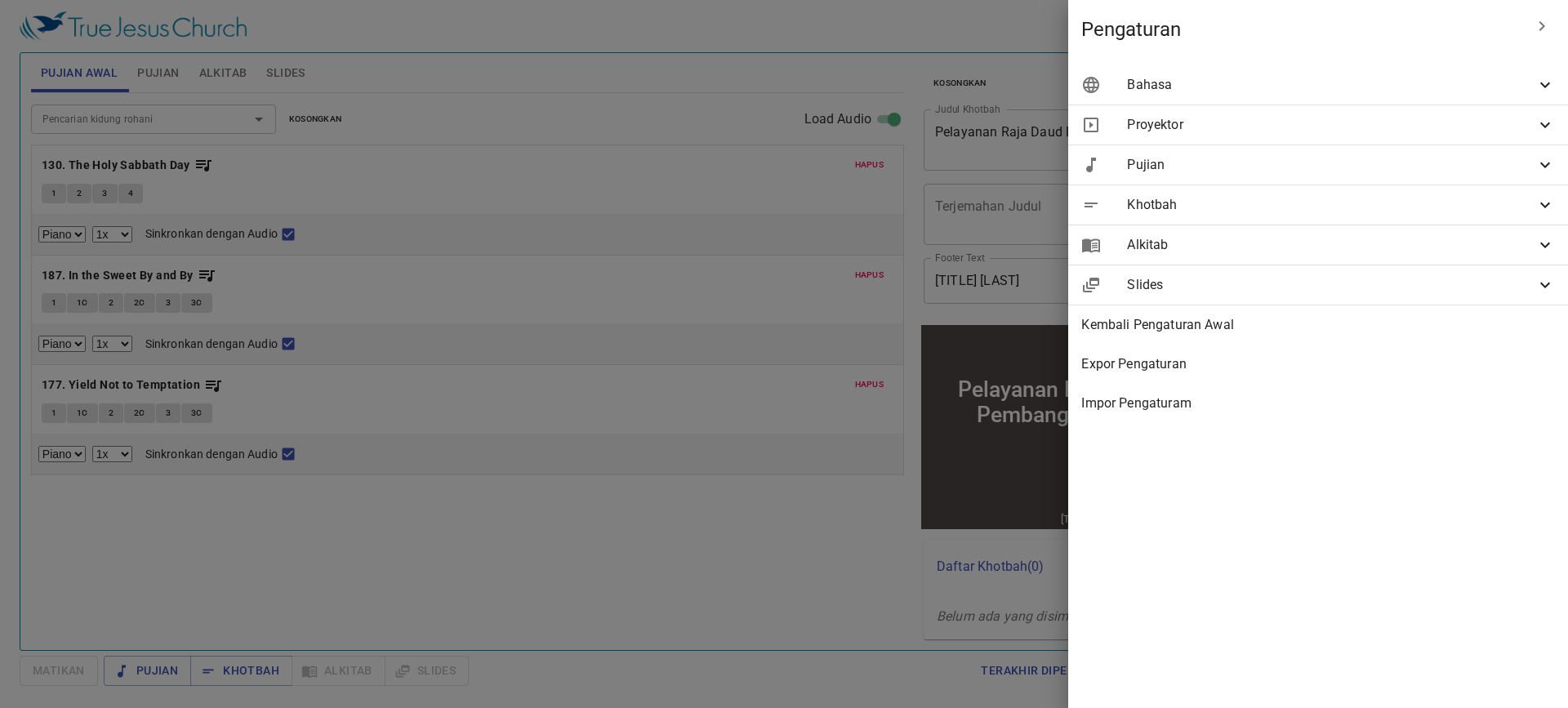click on "Bahasa" at bounding box center [1318, 85] 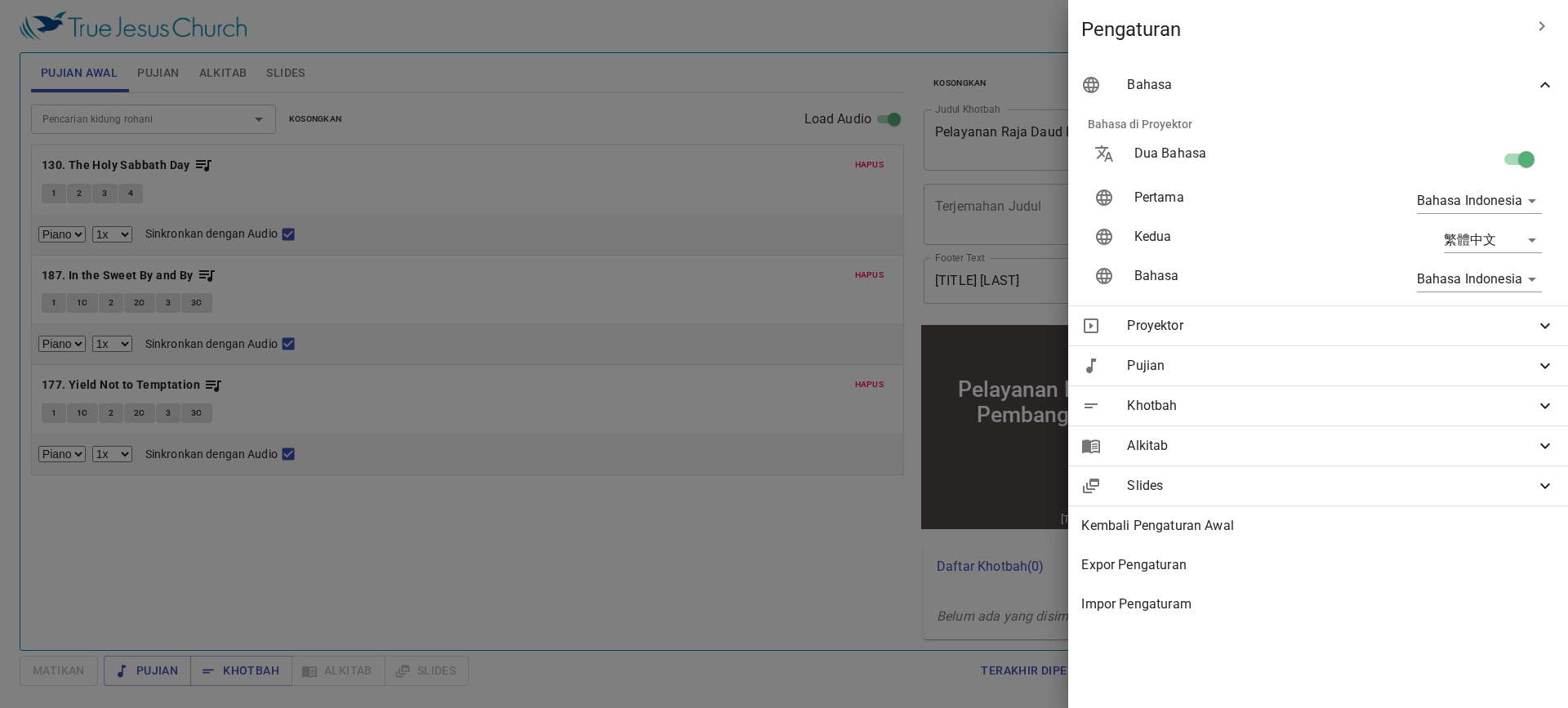 click at bounding box center (1526, 163) 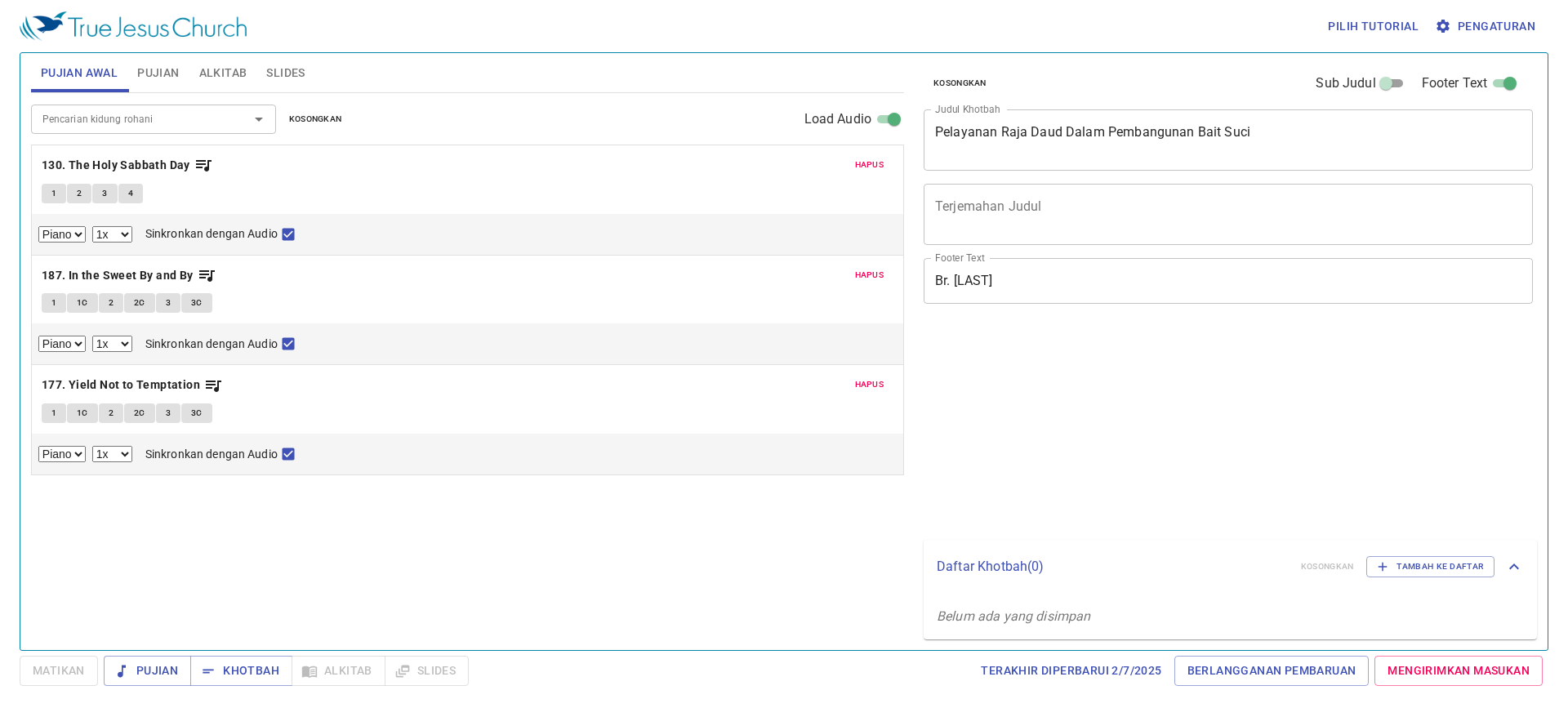 select on "1" 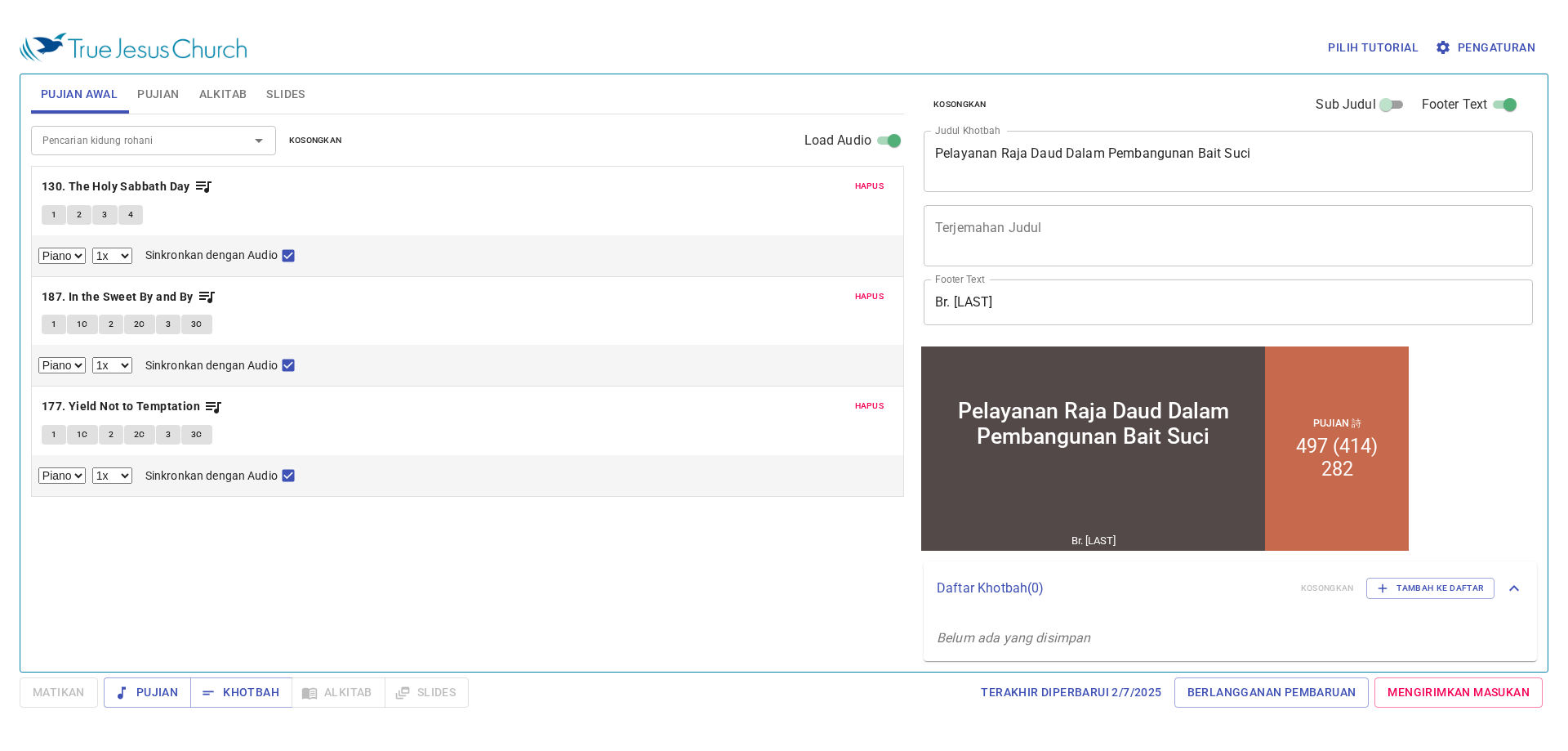 scroll, scrollTop: 0, scrollLeft: 0, axis: both 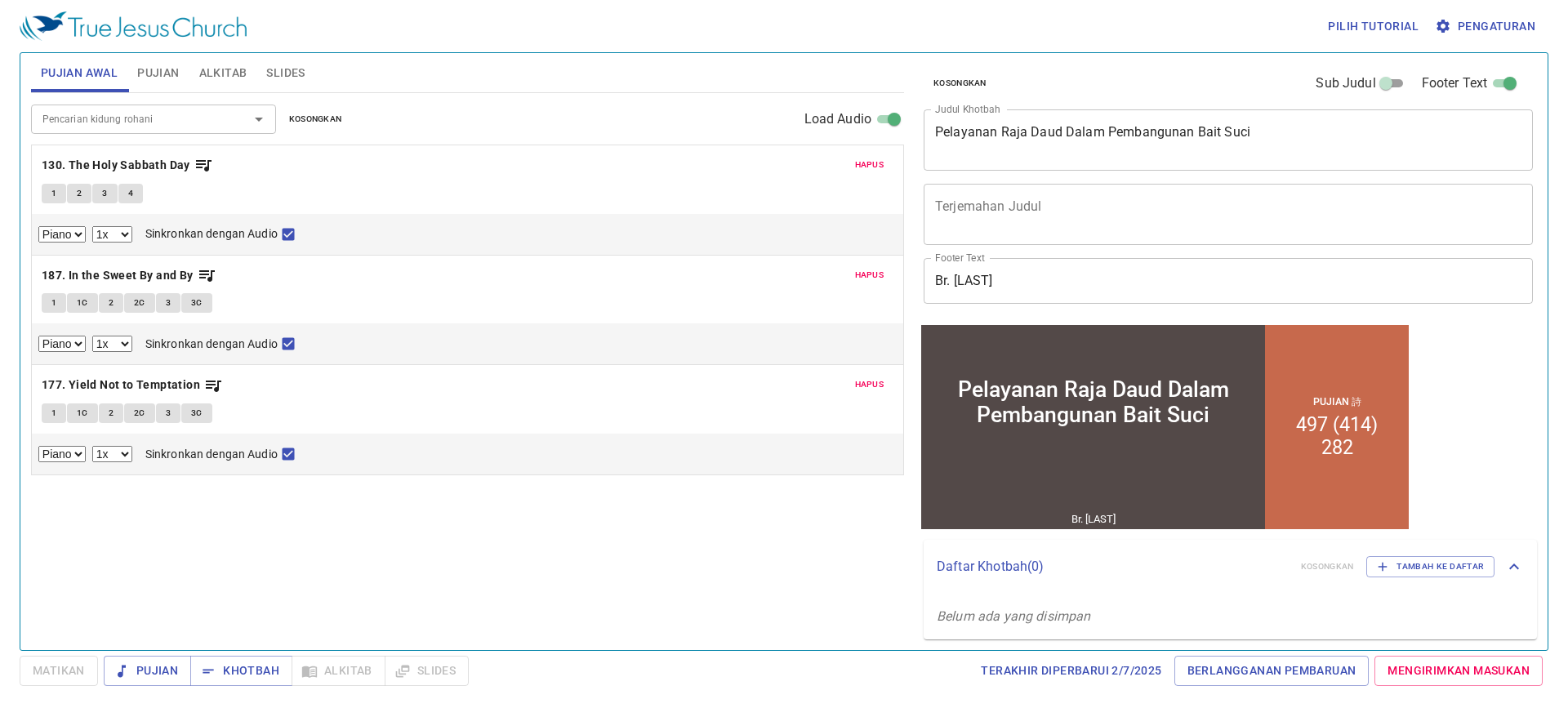 click on "Pengaturan" at bounding box center (1486, 26) 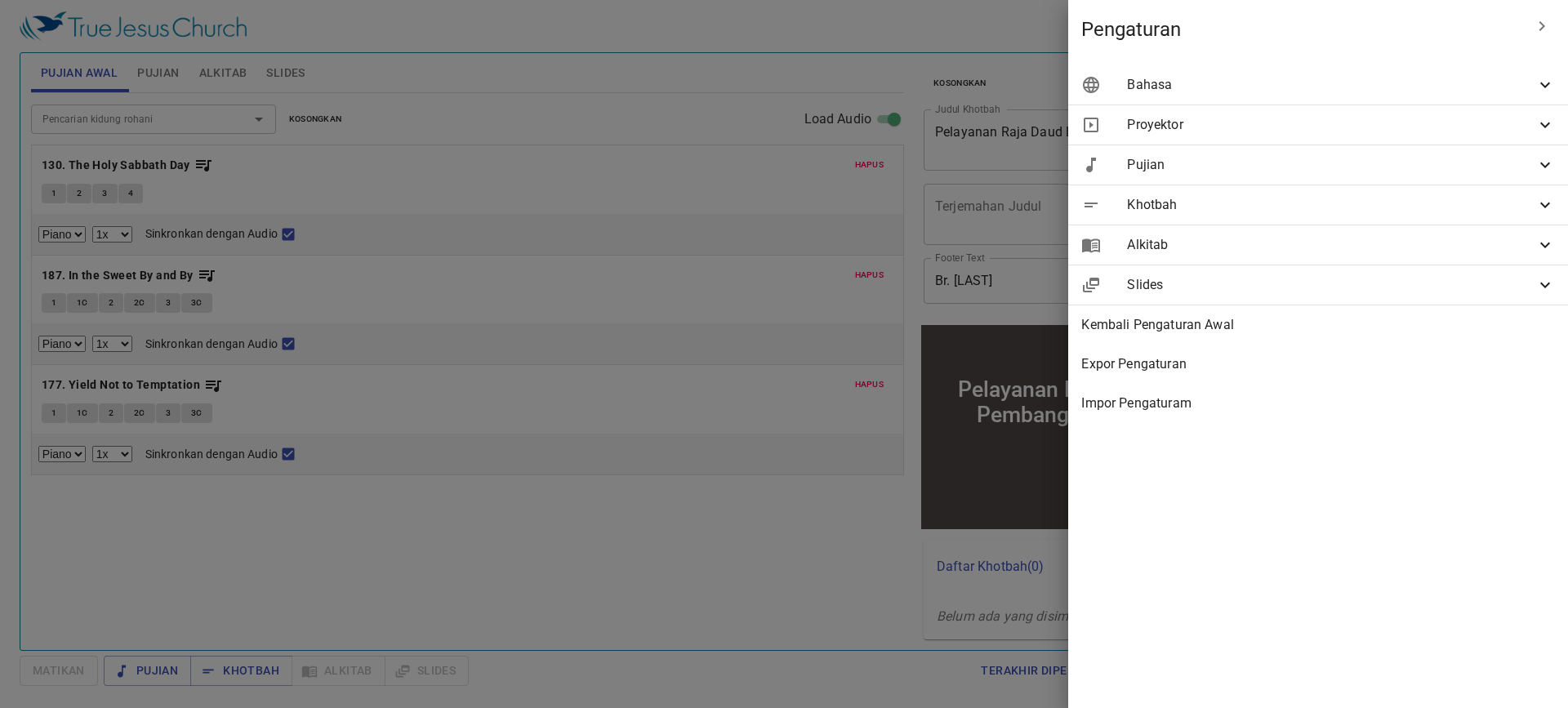 click on "Bahasa" at bounding box center (1318, 85) 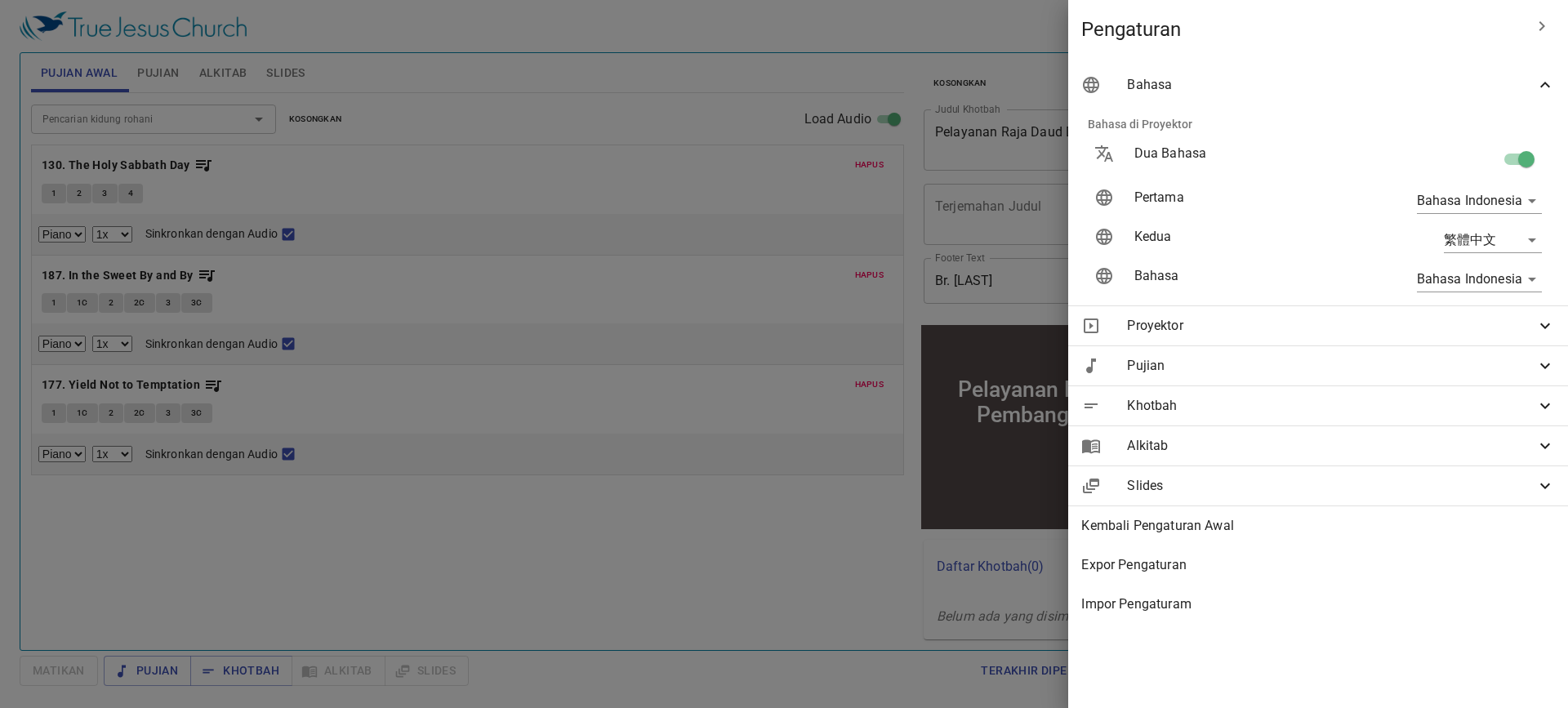 click at bounding box center (1526, 163) 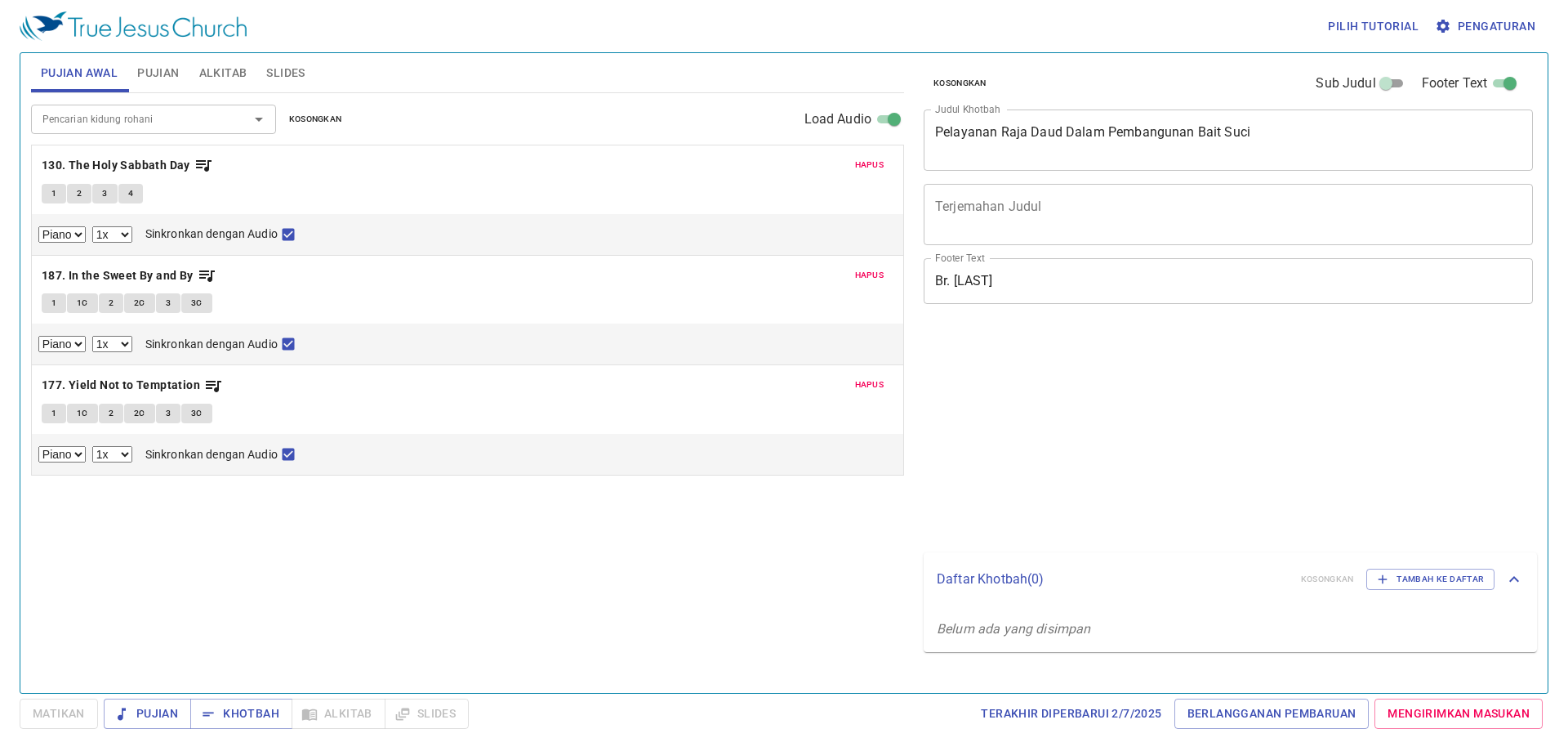 select on "1" 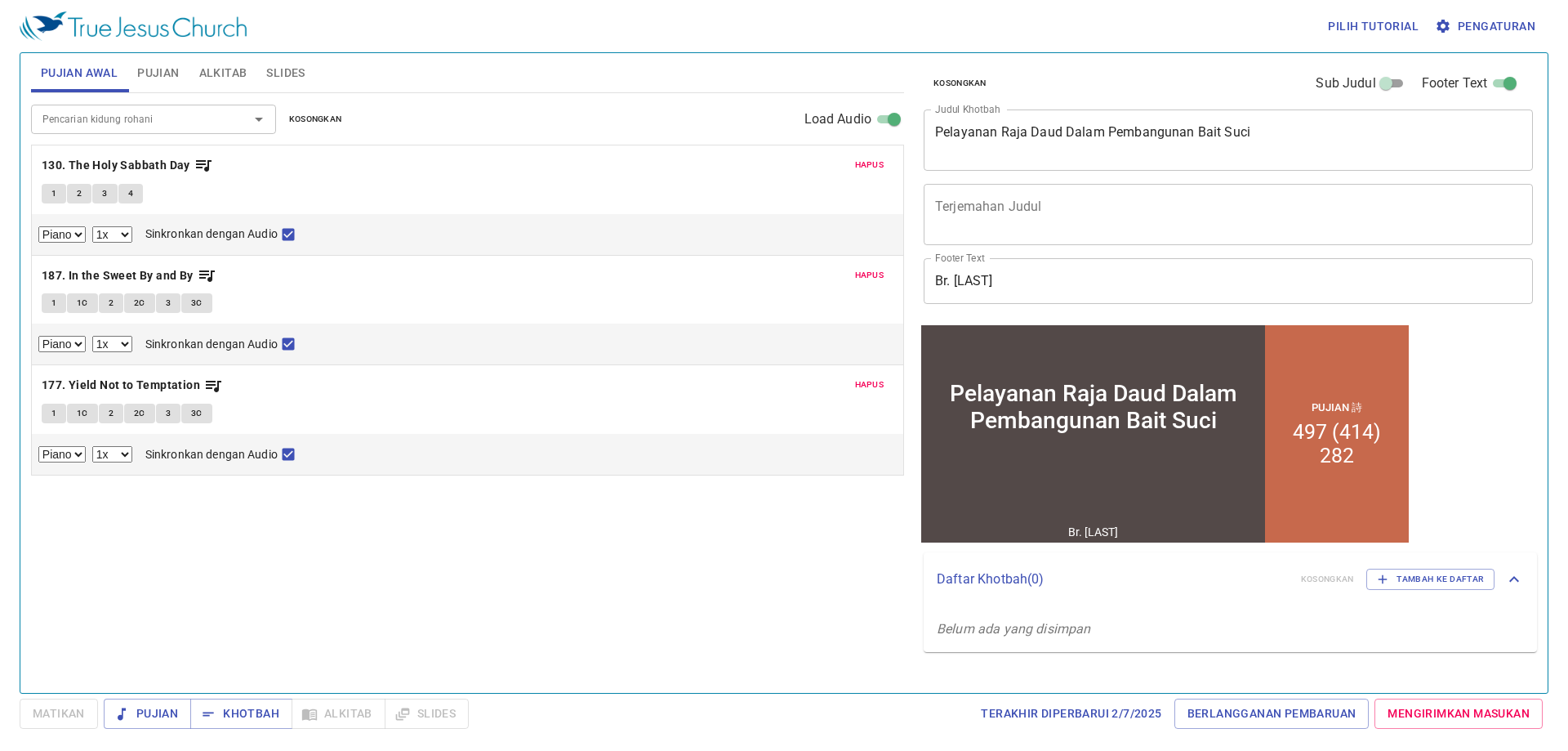 scroll, scrollTop: 0, scrollLeft: 0, axis: both 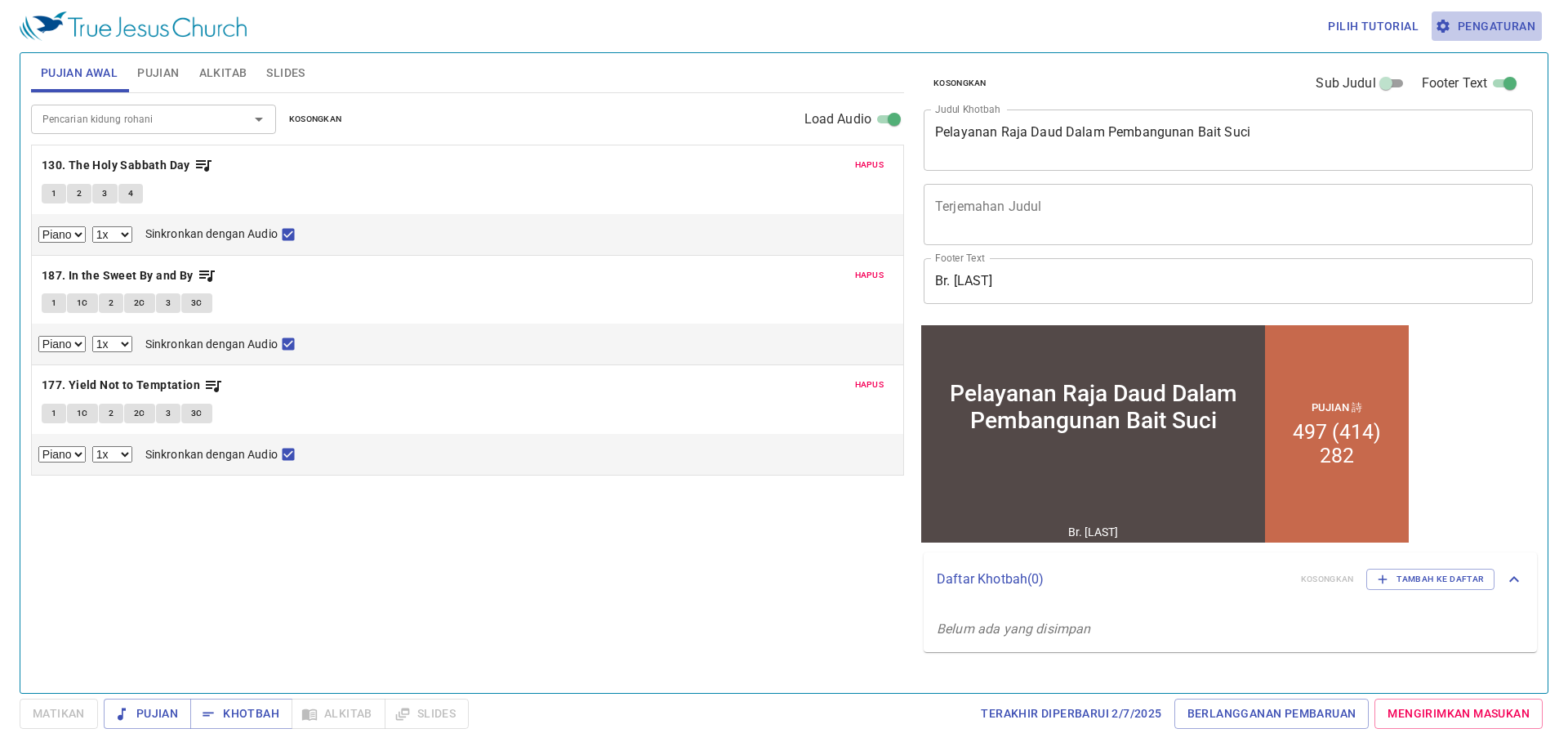 click on "Pengaturan" at bounding box center (1486, 26) 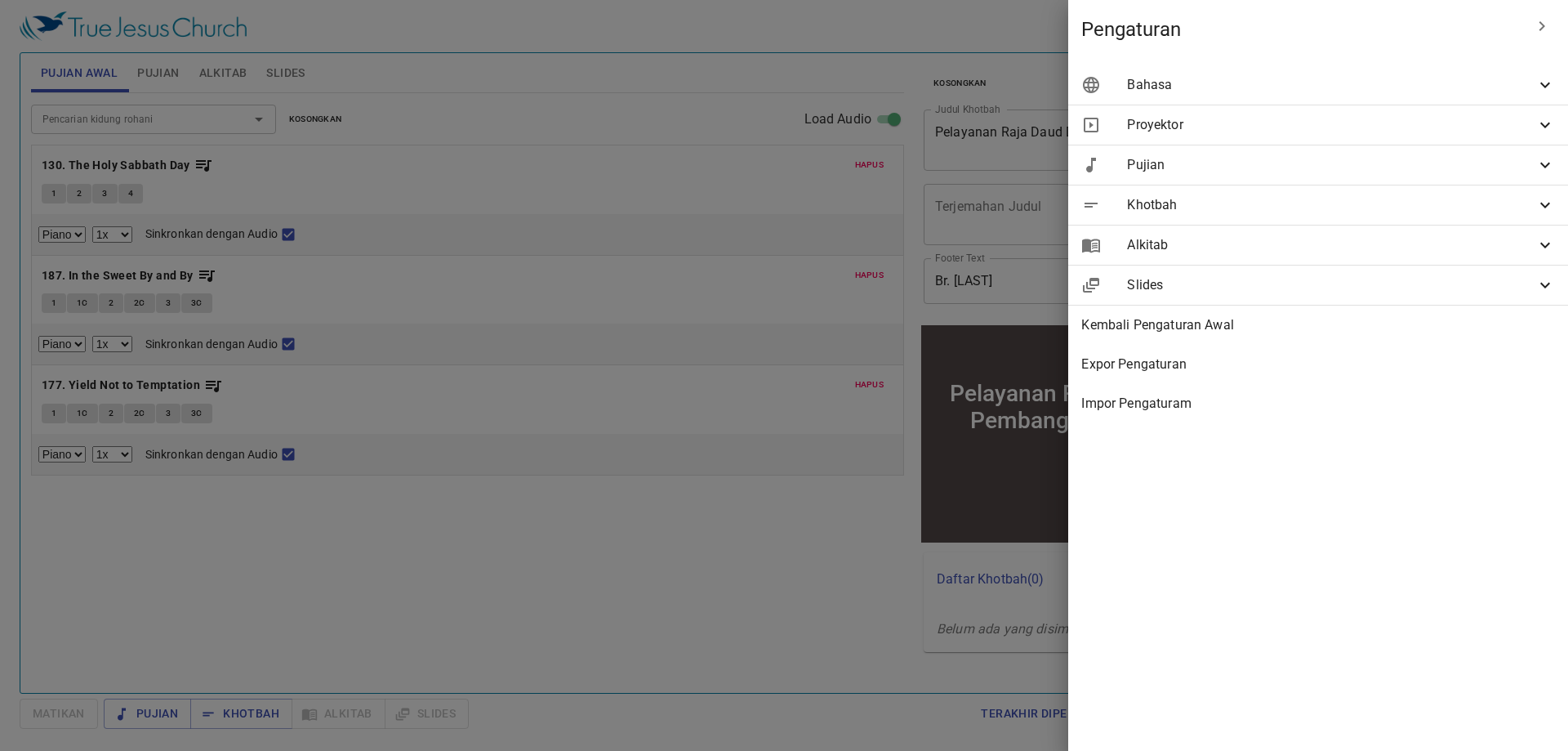 click on "Bahasa" at bounding box center (1331, 85) 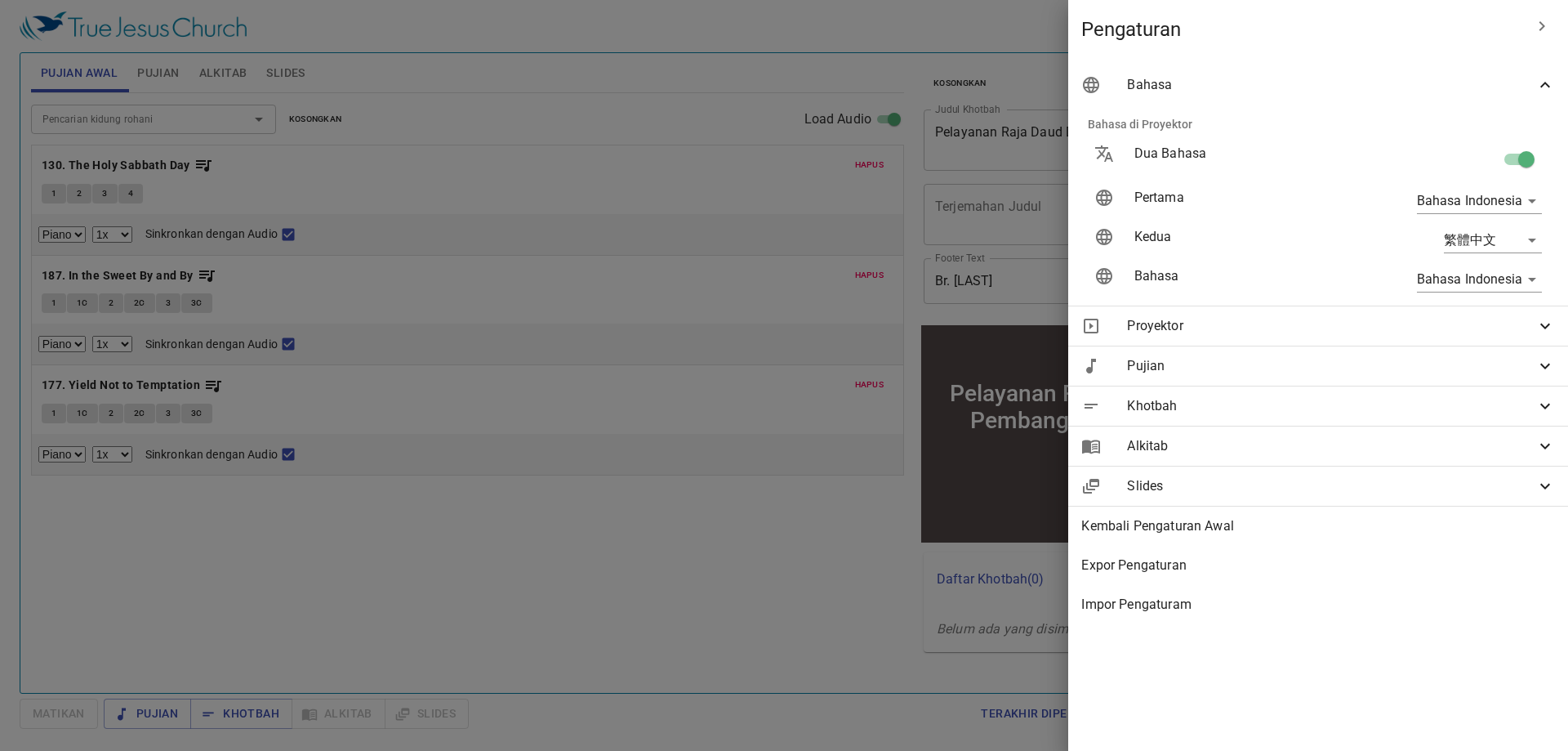 drag, startPoint x: 1518, startPoint y: 145, endPoint x: 1515, endPoint y: 155, distance: 10.440307 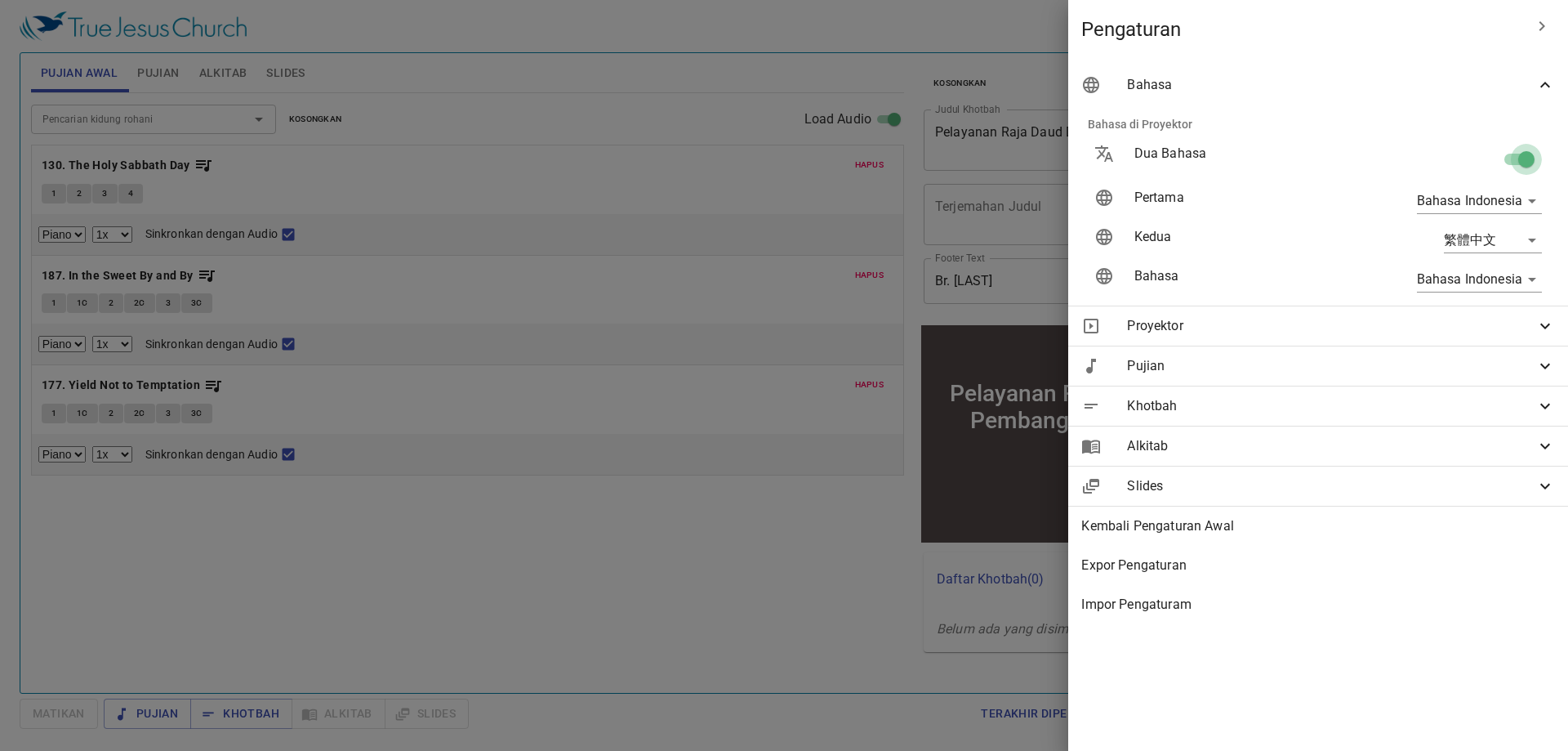 click at bounding box center (1526, 163) 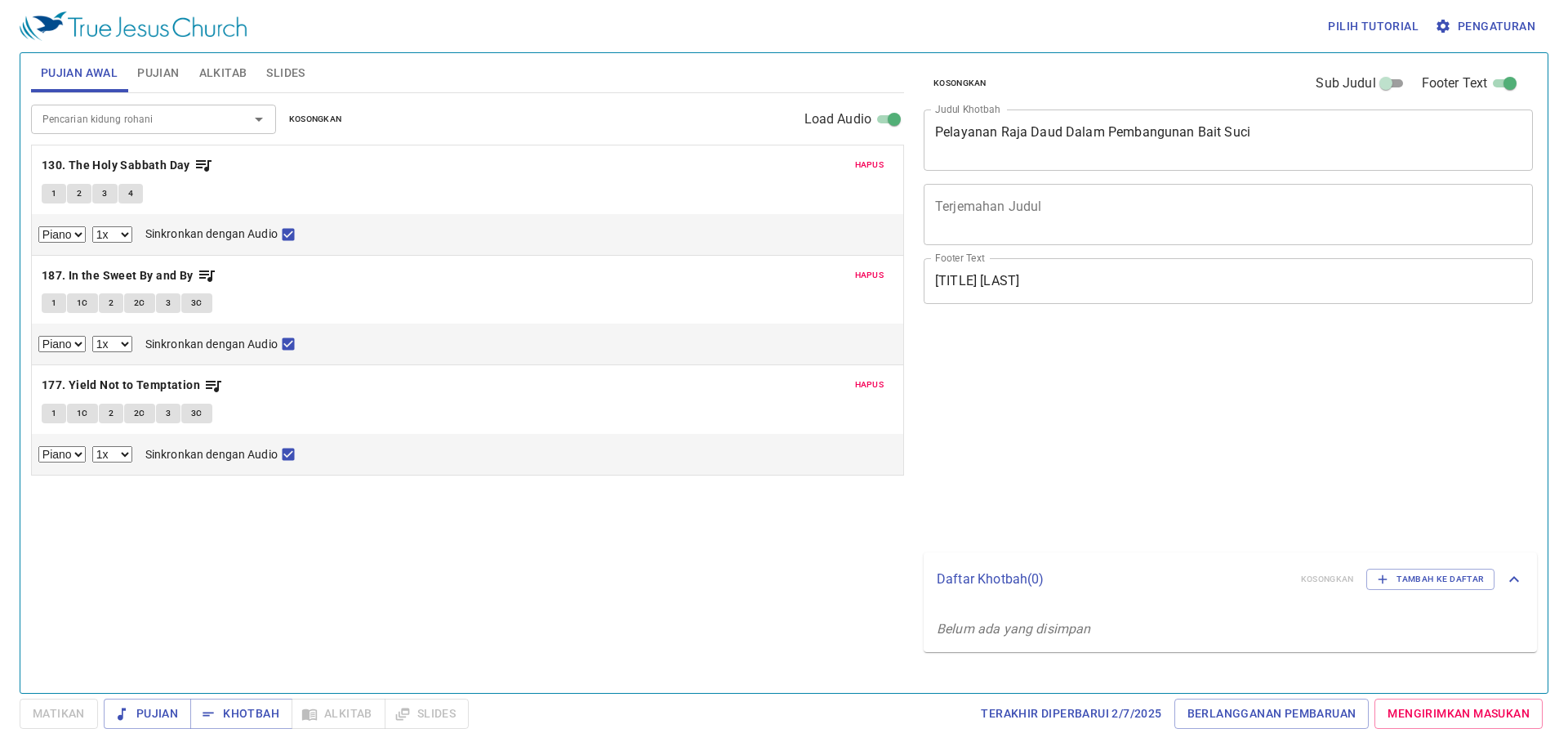 select on "1" 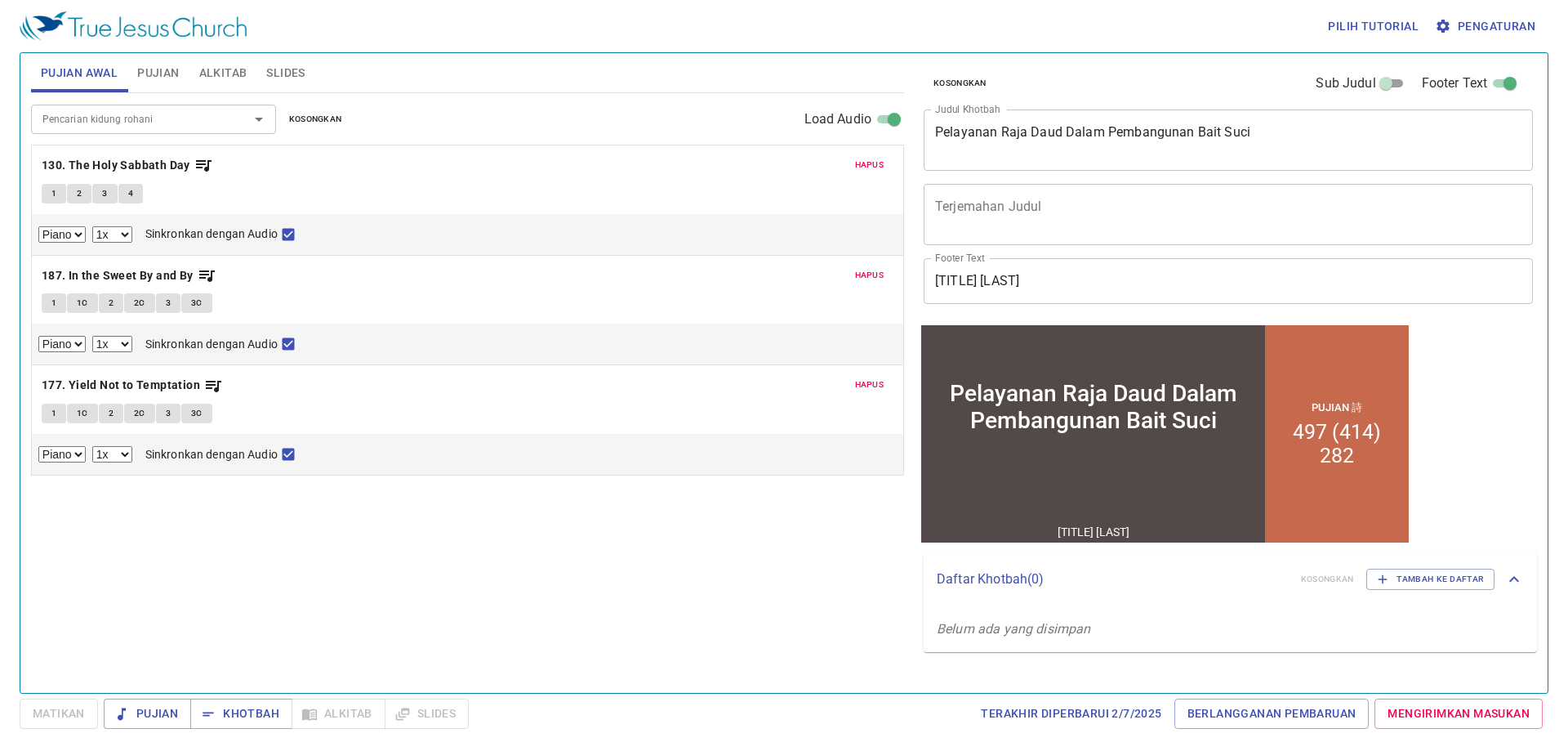 scroll, scrollTop: 0, scrollLeft: 0, axis: both 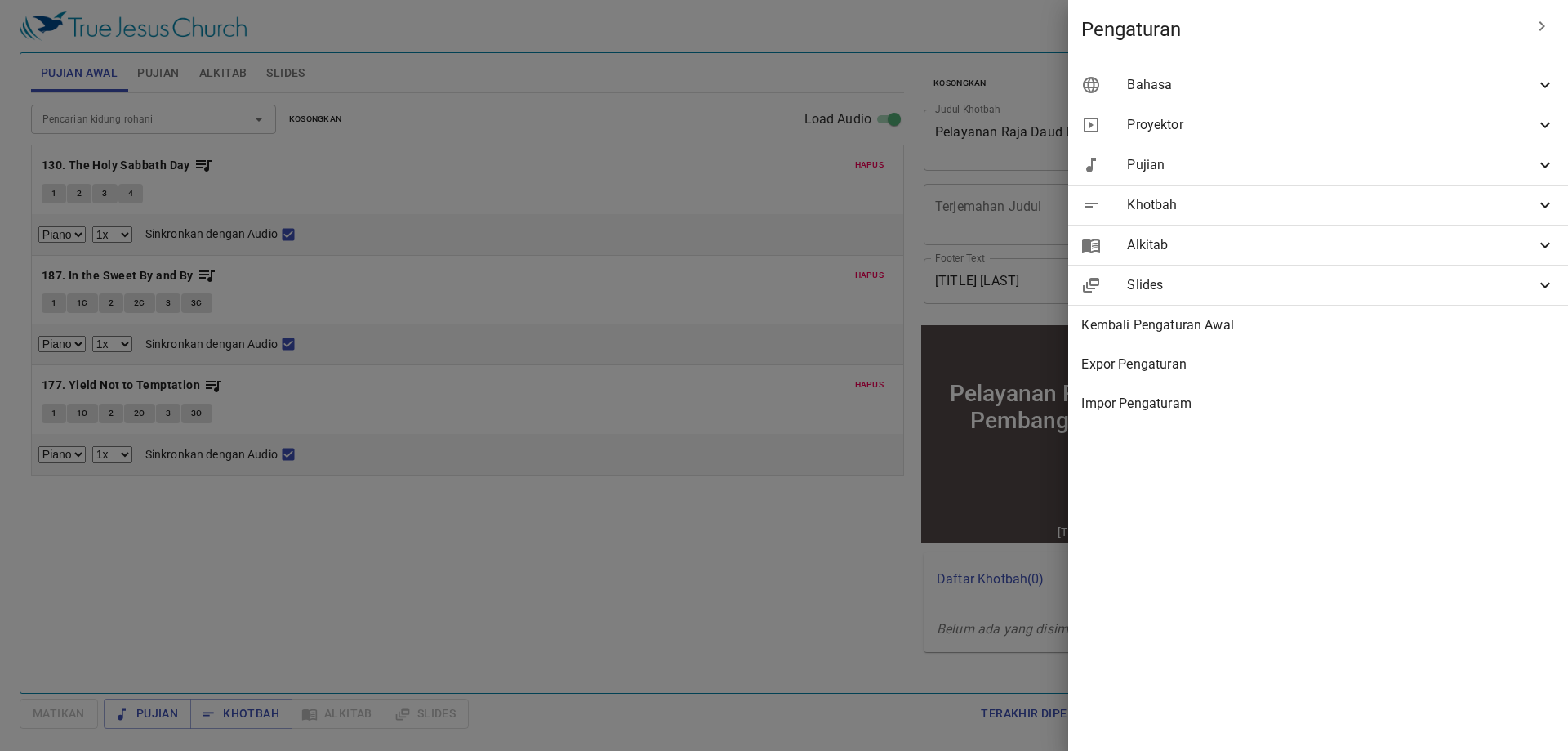 click on "Bahasa" at bounding box center (1331, 85) 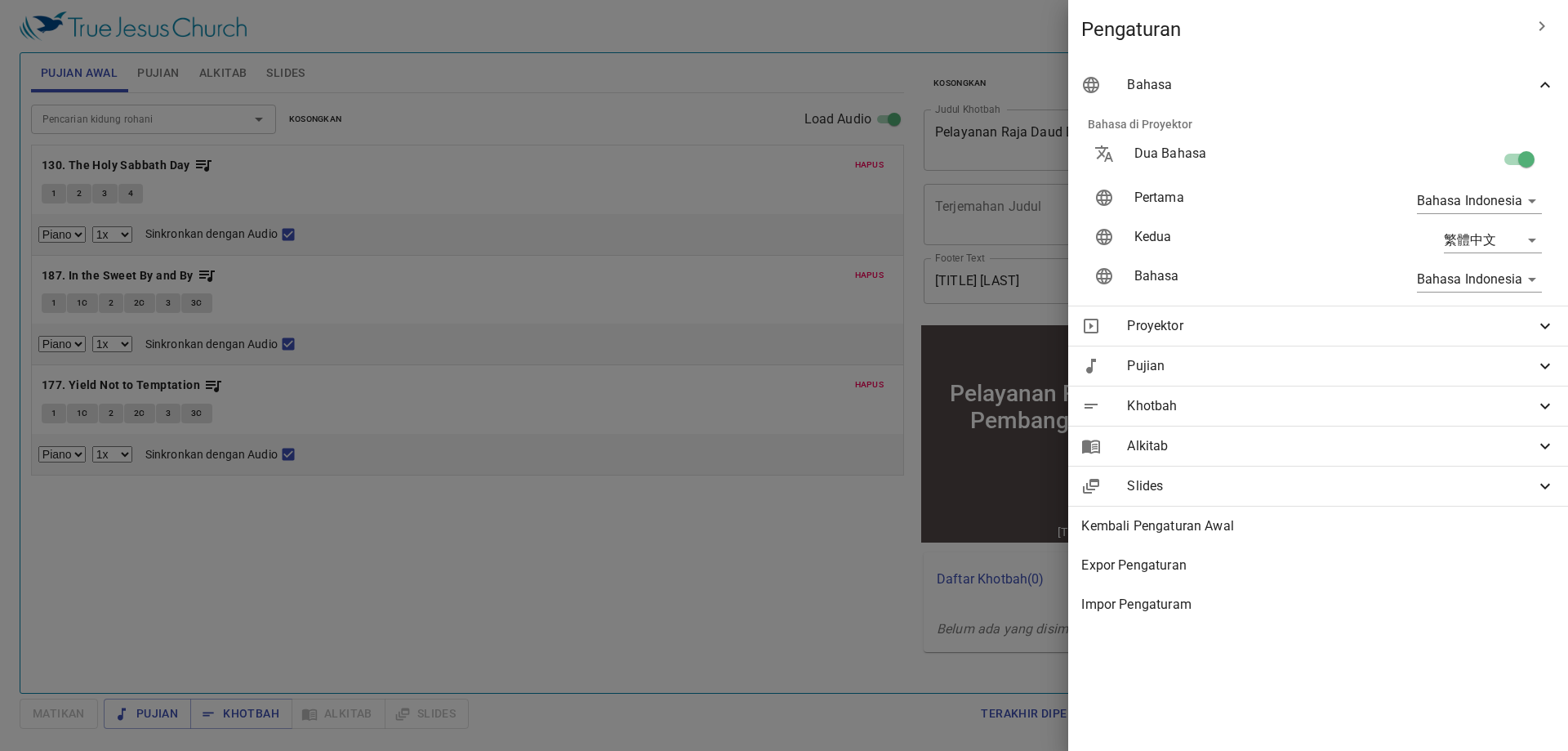 click on "Pilih tutorial Pengaturan Pujian Awal Pujian Alkitab Slides Pencarian kidung rohani Pencarian kidung rohani   Kosongkan Load Audio Hapus 130. The Holy Sabbath Day   1 2 3 4 Piano 0.6x 0.7x 0.8x 0.9x 1x 1.1x 1.2x 1.3x 1.4x 1.5x 1.7x 2x Sinkronkan dengan Audio Hapus 187. In the Sweet By and By   1 1C 2 2C 3 3C Piano 0.6x 0.7x 0.8x 0.9x 1x 1.1x 1.2x 1.3x 1.4x 1.5x 1.7x 2x Sinkronkan dengan Audio Hapus 177. Yield Not to Temptation   1 1C 2 2C 3 3C Piano 0.6x 0.7x 0.8x 0.9x 1x 1.1x 1.2x 1.3x 1.4x 1.5x 1.7x 2x Sinkronkan dengan Audio Pencarian kidung rohani Pencarian kidung rohani   Kosongkan Load Audio Hapus 497. The Longer I Serve Him (414)   Peringatan: Pujian ini berhak cipta dan tidak dilisensikan untuk proyeksi dan penyiaran lirik secara online. 1 1C 2 2C Piano 0.6x 0.7x 0.8x 0.9x 1x 1.1x 1.2x 1.3x 1.4x 1.5x 1.7x 2x Hapus 282. To the Work   1 1C 2 2C 3 3C Piano Piano (3 verses) 0.6x 0.7x 0.8x 0.9x 1x 1.1x 1.2x 1.3x 1.4x 1.5x 1.7x 2x Kejadian 1 Referensi Alkitab (Ctrl +/)   Sejarah Ayat   1 ." at bounding box center (784, 375) 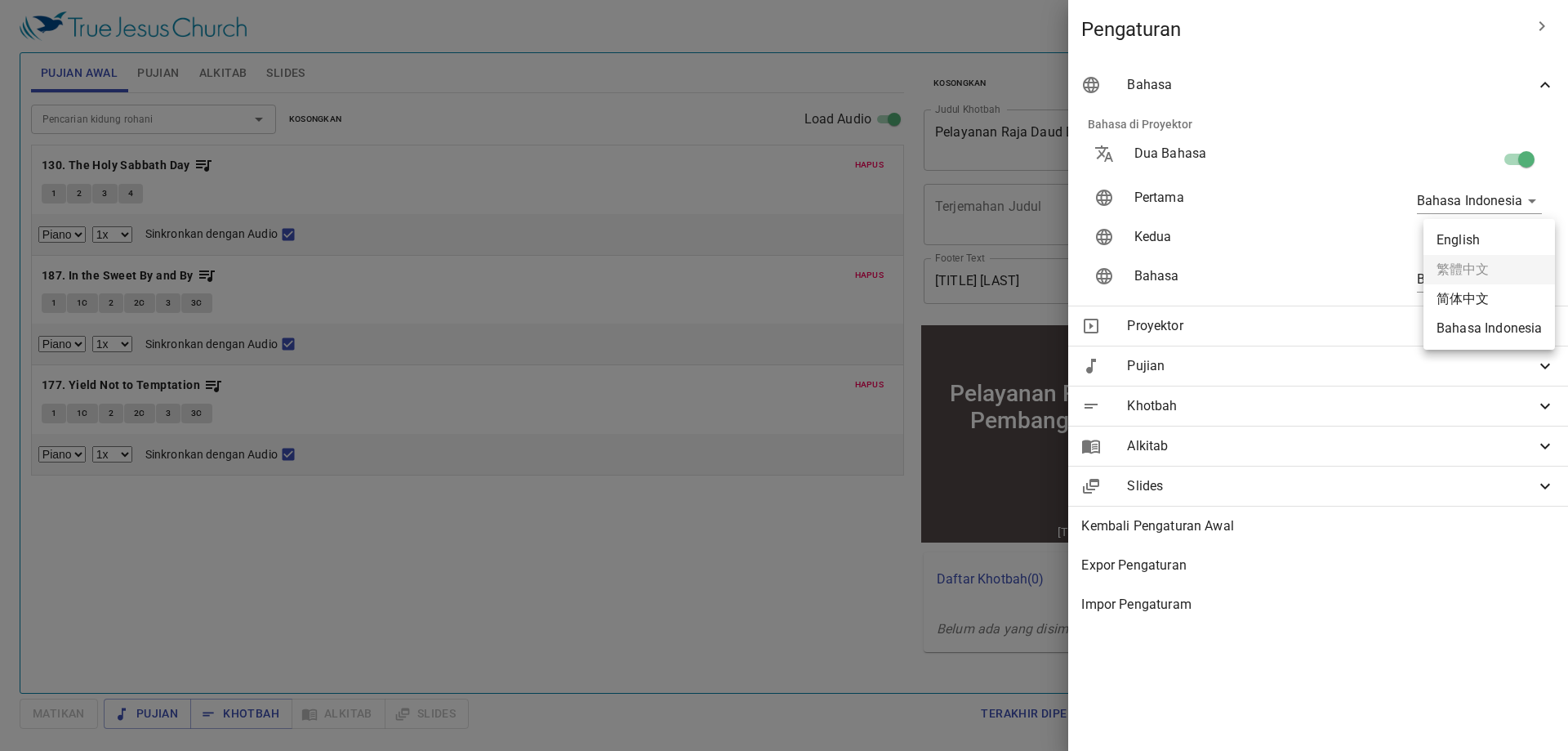 click at bounding box center [784, 375] 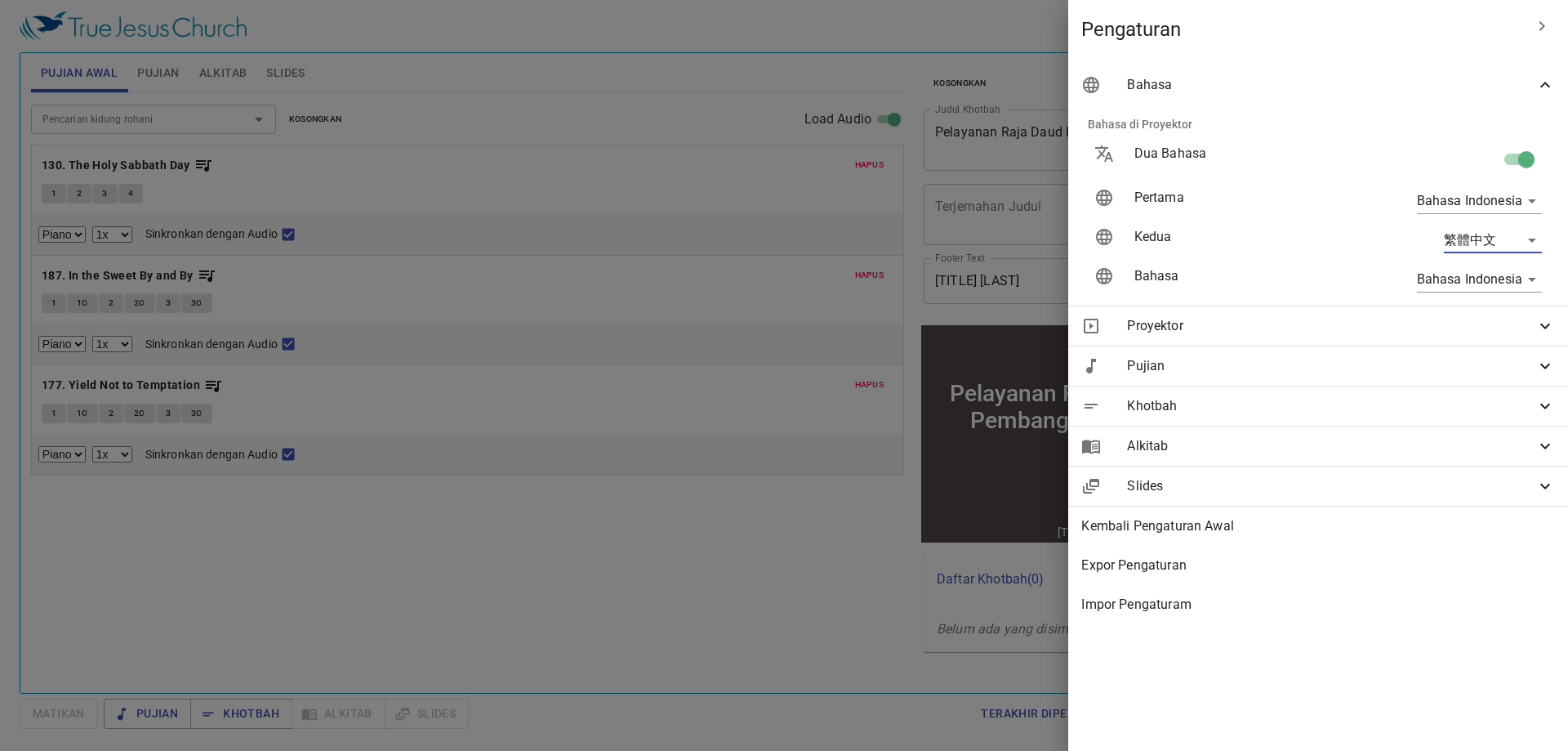 click on "Bahasa Indonesia id" at bounding box center [1456, 201] 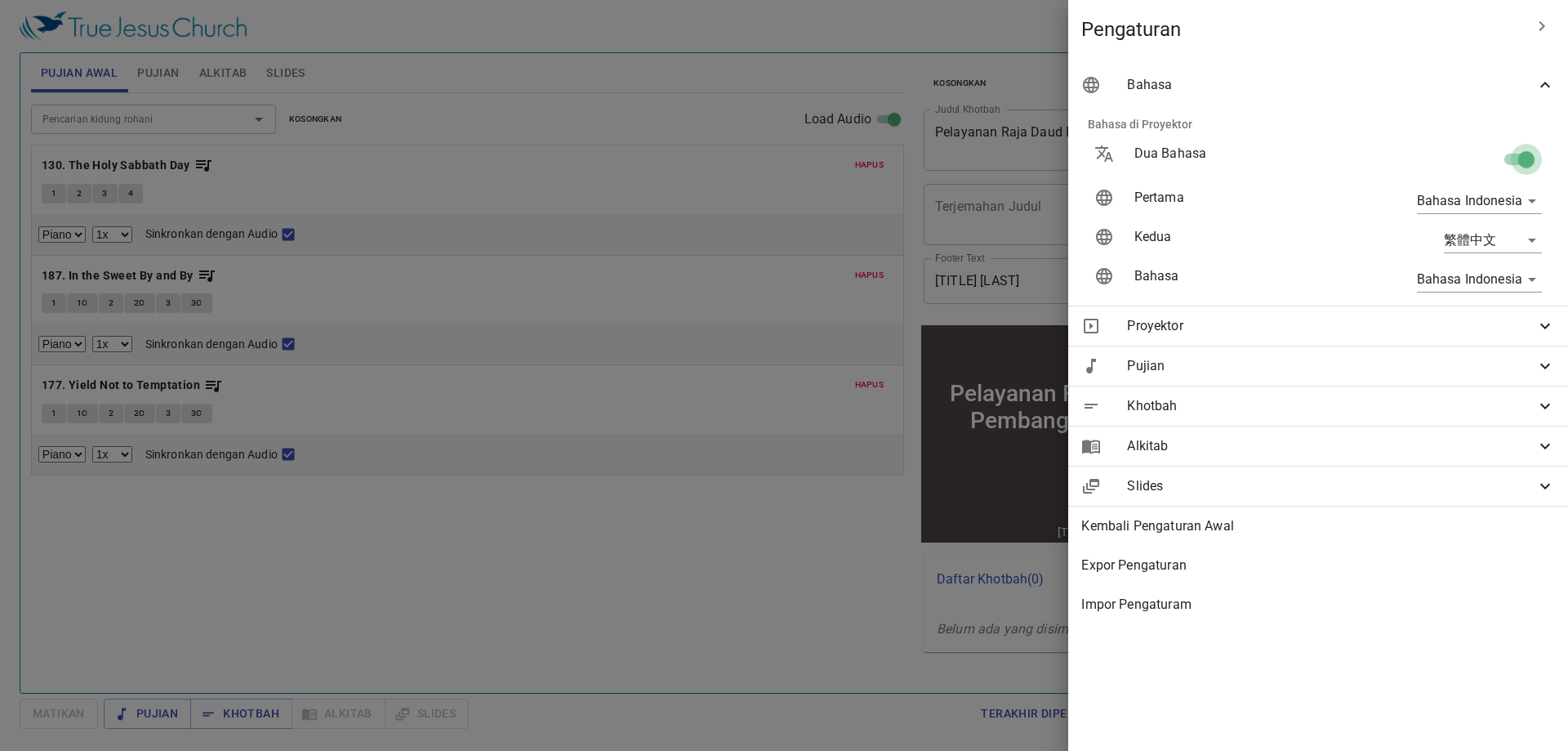 click at bounding box center [1526, 163] 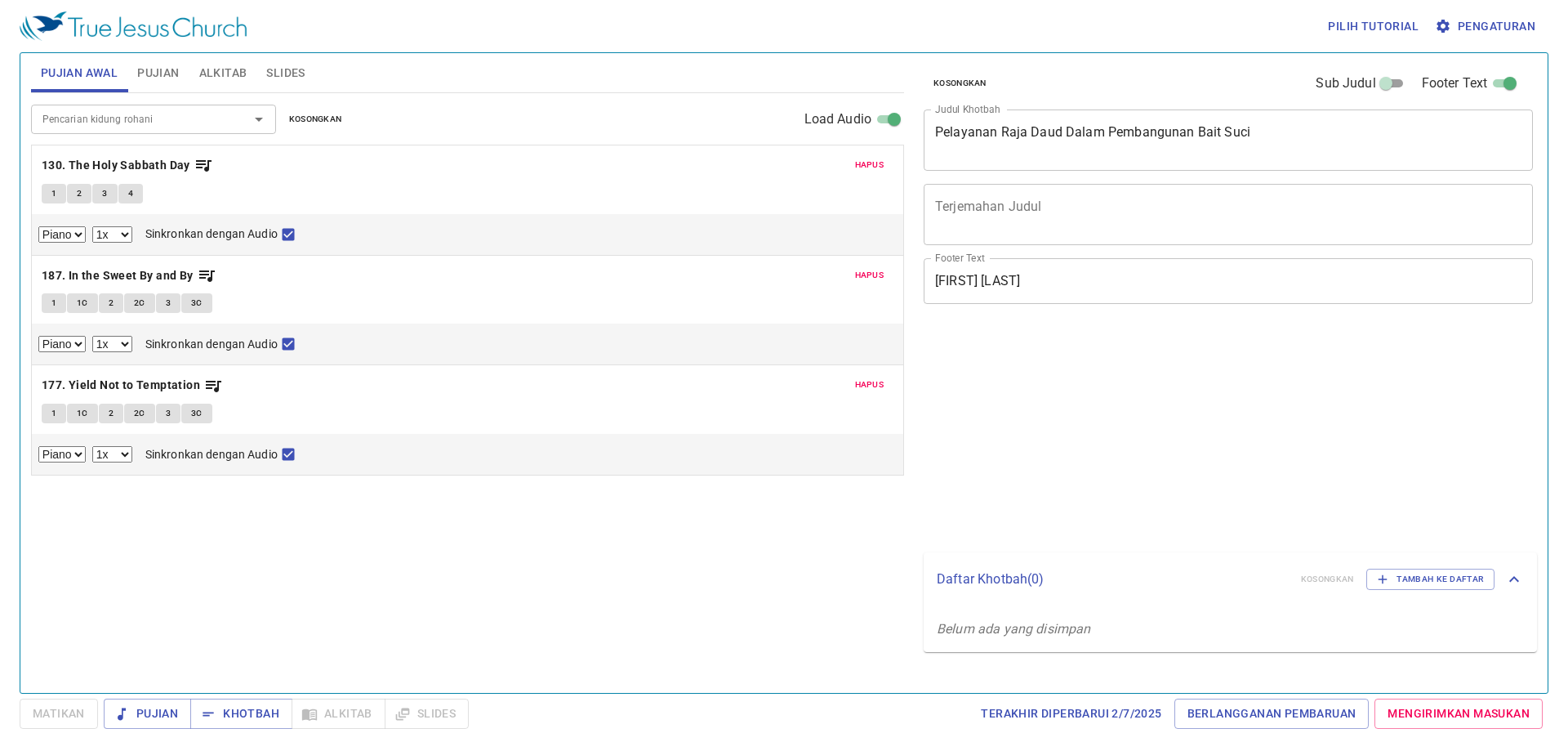 select on "1" 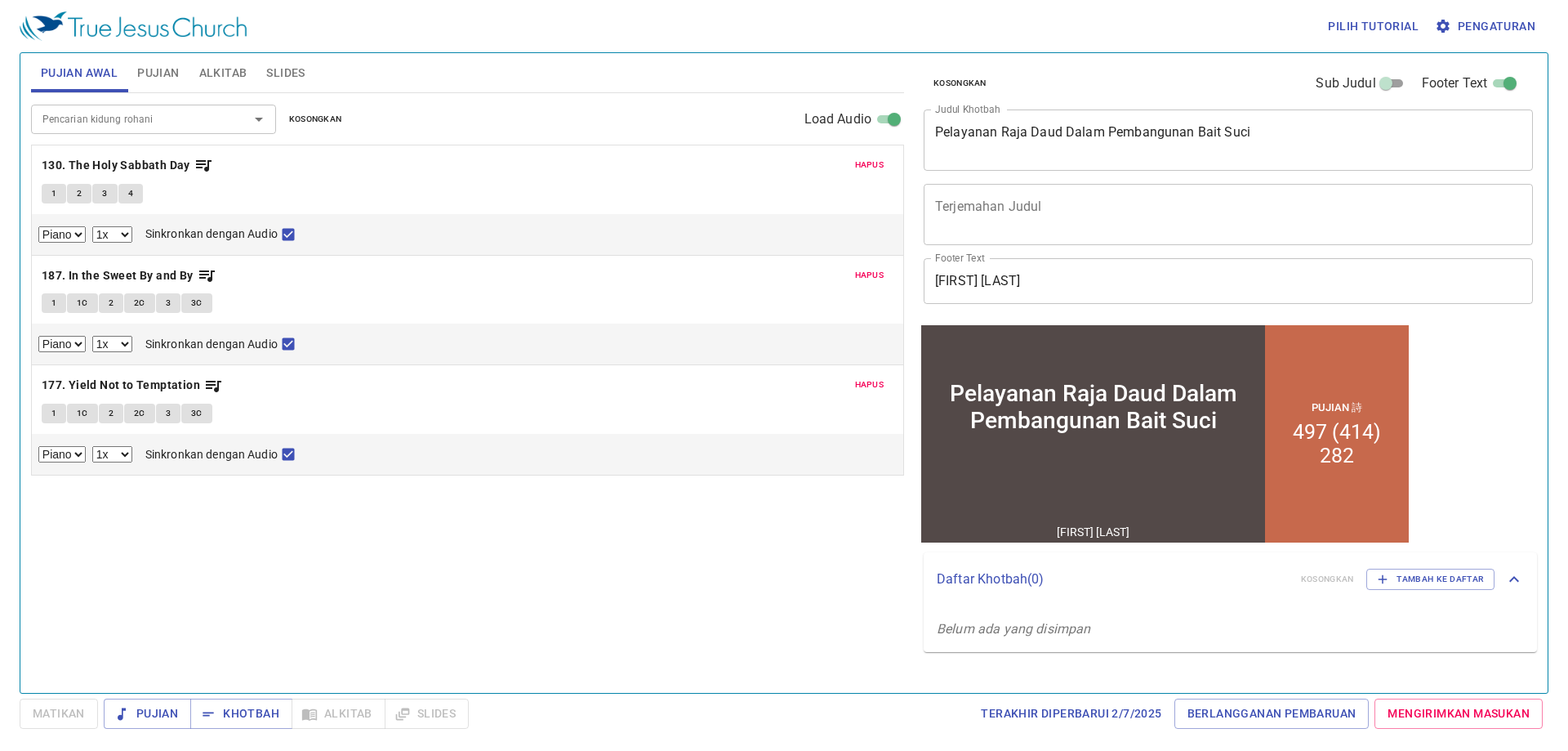 scroll, scrollTop: 0, scrollLeft: 0, axis: both 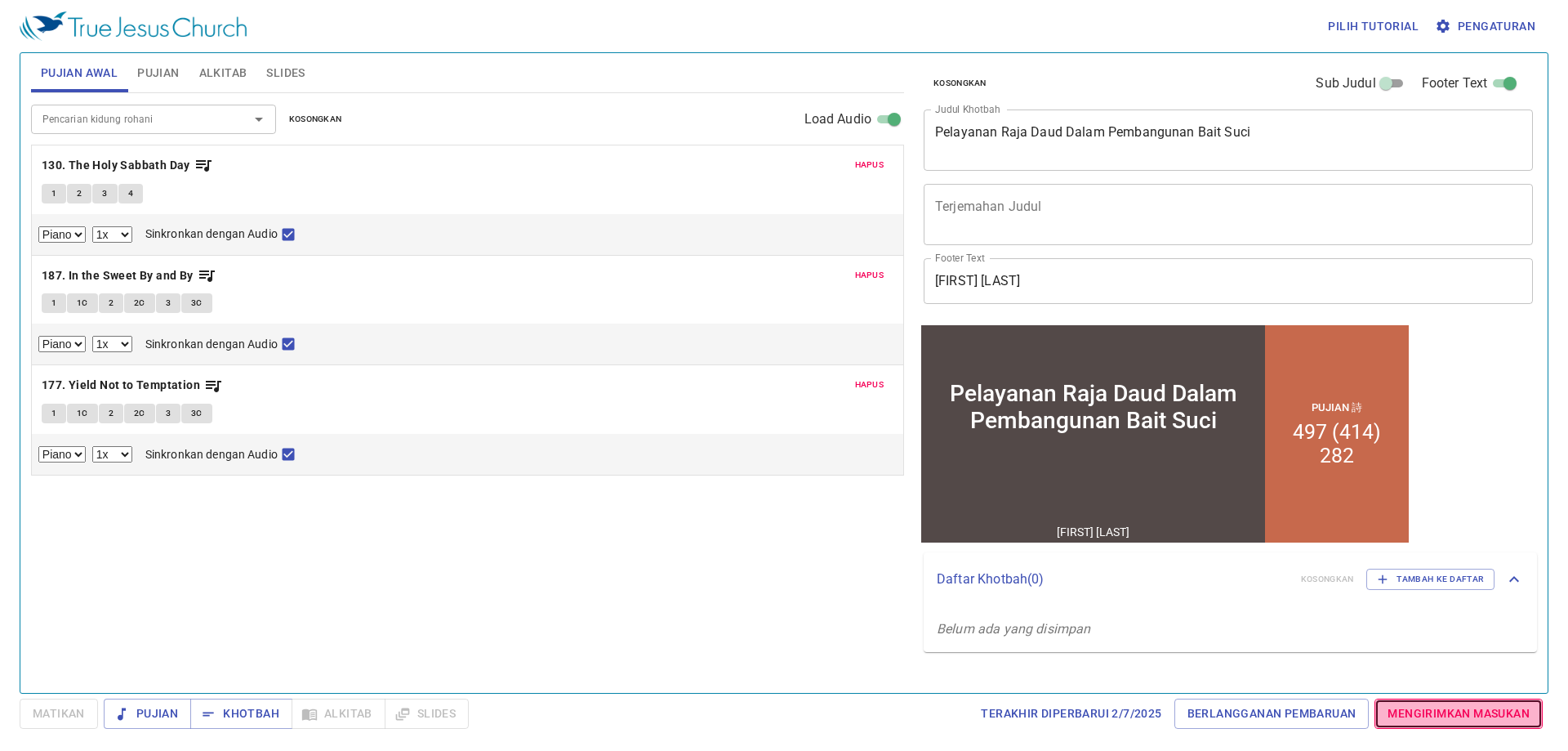 click on "Mengirimkan Masukan" at bounding box center (1459, 713) 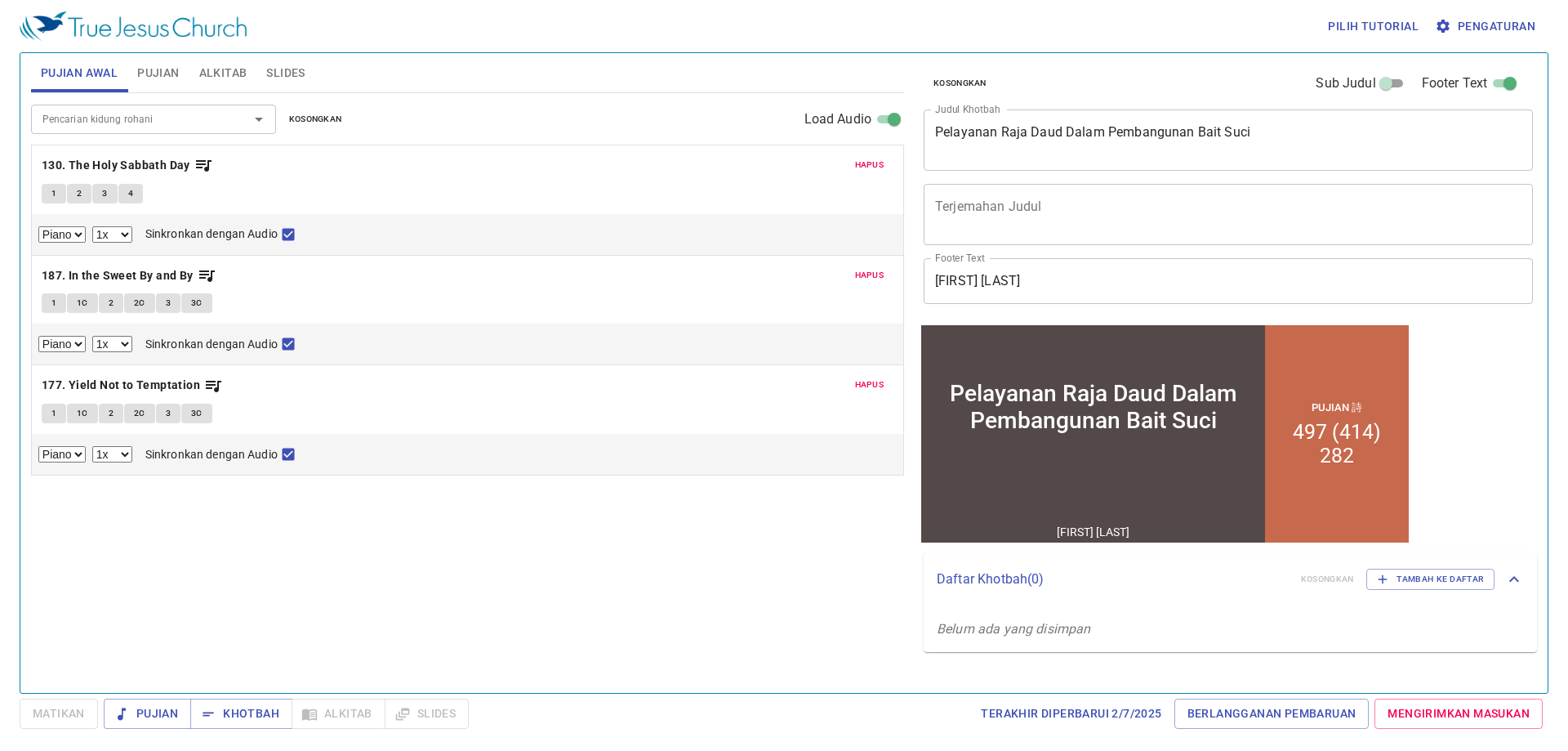 click on "Pengaturan" at bounding box center (1486, 26) 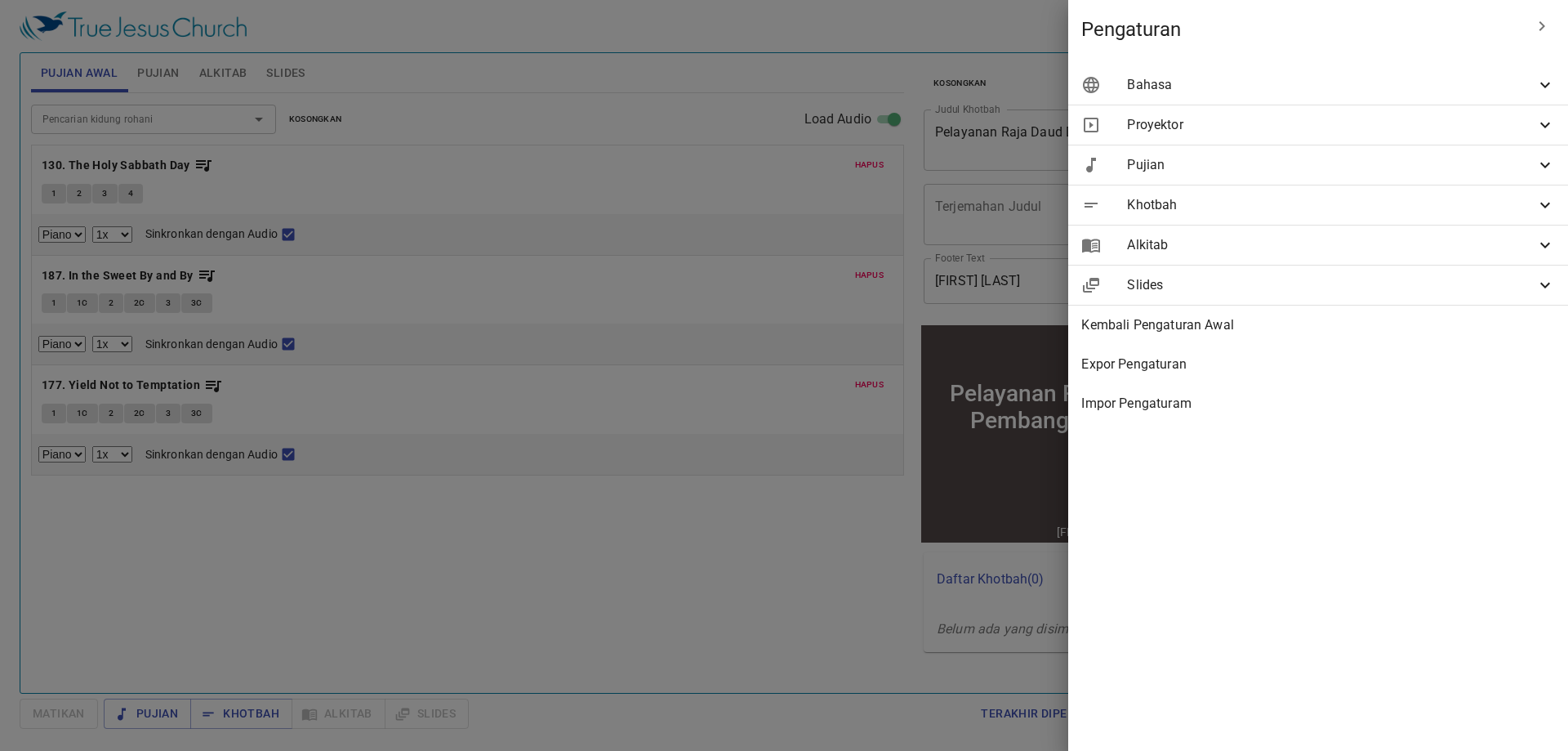 click on "Bahasa" at bounding box center (1331, 85) 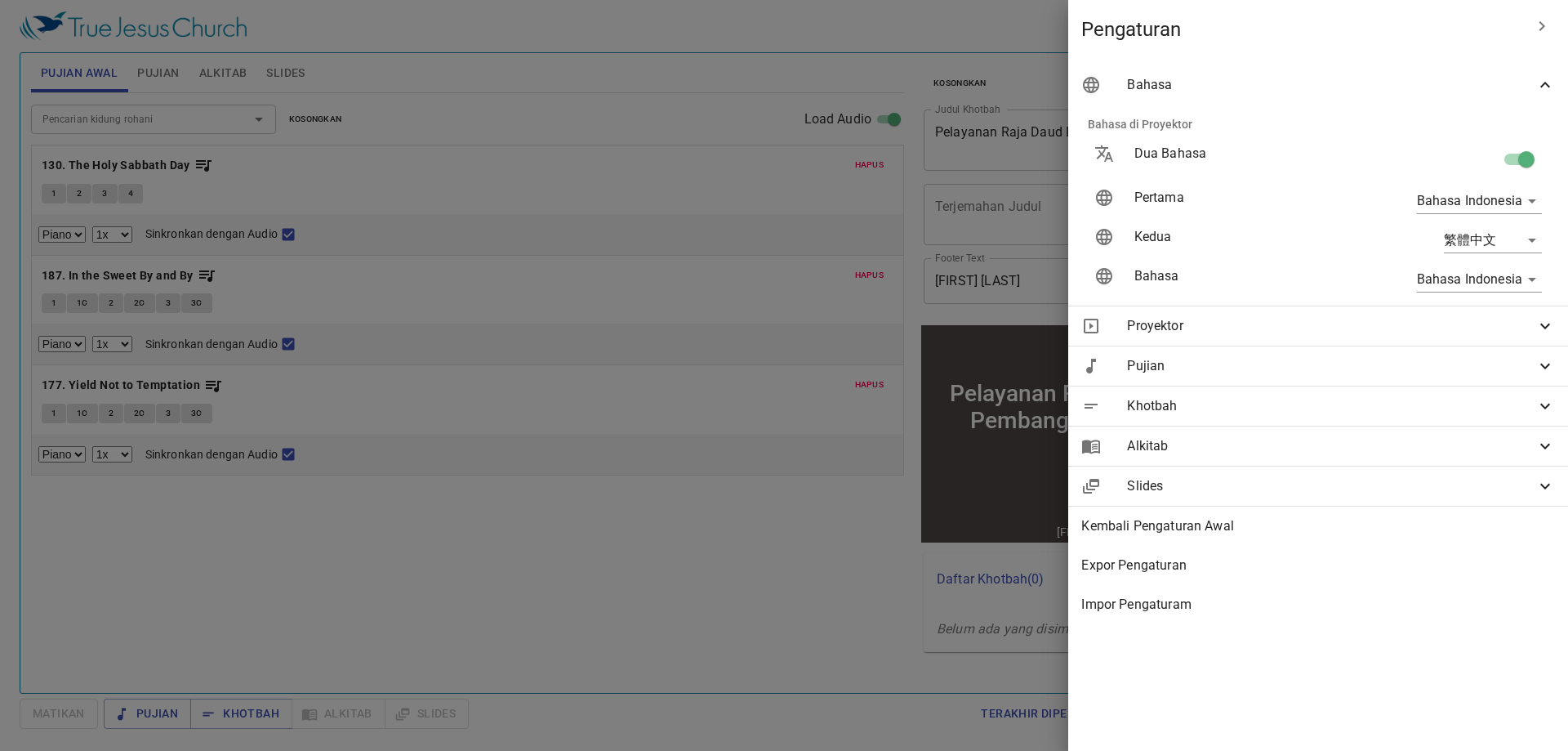 click on "Proyektor" at bounding box center (1331, 326) 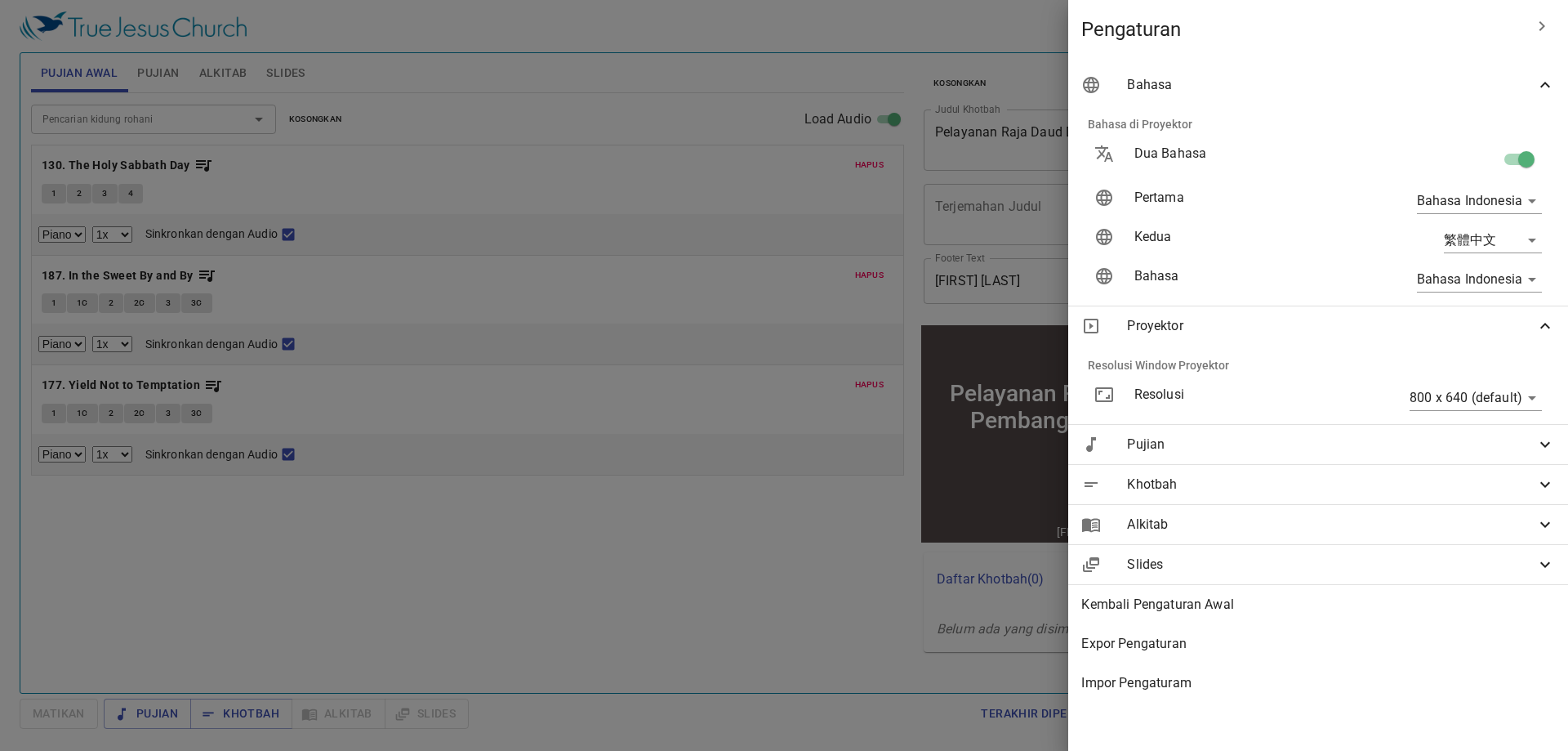 click at bounding box center (1526, 163) 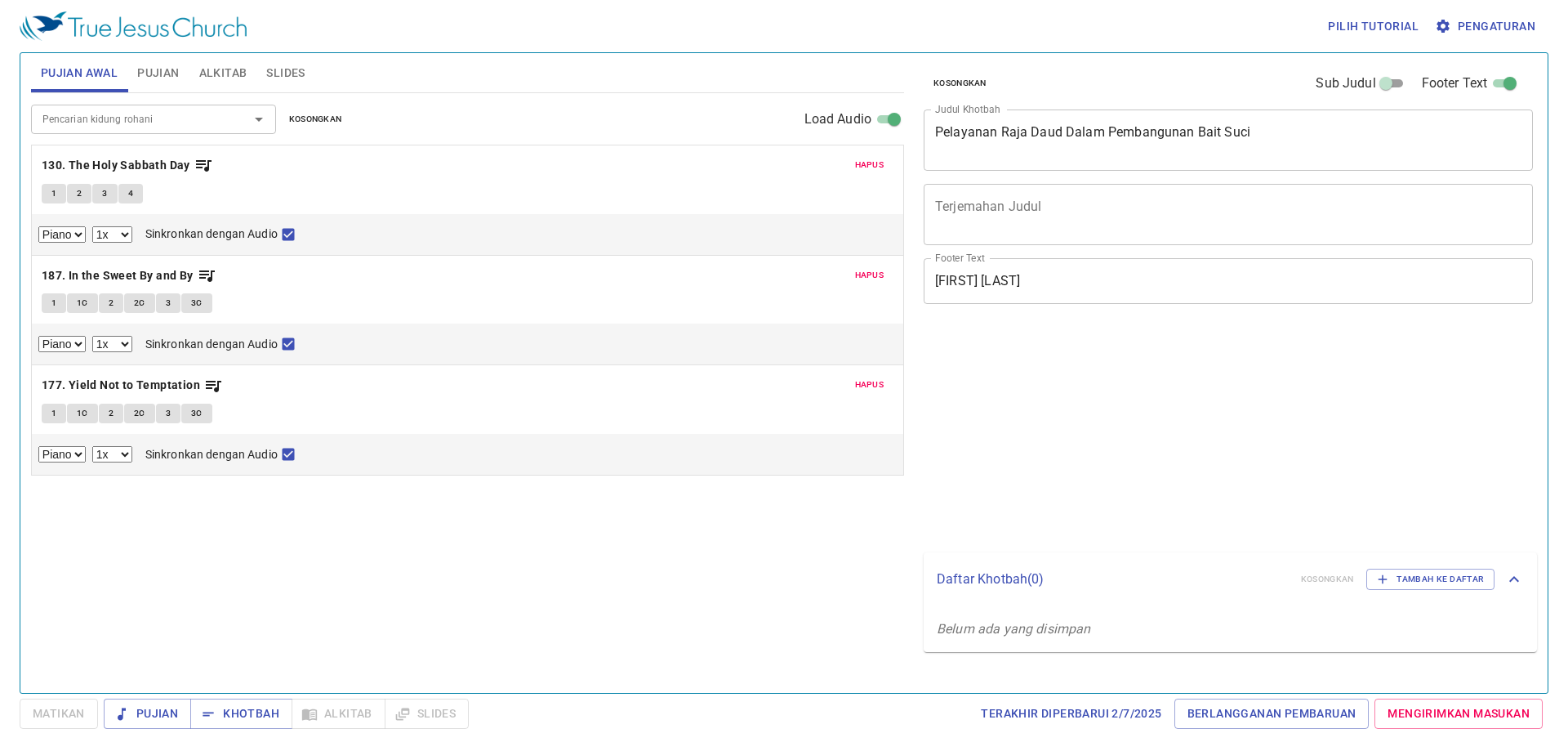 select on "1" 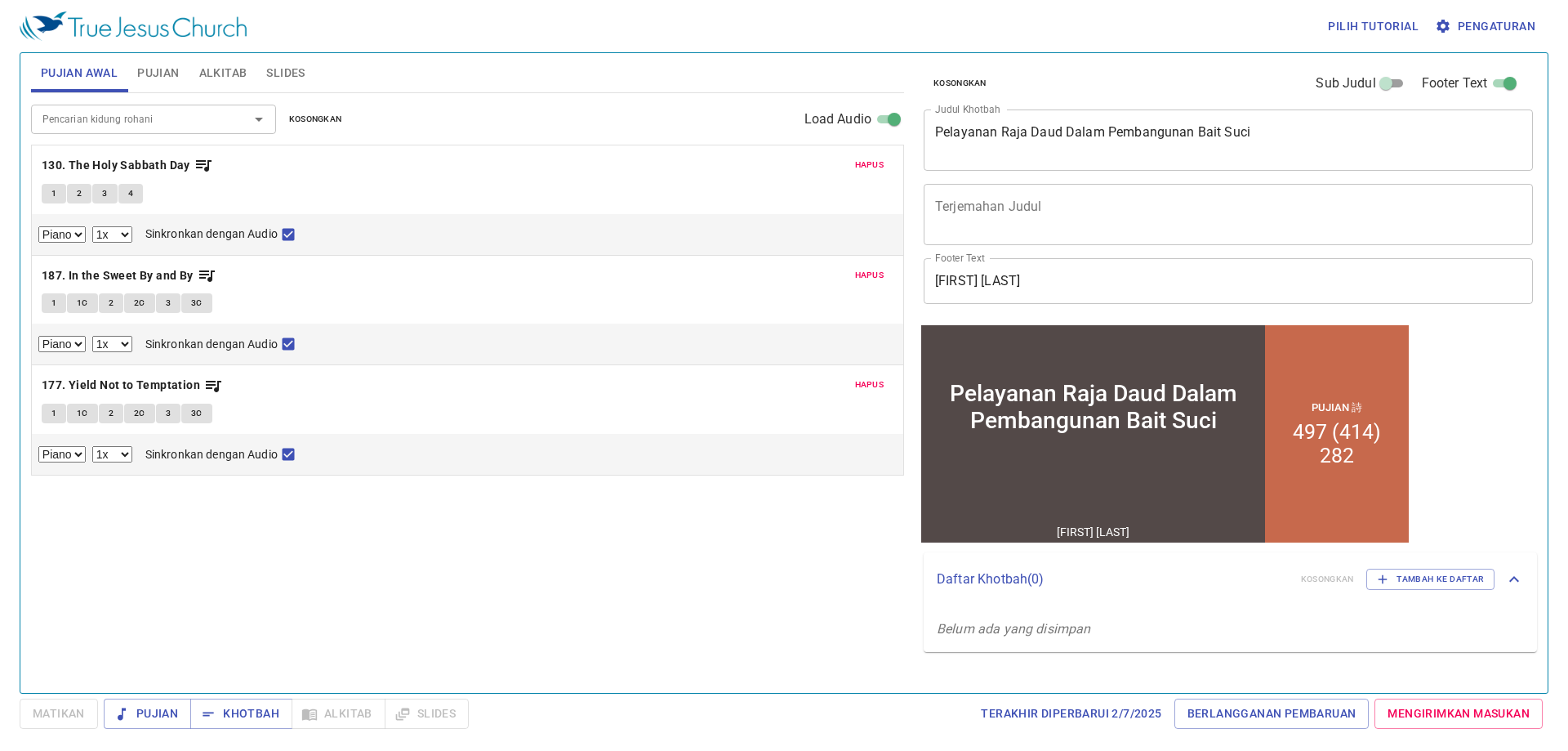 scroll, scrollTop: 0, scrollLeft: 0, axis: both 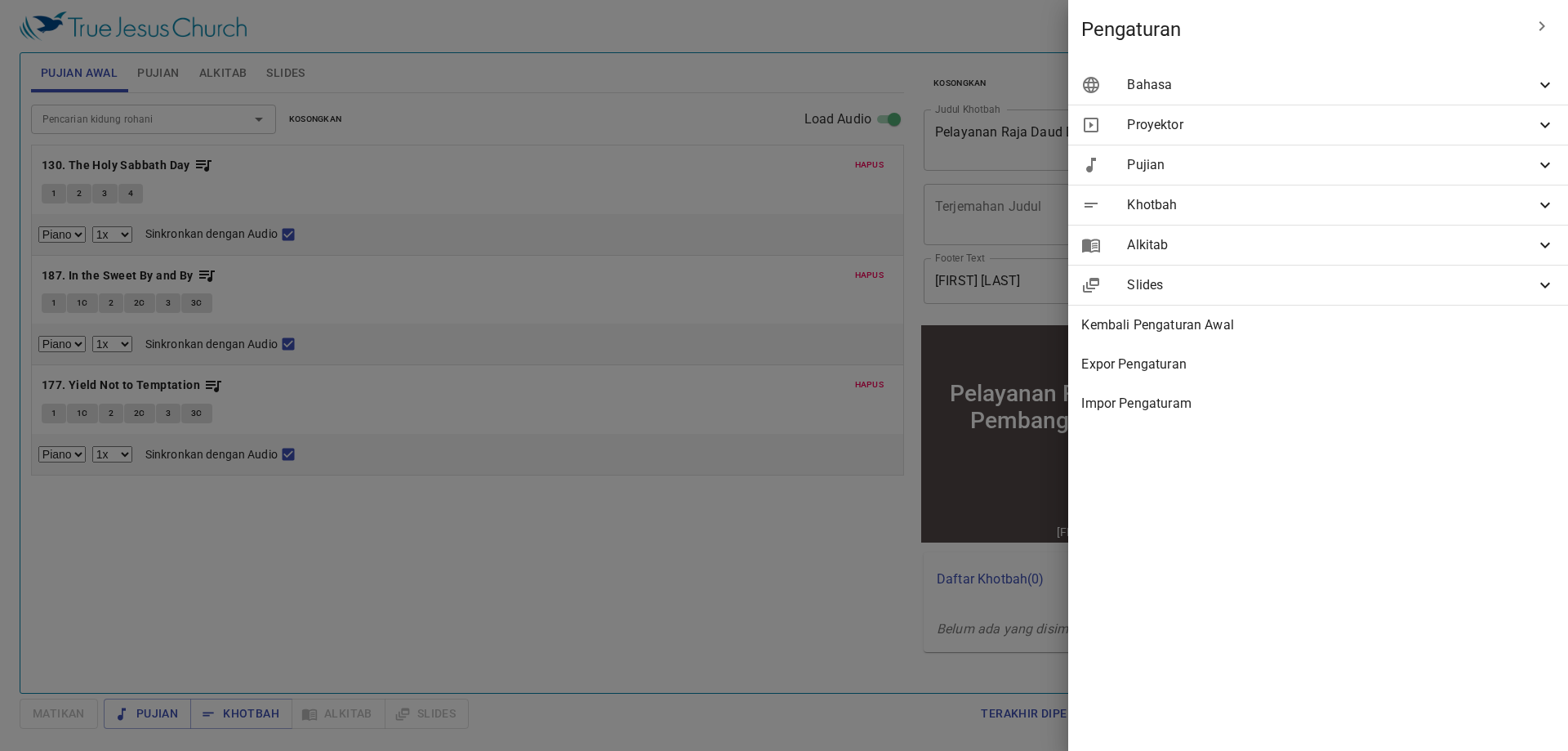 click on "Proyektor" at bounding box center (1331, 125) 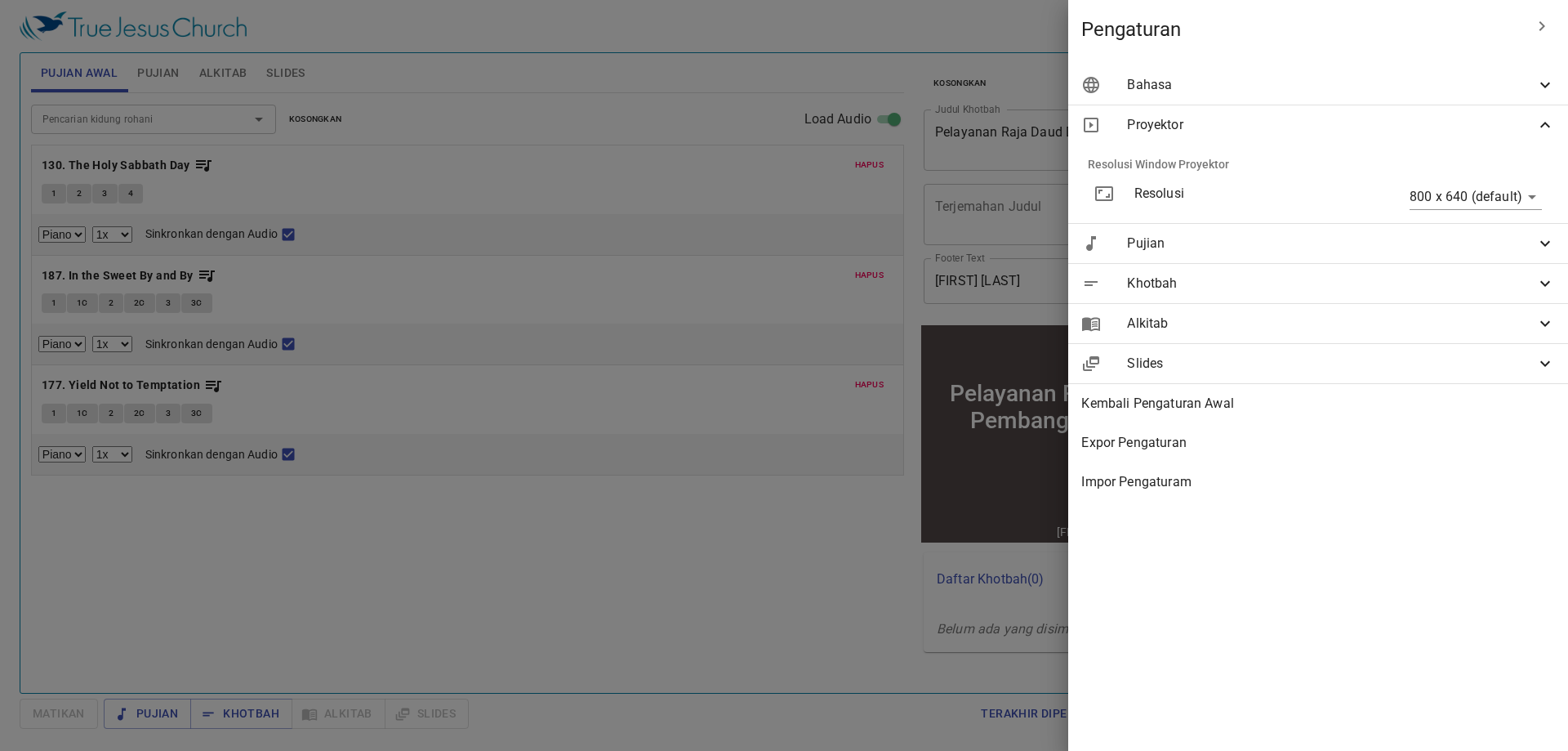 click on "Bahasa" at bounding box center [1331, 85] 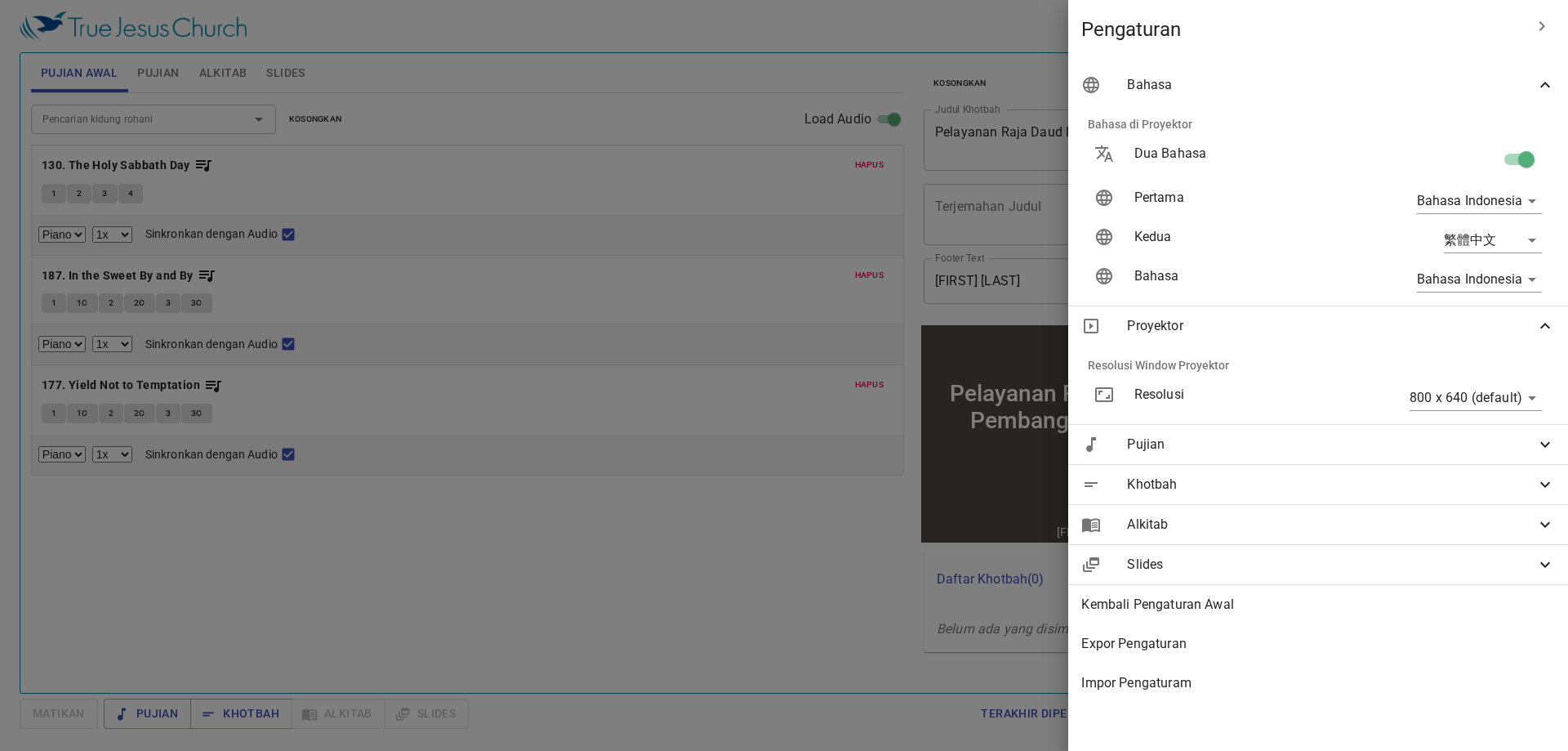click on "Pujian" at bounding box center (1318, 445) 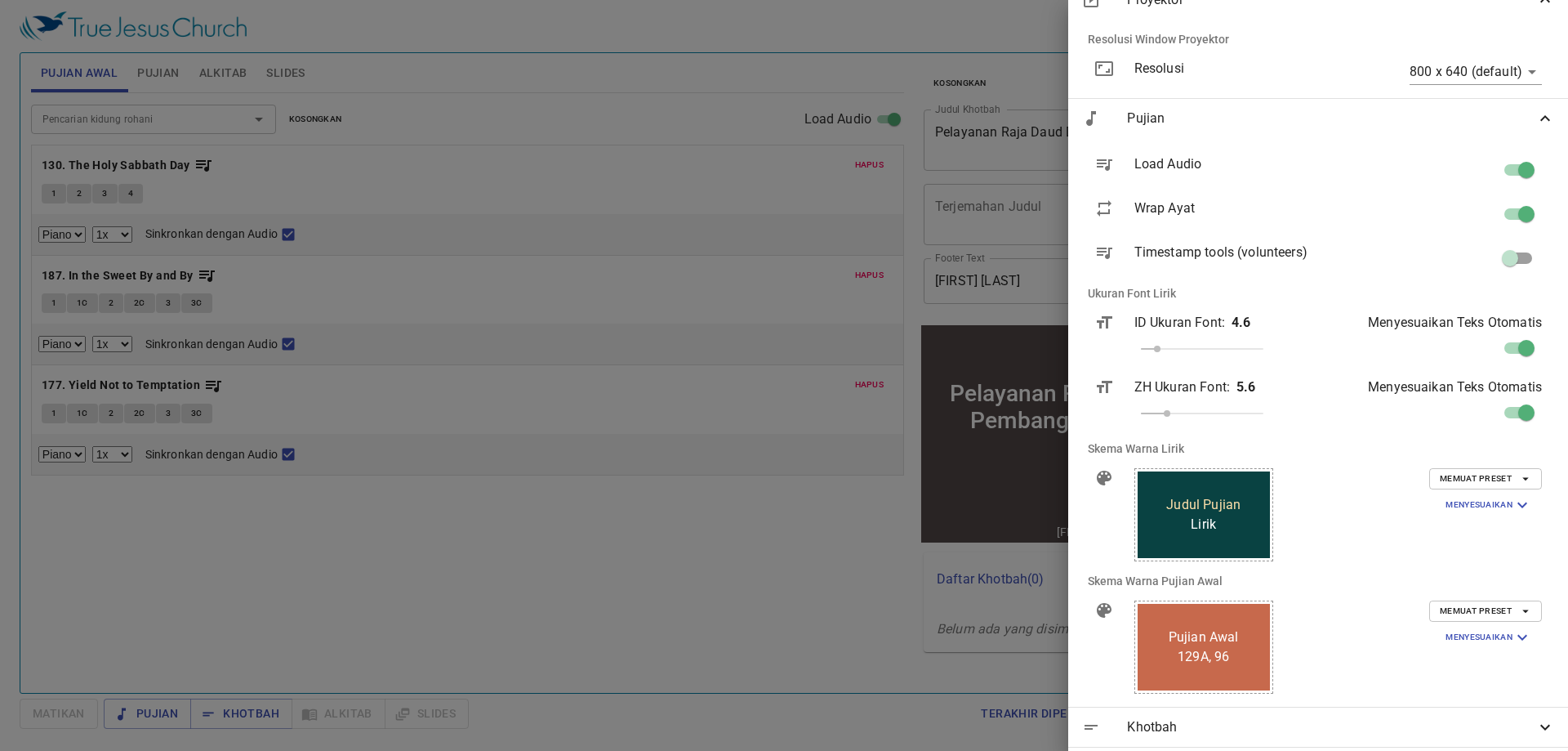 scroll, scrollTop: 327, scrollLeft: 0, axis: vertical 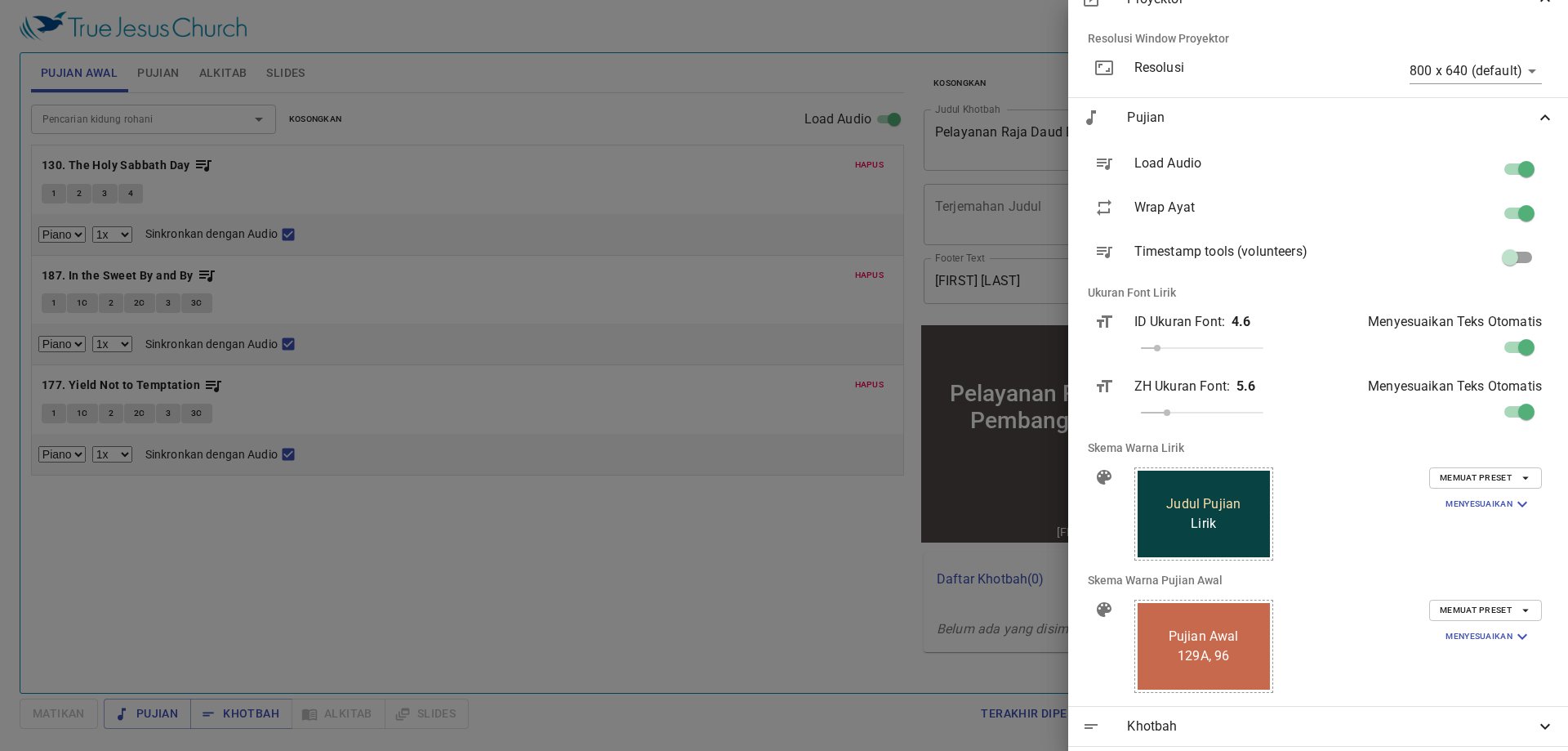 click on "Pujian" at bounding box center [1331, 118] 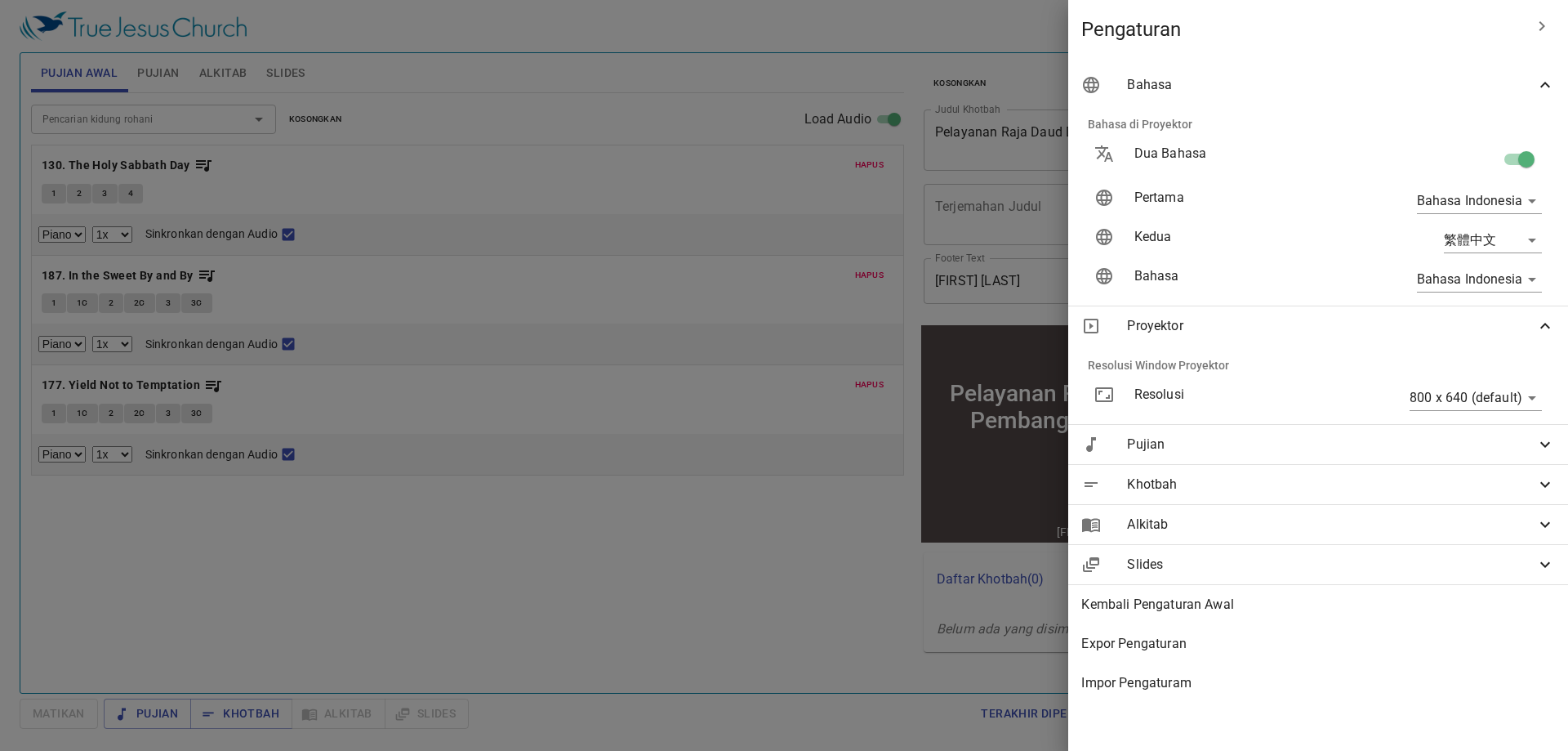 scroll, scrollTop: 0, scrollLeft: 0, axis: both 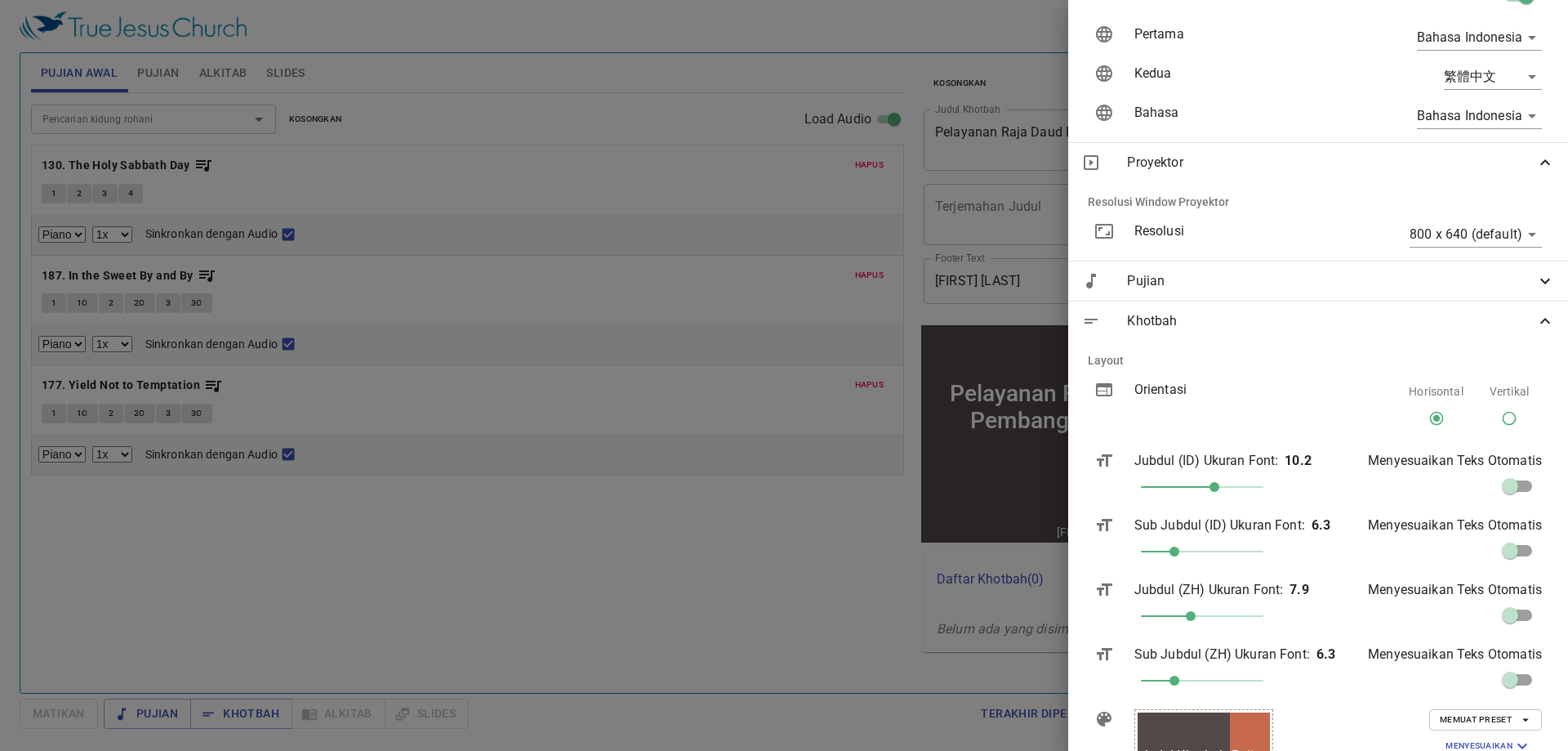 click on "Khotbah" at bounding box center [1331, 321] 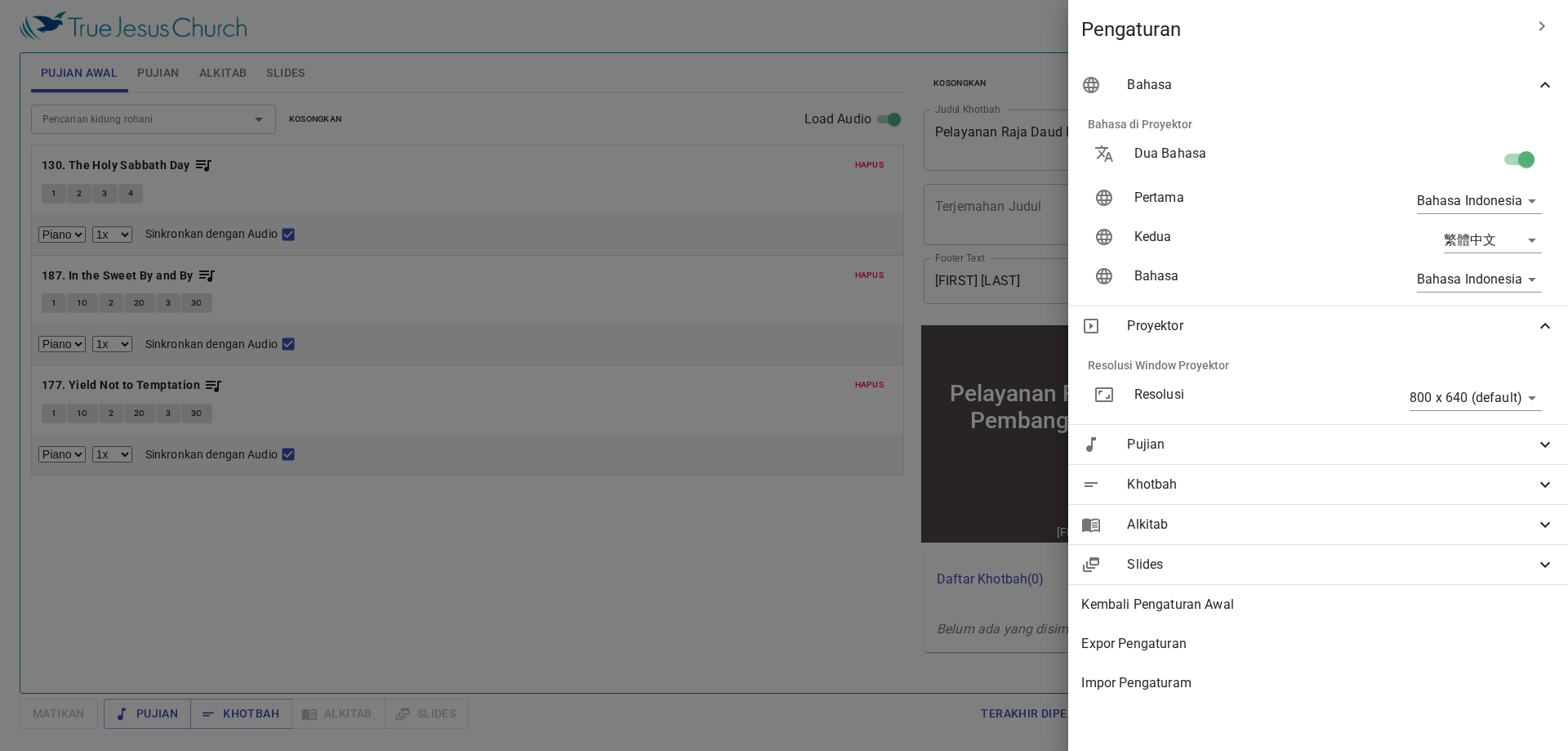 scroll, scrollTop: 0, scrollLeft: 0, axis: both 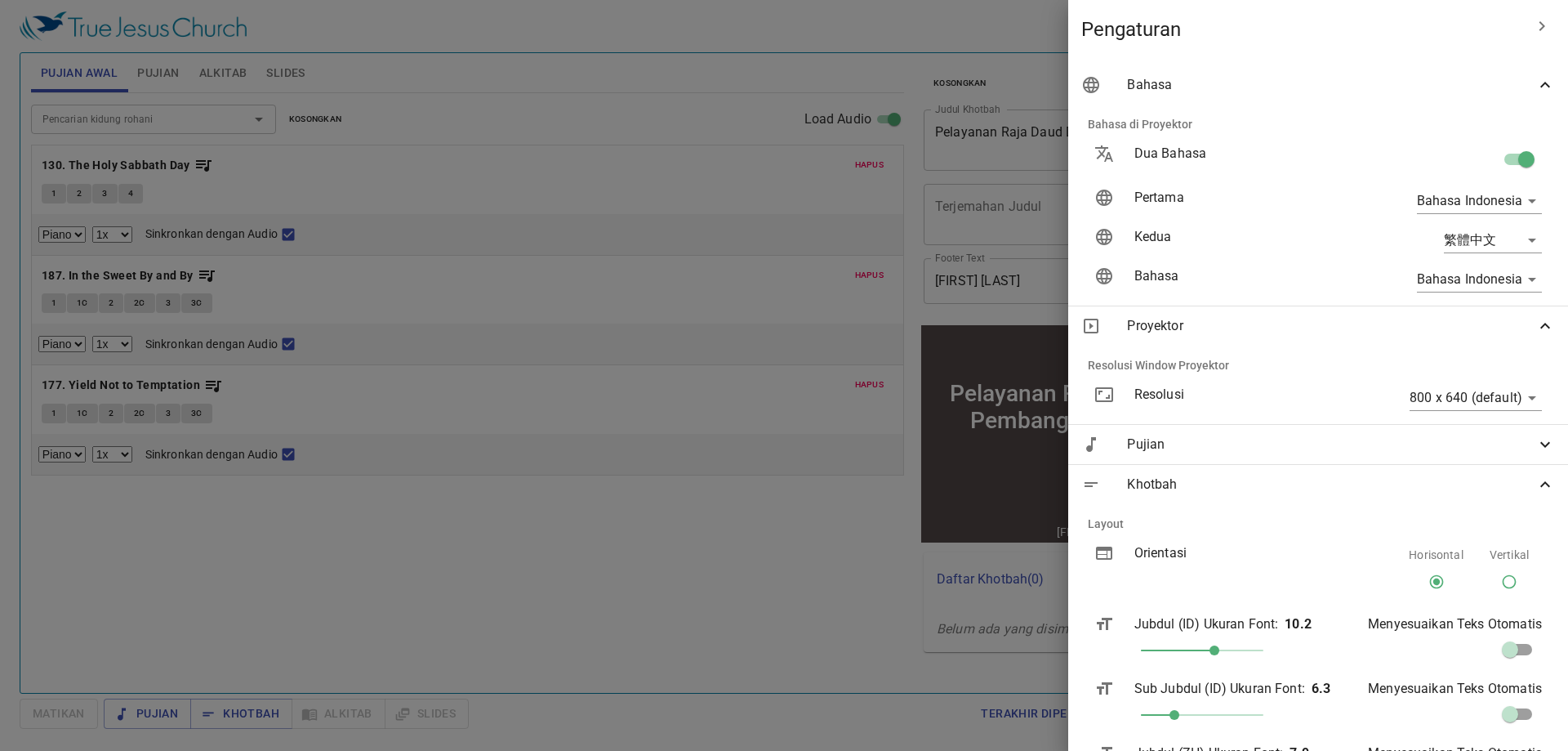 click on "Khotbah" at bounding box center [1331, 485] 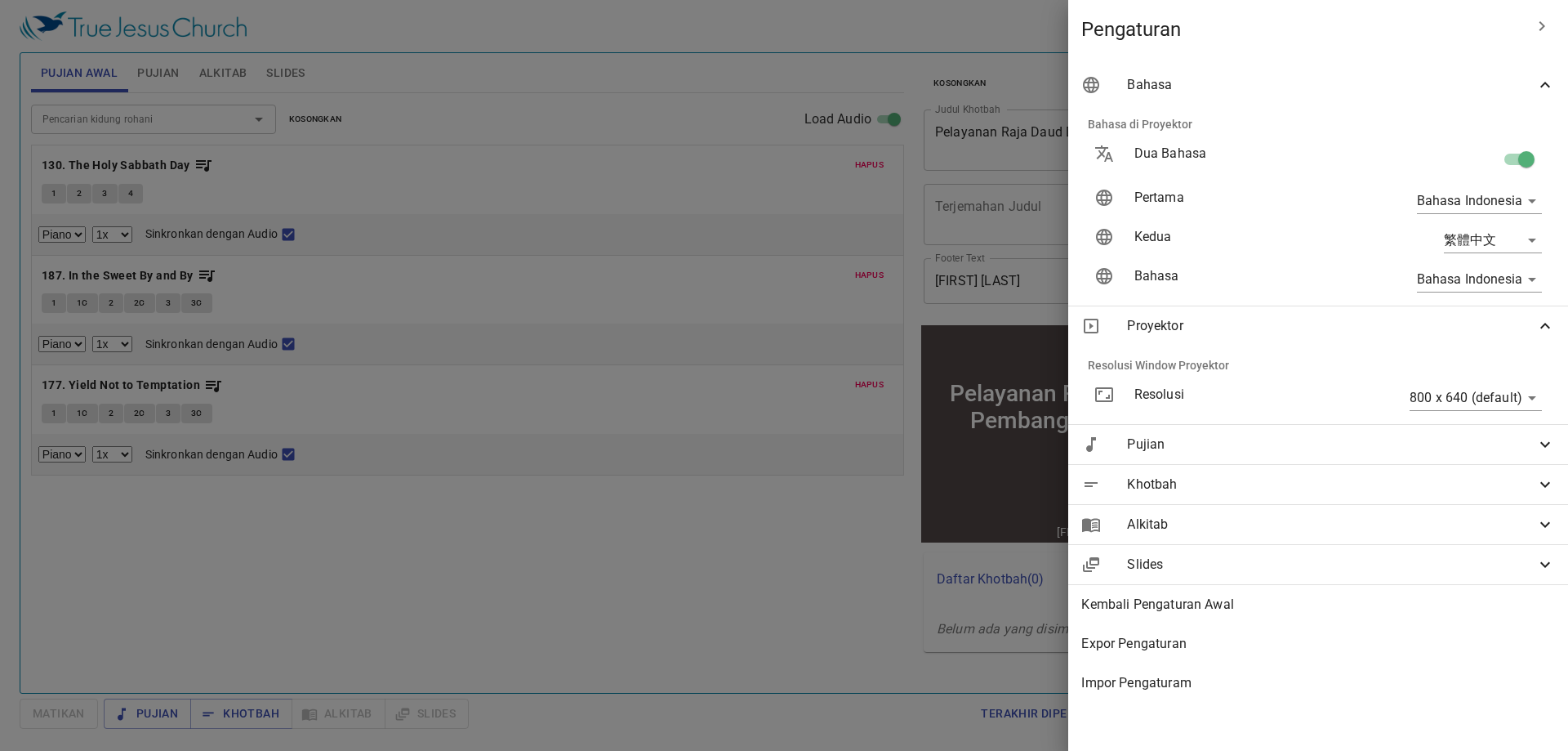 click on "Slides" at bounding box center (1331, 565) 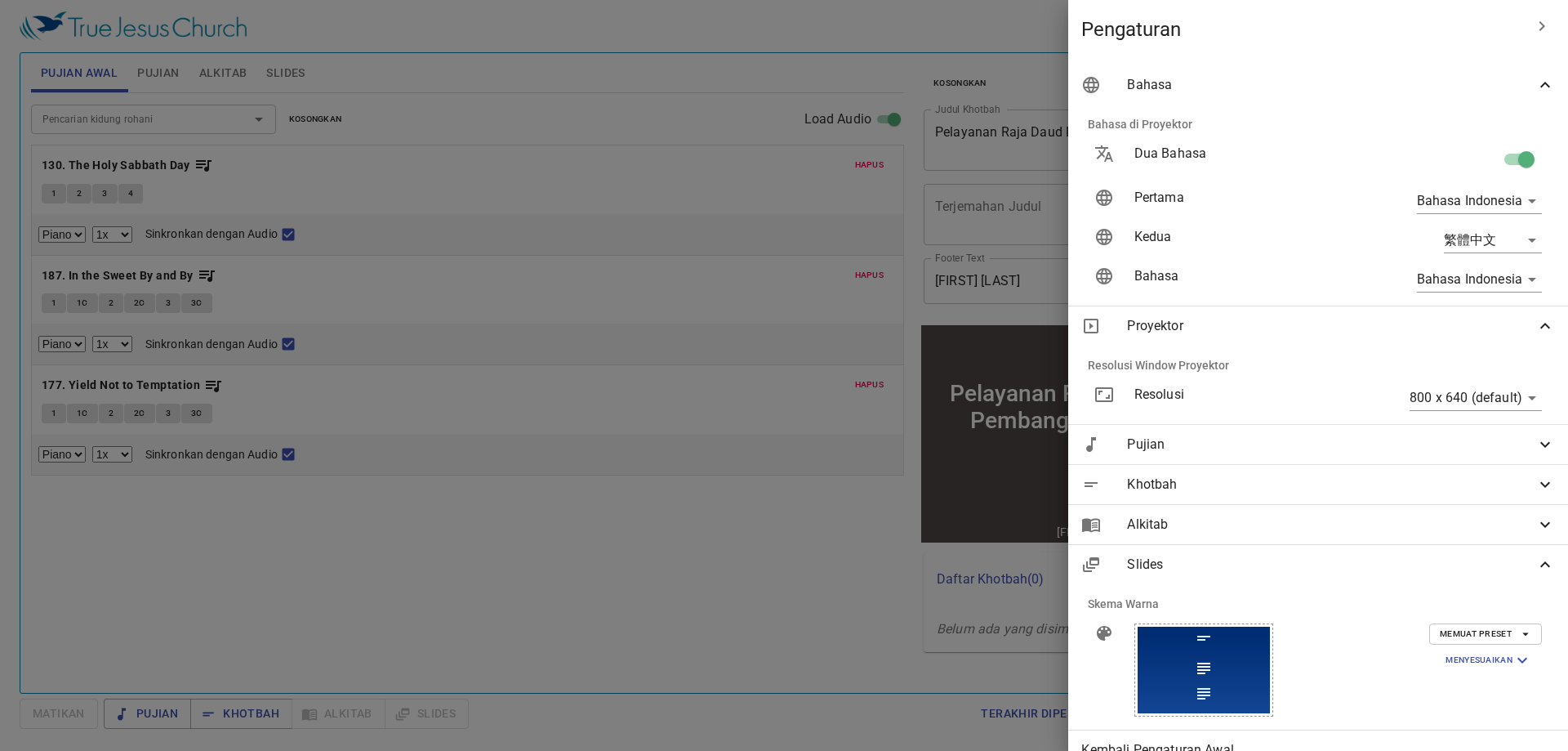 scroll, scrollTop: 116, scrollLeft: 0, axis: vertical 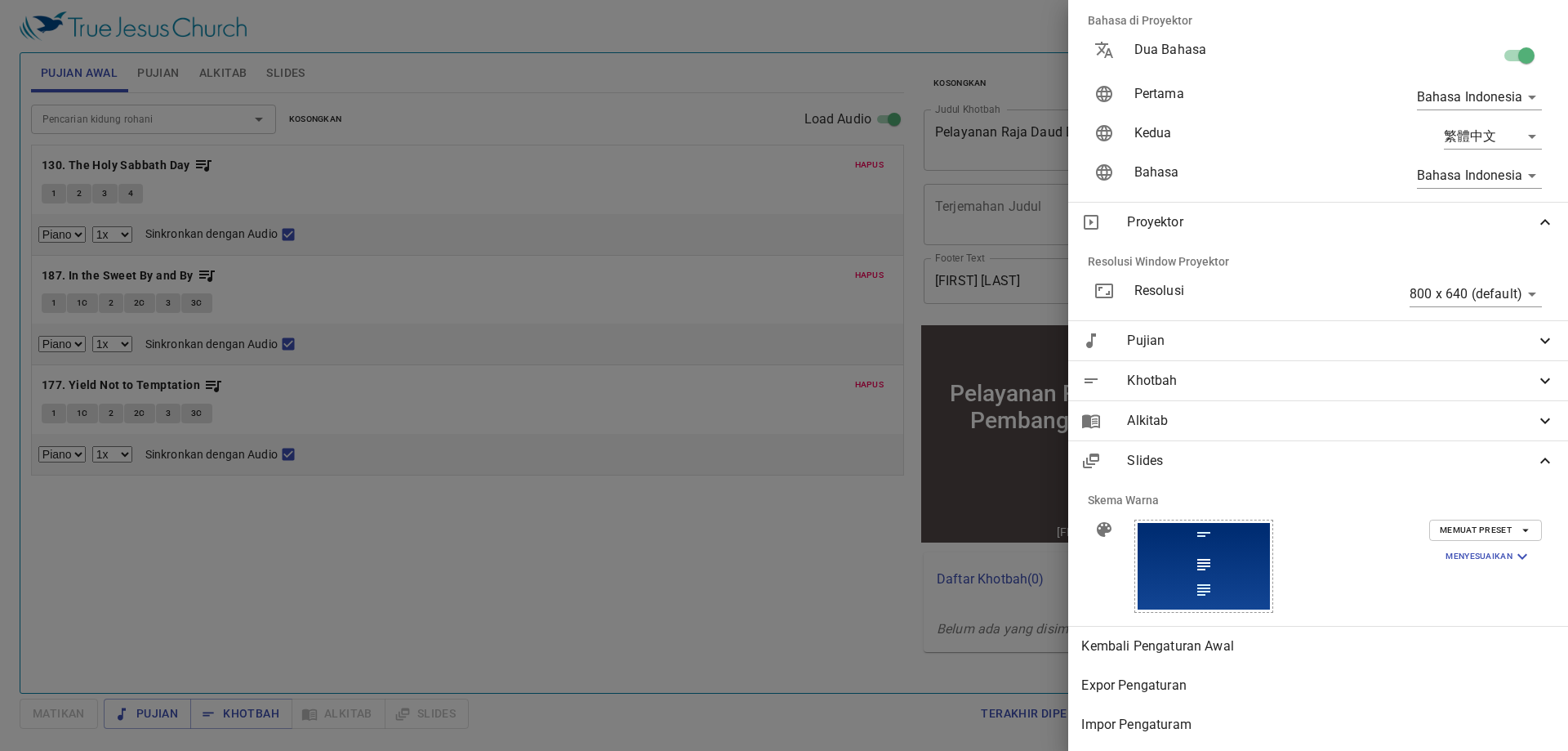 click on "Alkitab" at bounding box center [1318, 421] 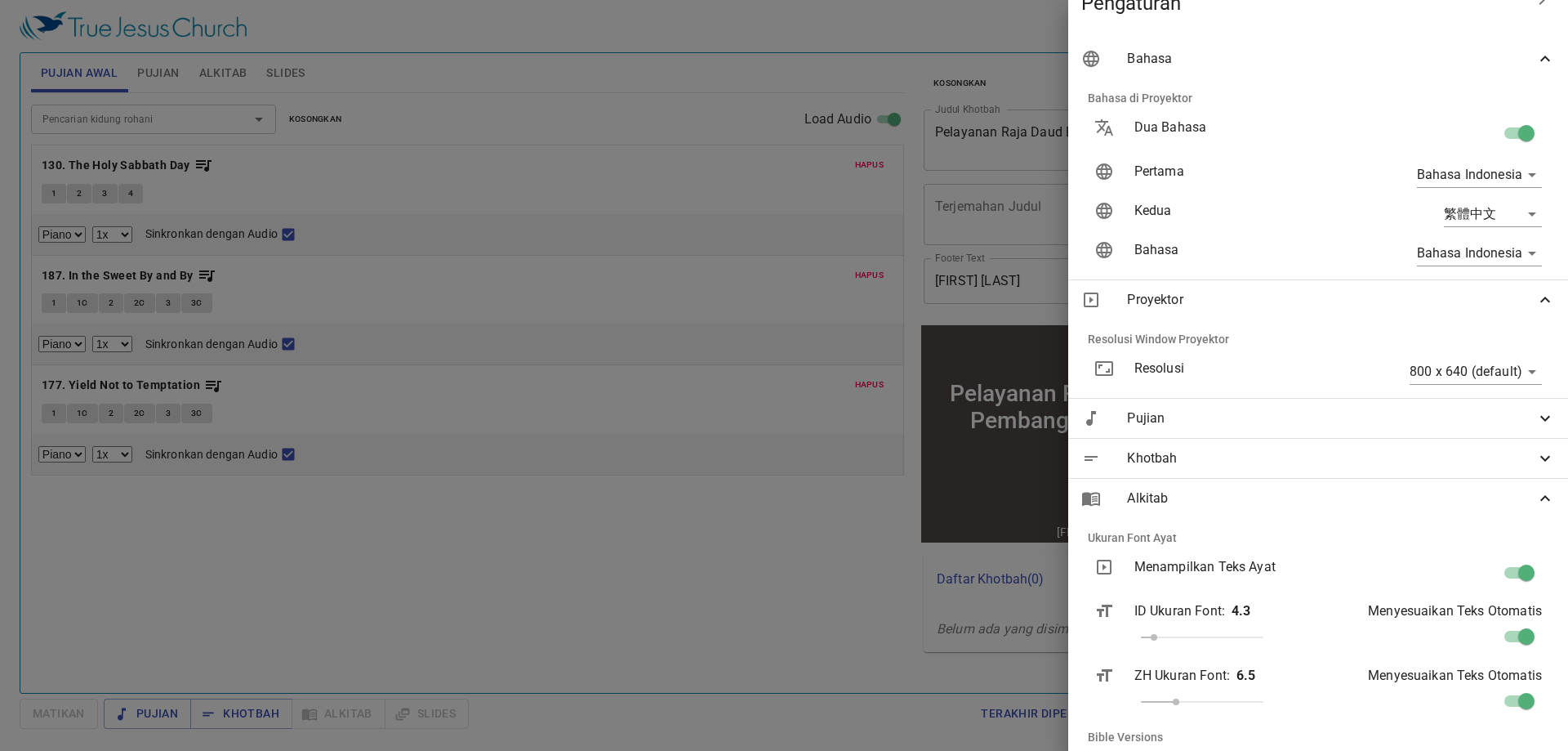 scroll, scrollTop: 0, scrollLeft: 0, axis: both 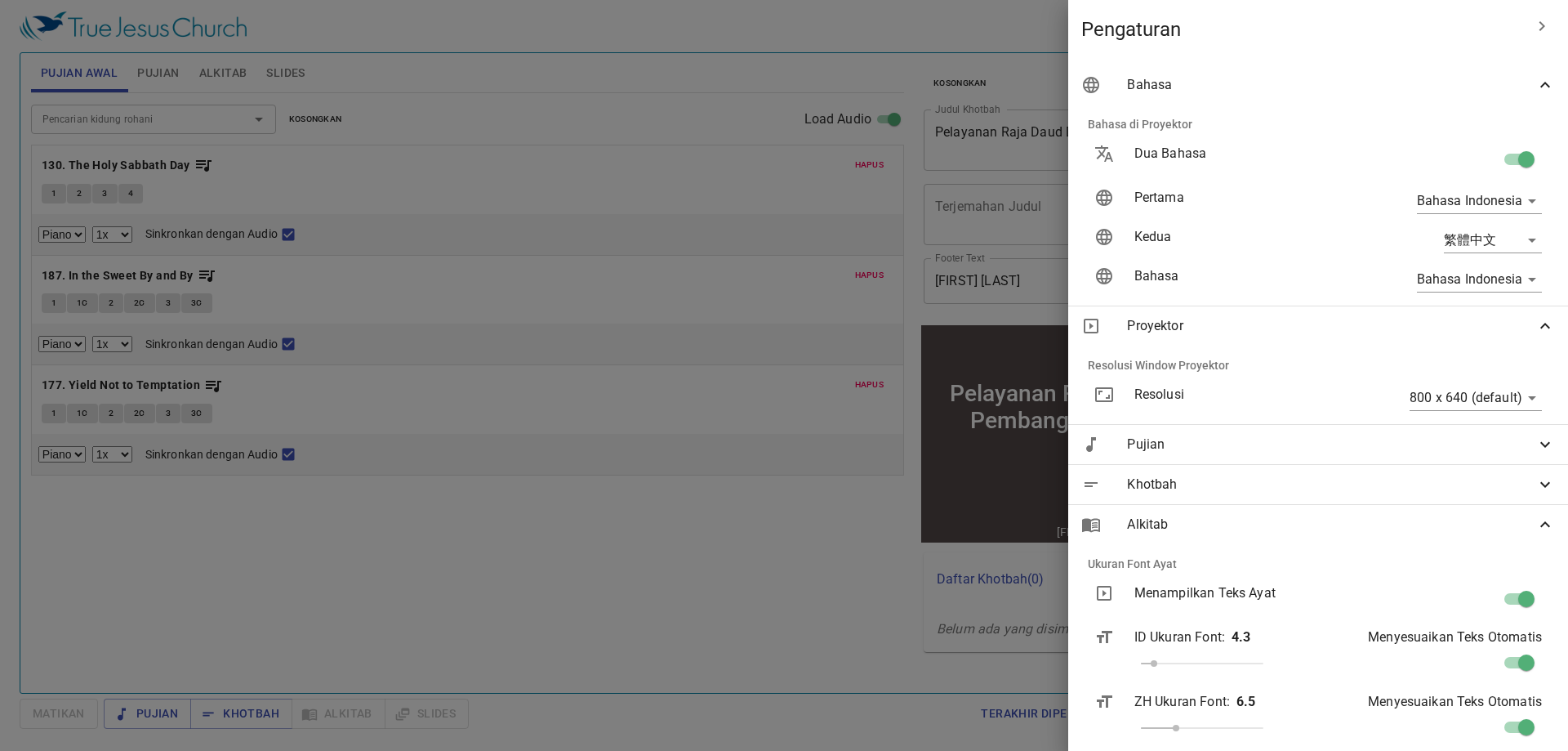 click on "Bahasa" at bounding box center [1331, 85] 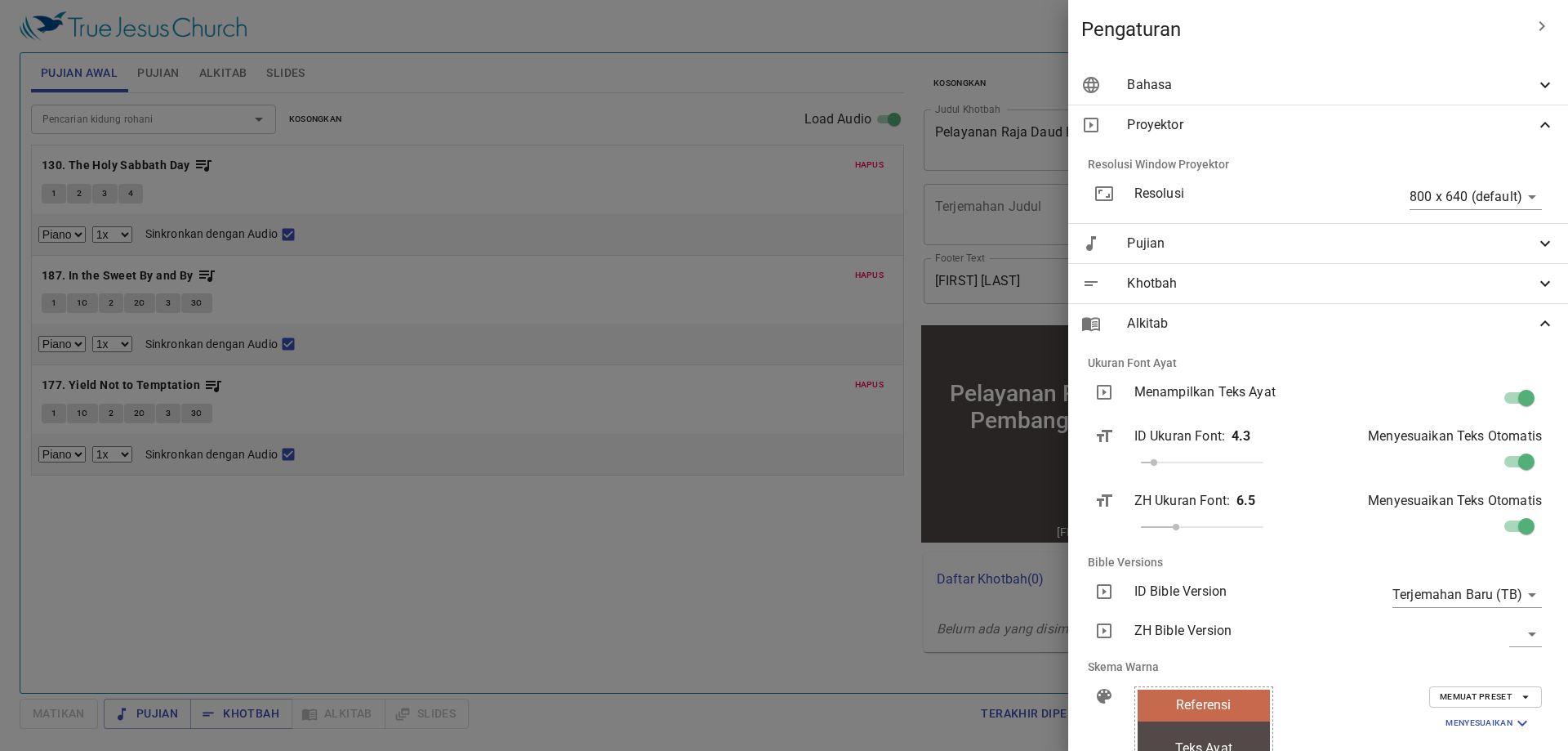 click on "Bahasa" at bounding box center (1331, 85) 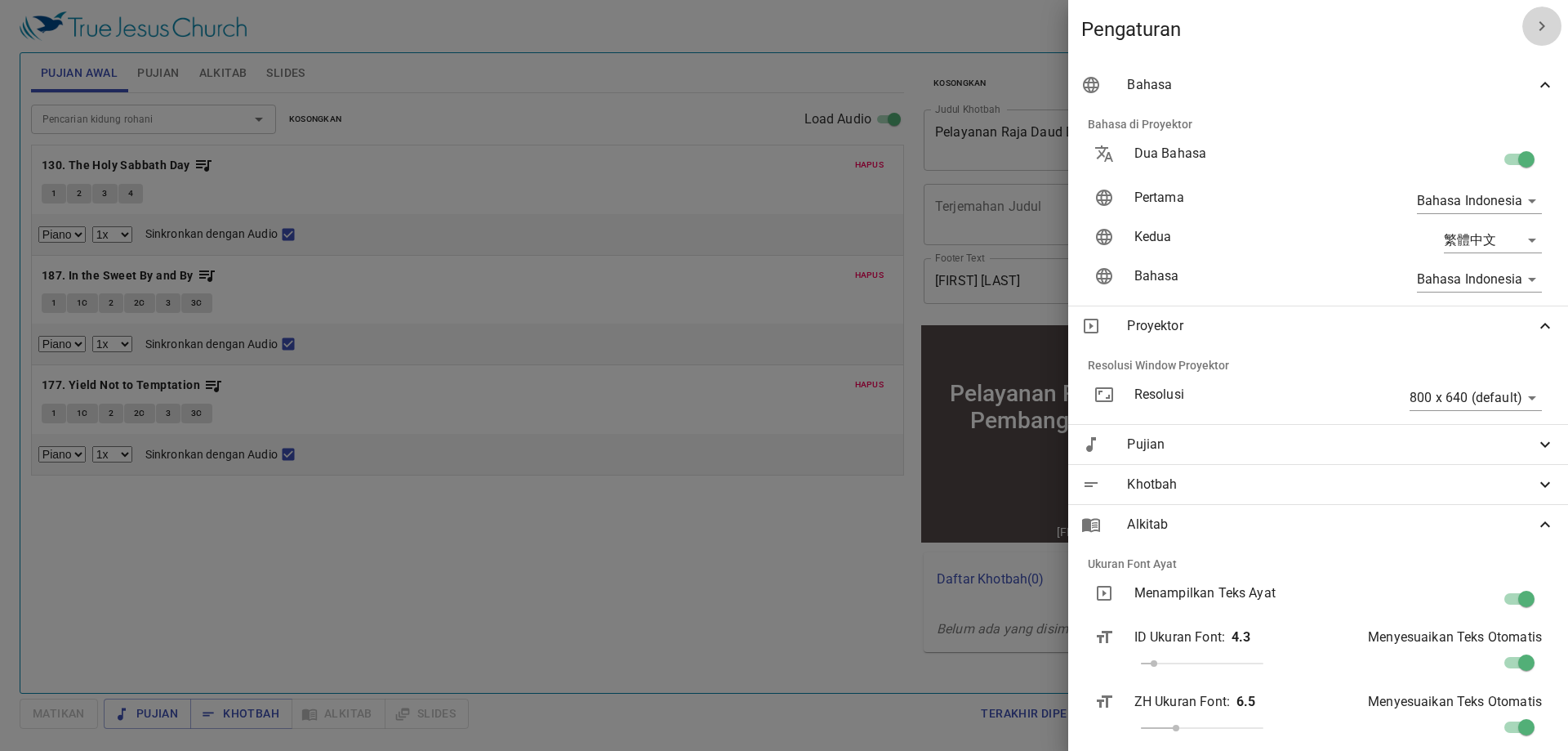 click at bounding box center (1542, 26) 